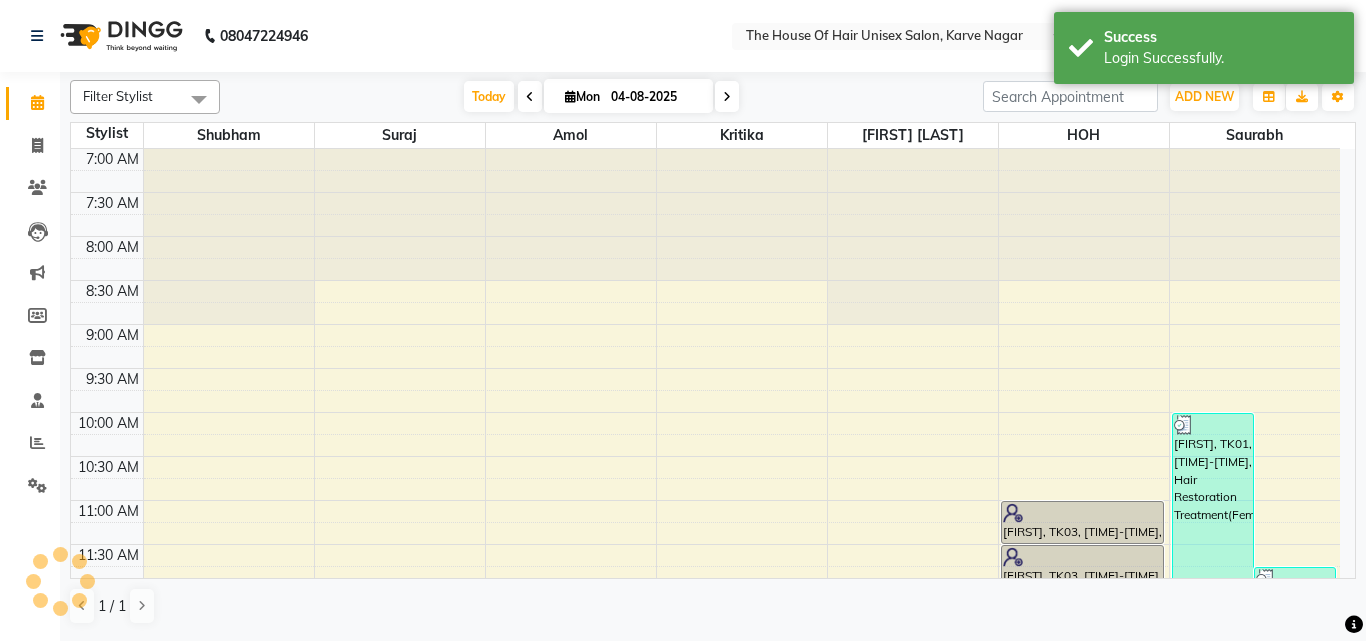 scroll, scrollTop: 0, scrollLeft: 0, axis: both 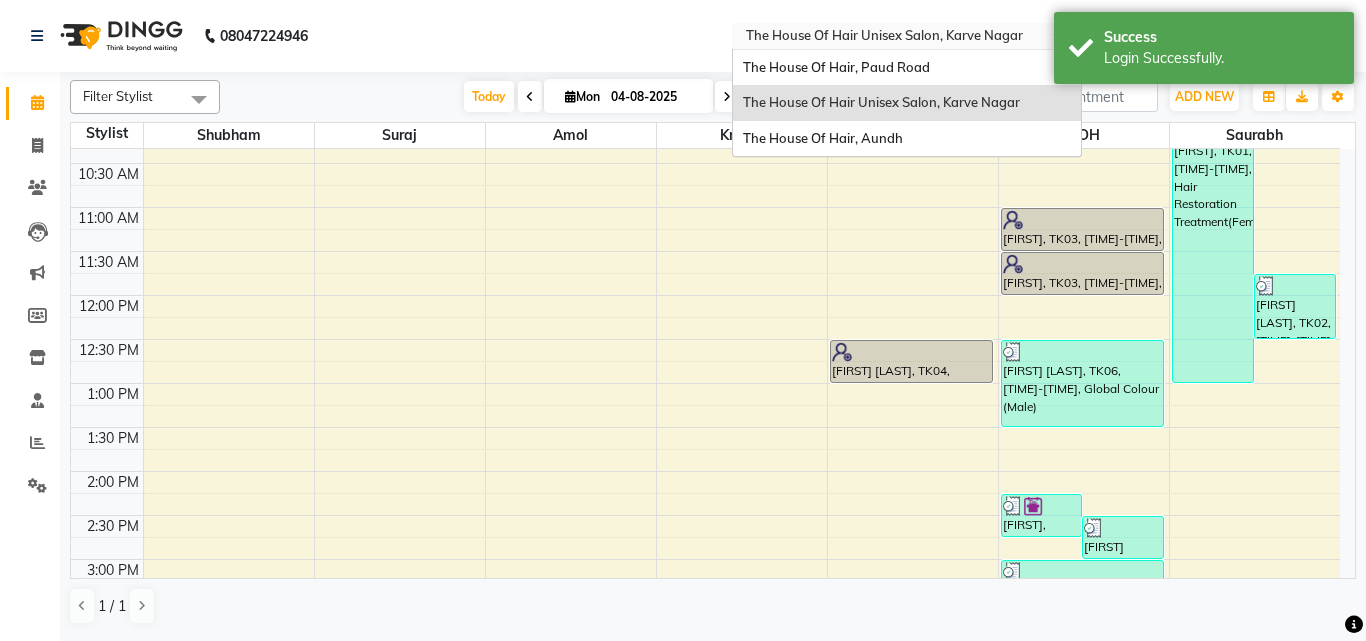click at bounding box center [887, 38] 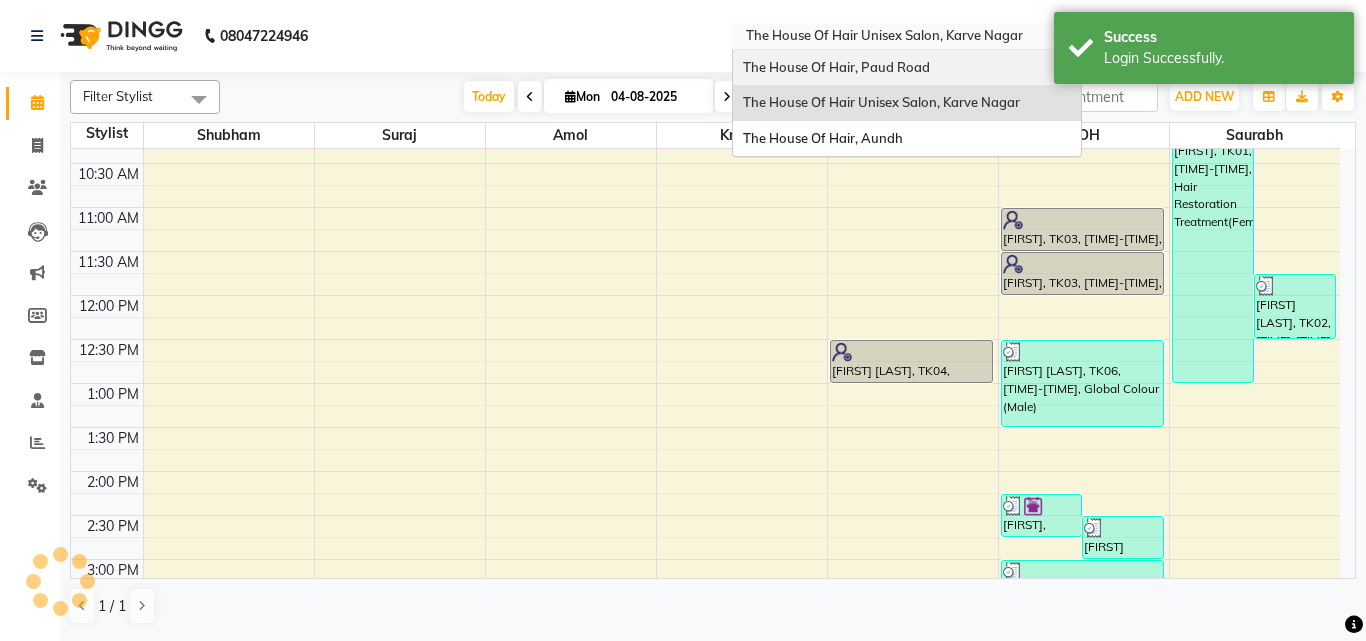click on "The House Of Hair, Paud Road" at bounding box center (836, 67) 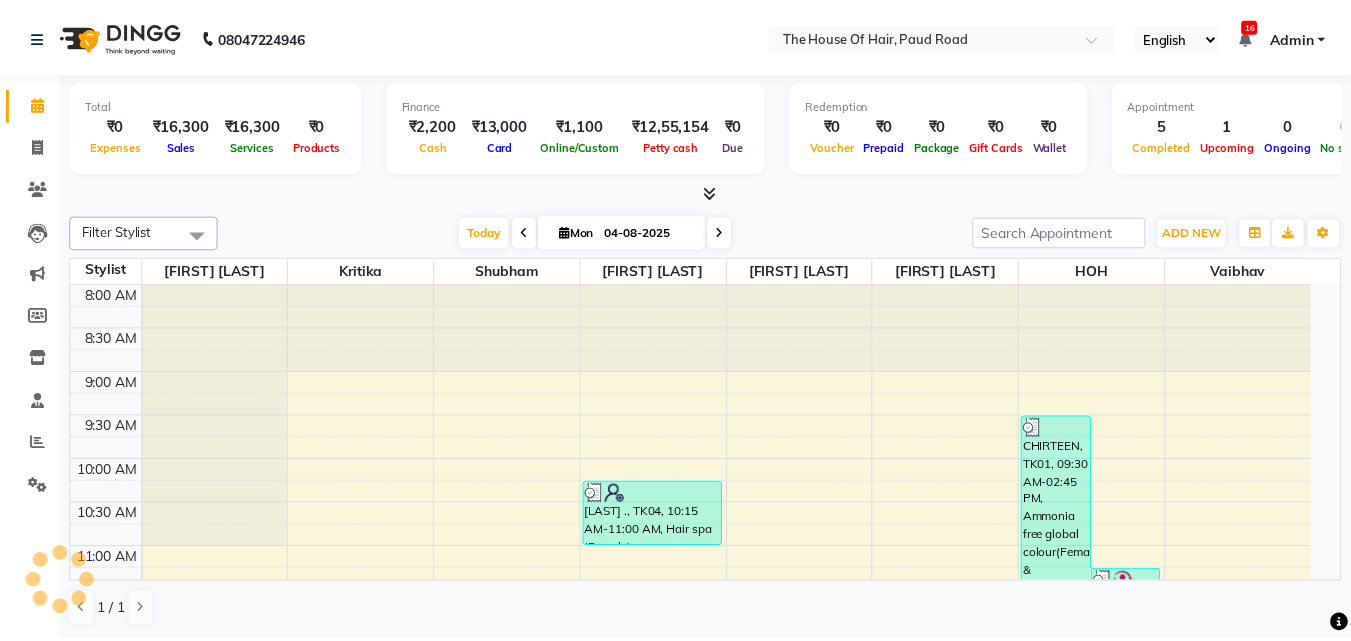 scroll, scrollTop: 0, scrollLeft: 0, axis: both 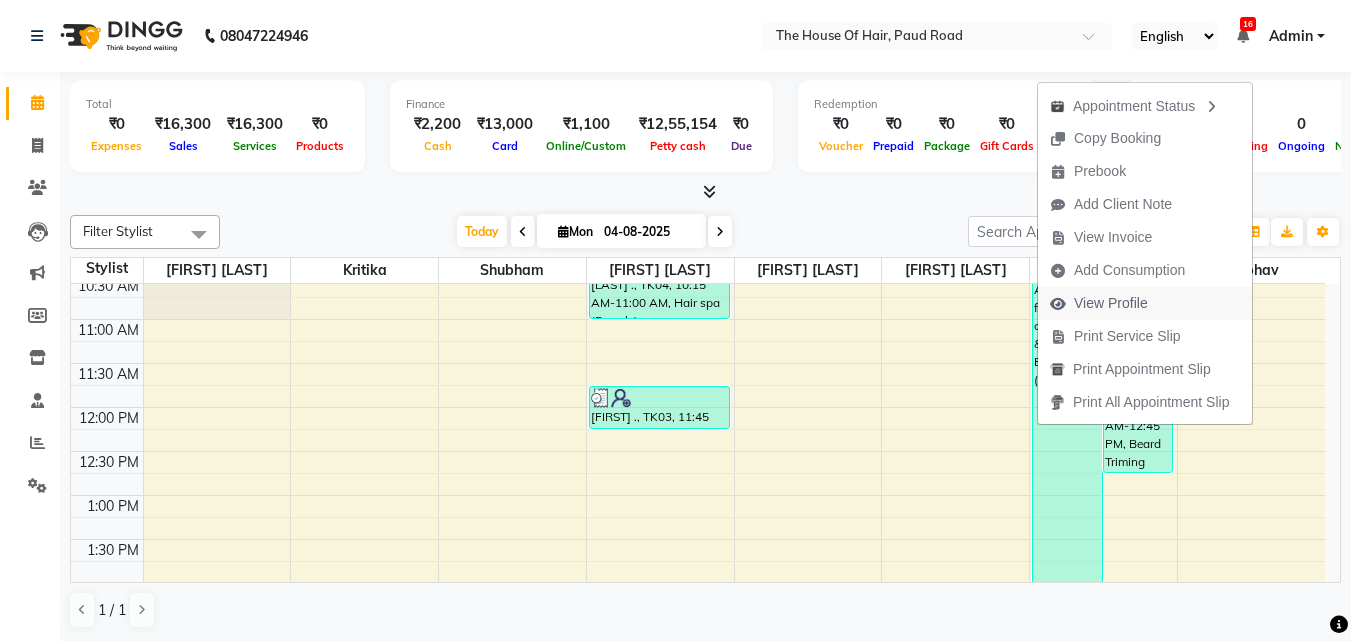 click on "View Profile" at bounding box center [1111, 303] 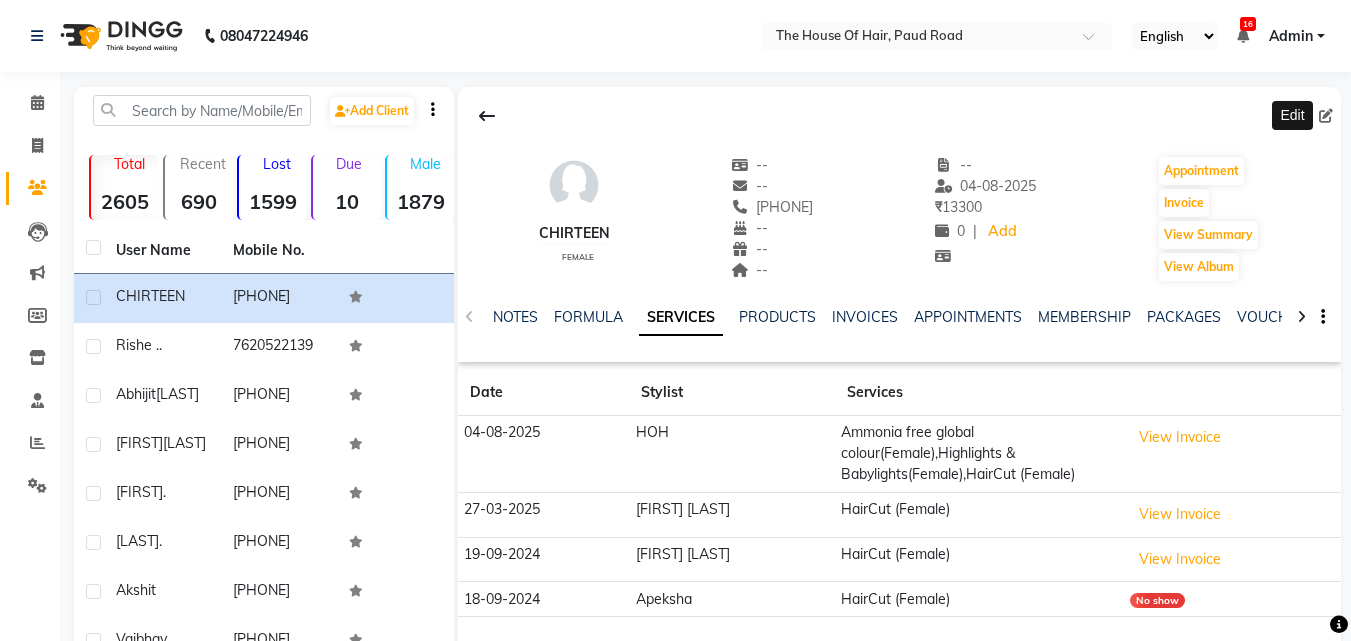 click 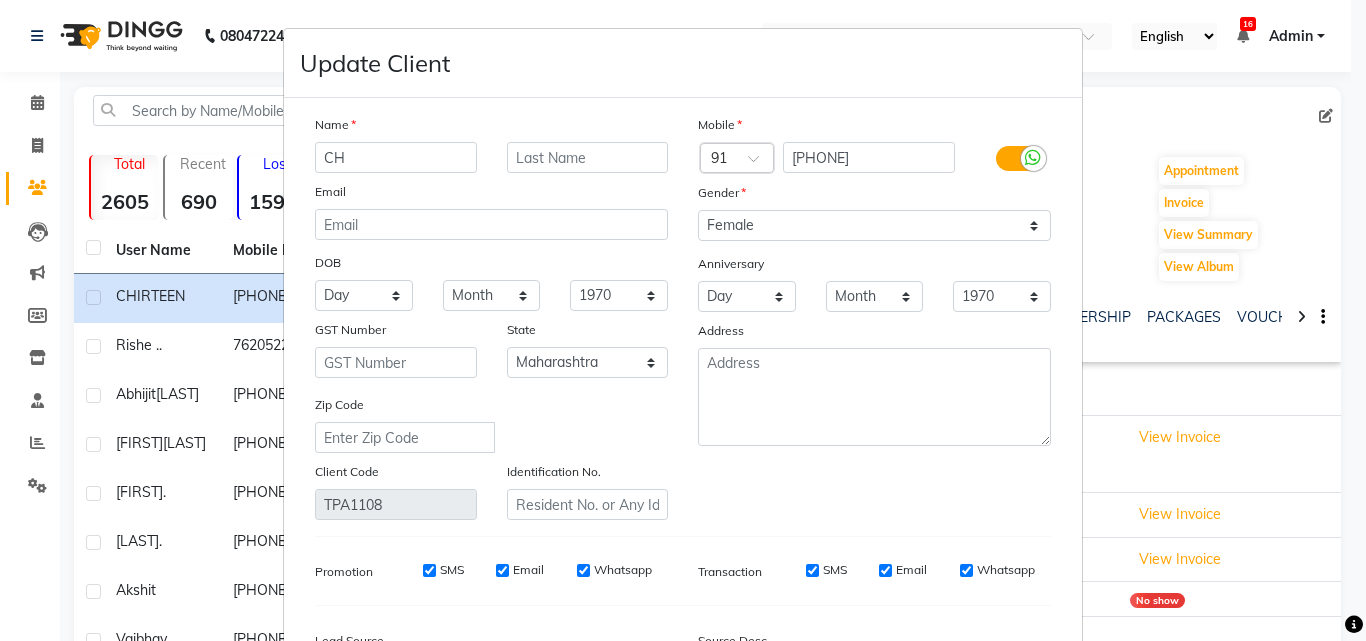 type on "C" 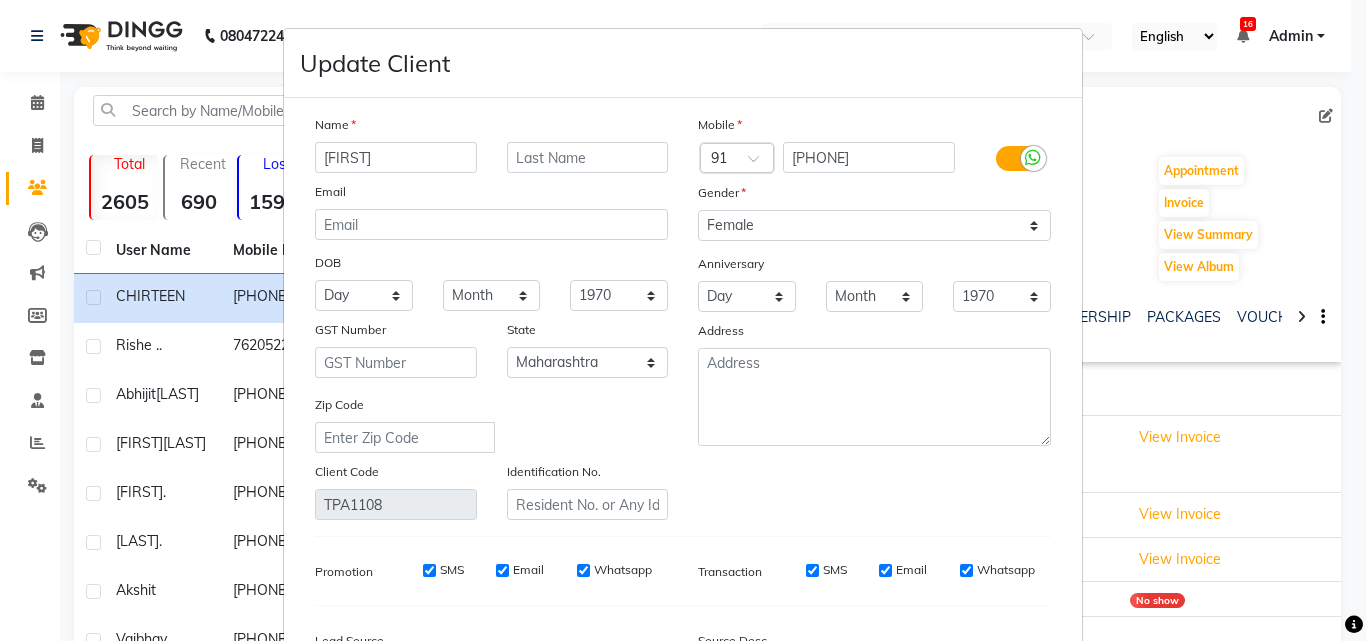 type on "[FIRST]" 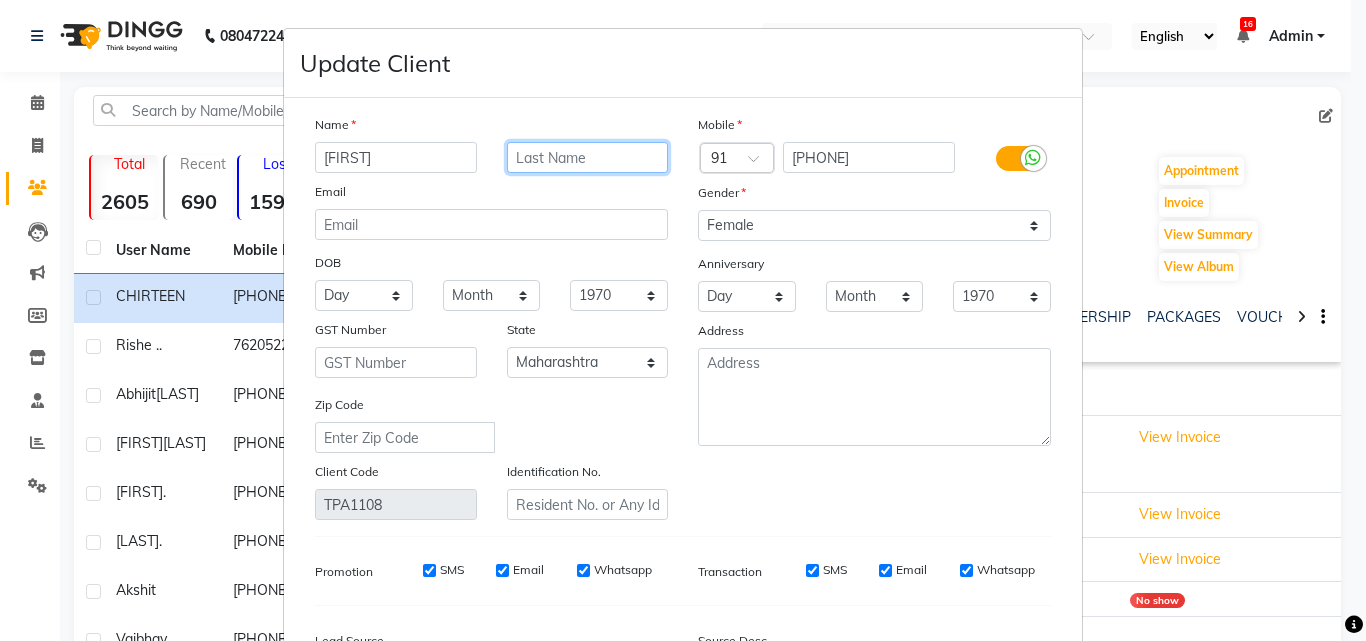 click at bounding box center (588, 157) 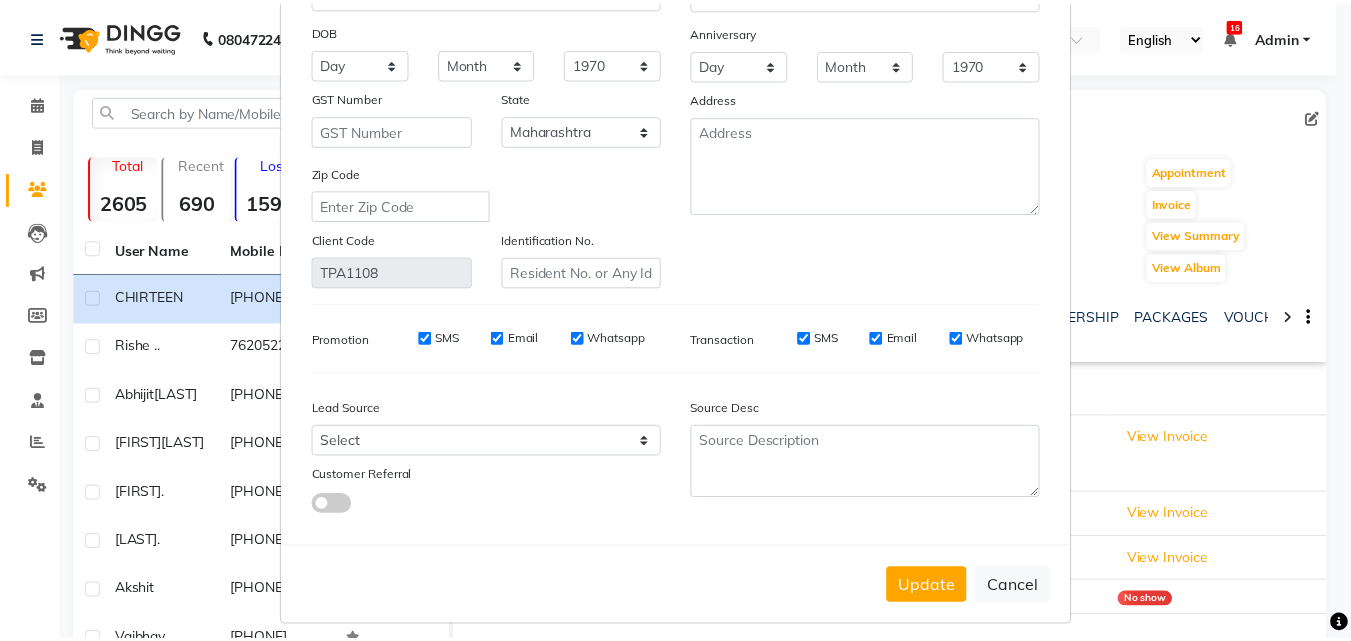 scroll, scrollTop: 246, scrollLeft: 0, axis: vertical 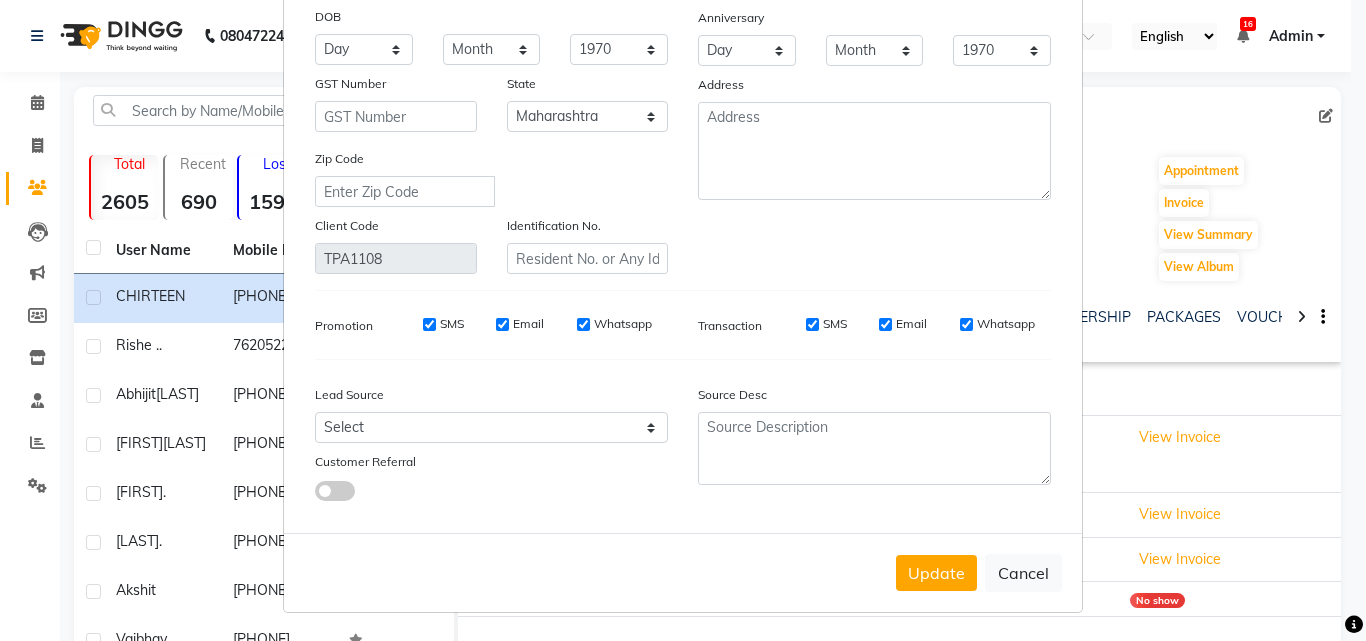 type on "Mathew" 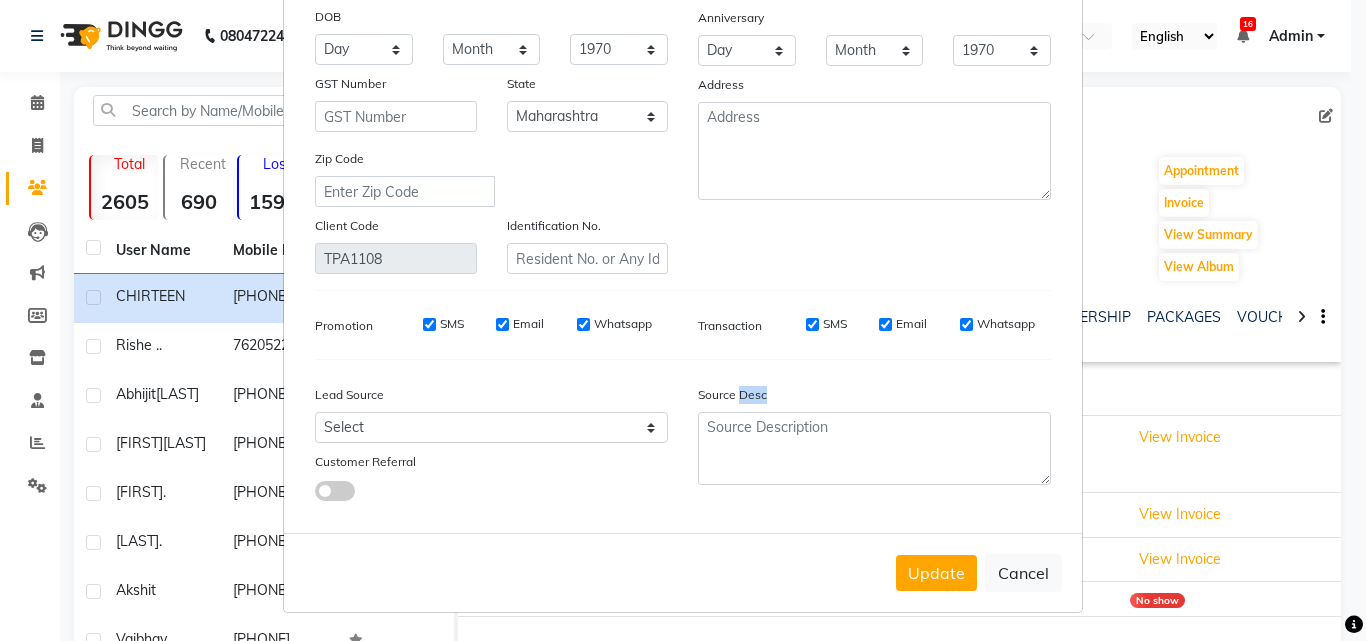 click on "Update   Cancel" at bounding box center [683, 572] 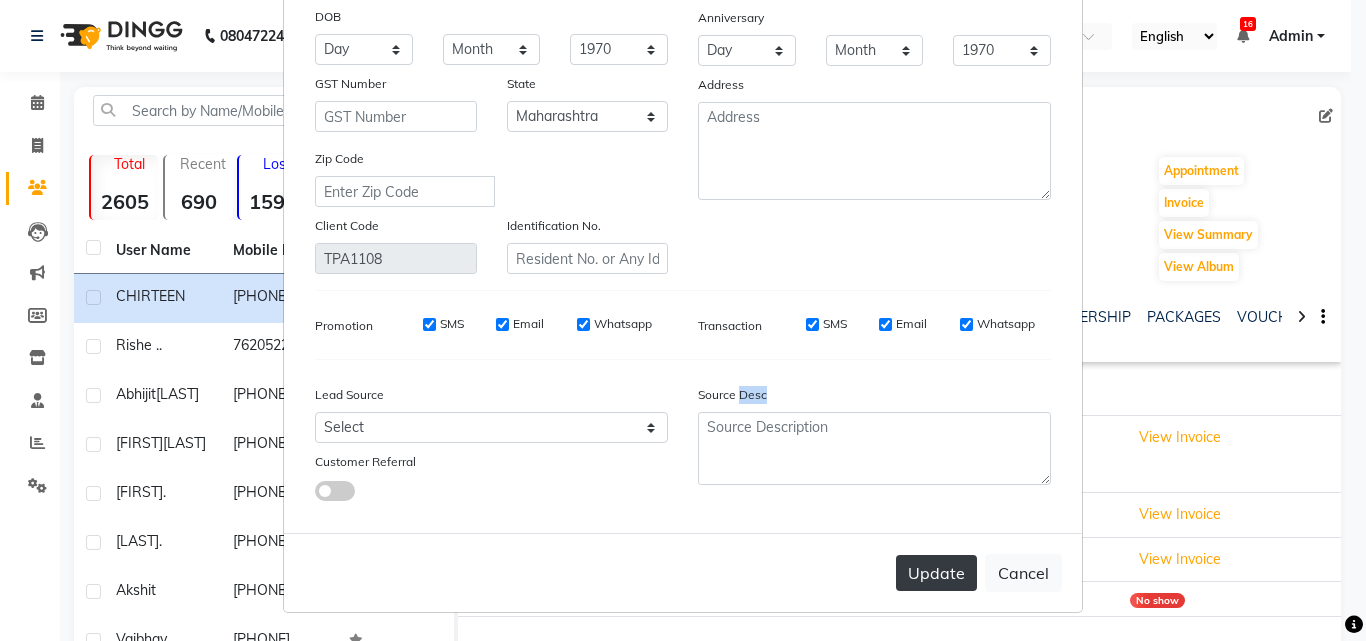 click on "Update" at bounding box center (936, 573) 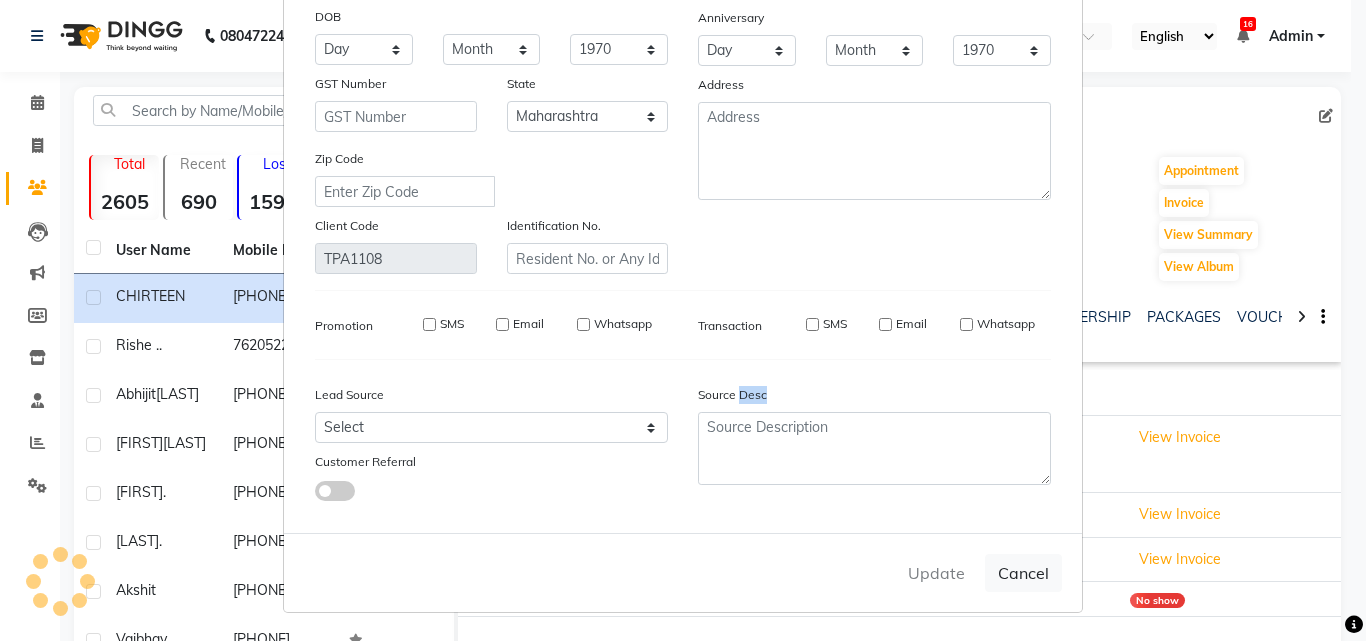 type 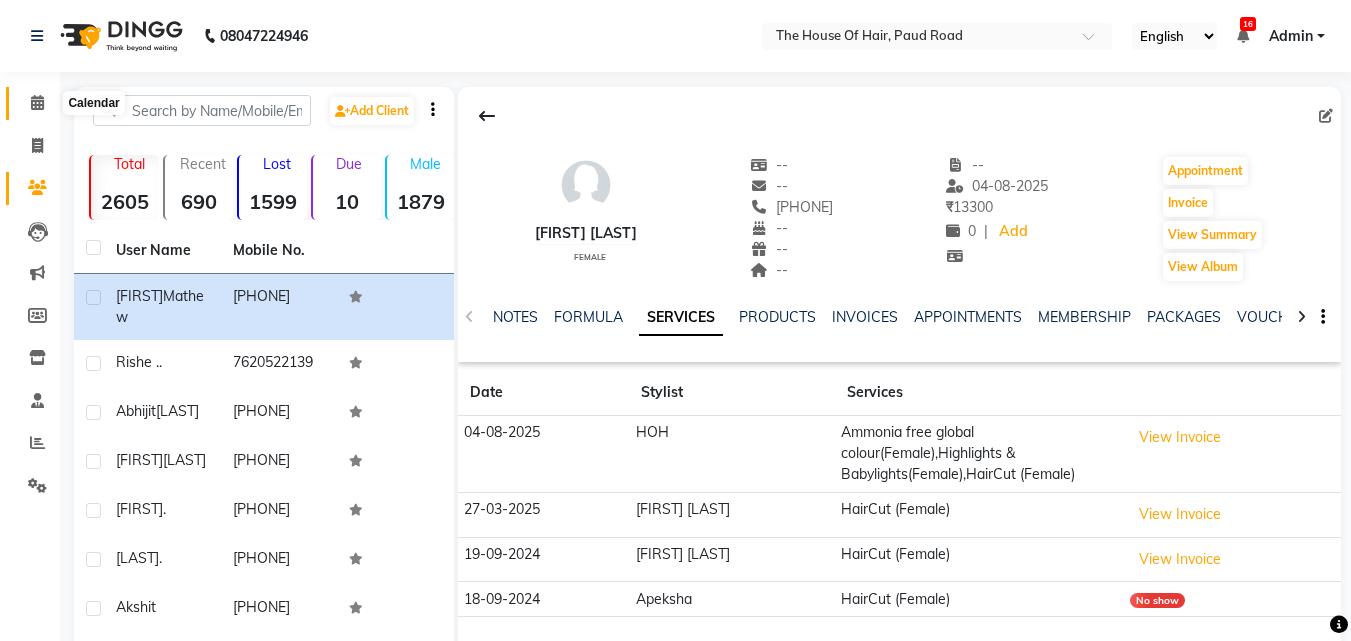 click 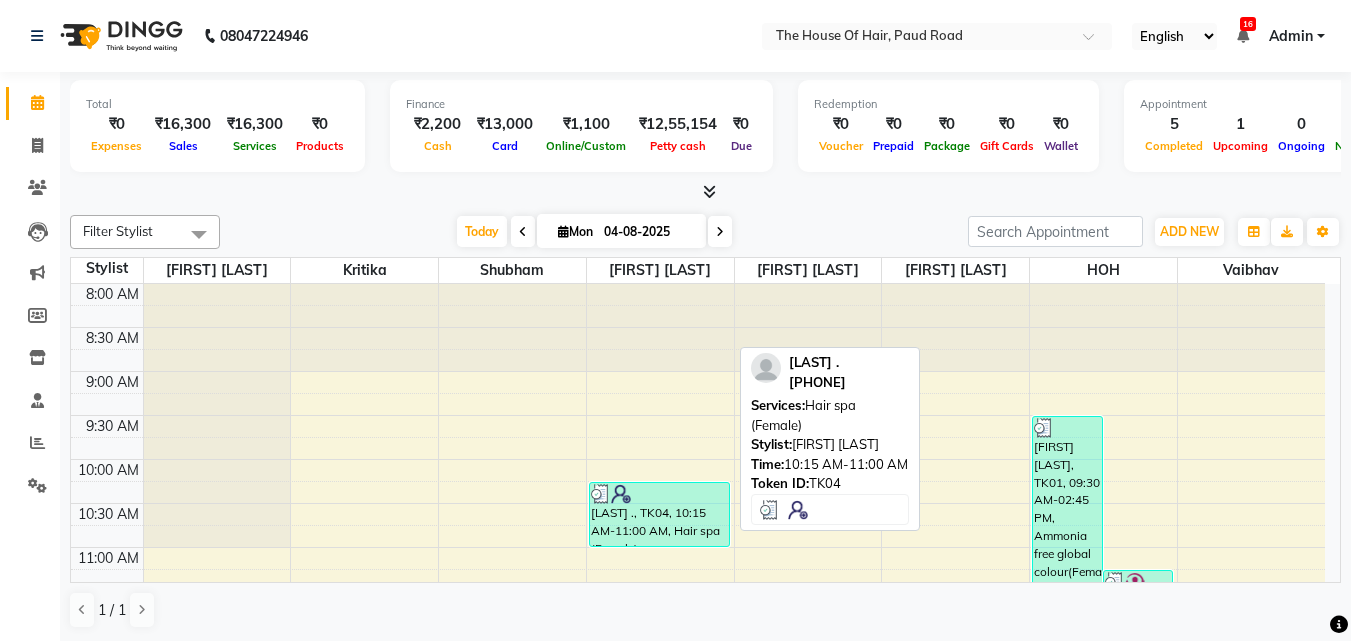 click on "[LAST] ., TK04, 10:15 AM-11:00 AM, Hair spa (Female)" at bounding box center (659, 514) 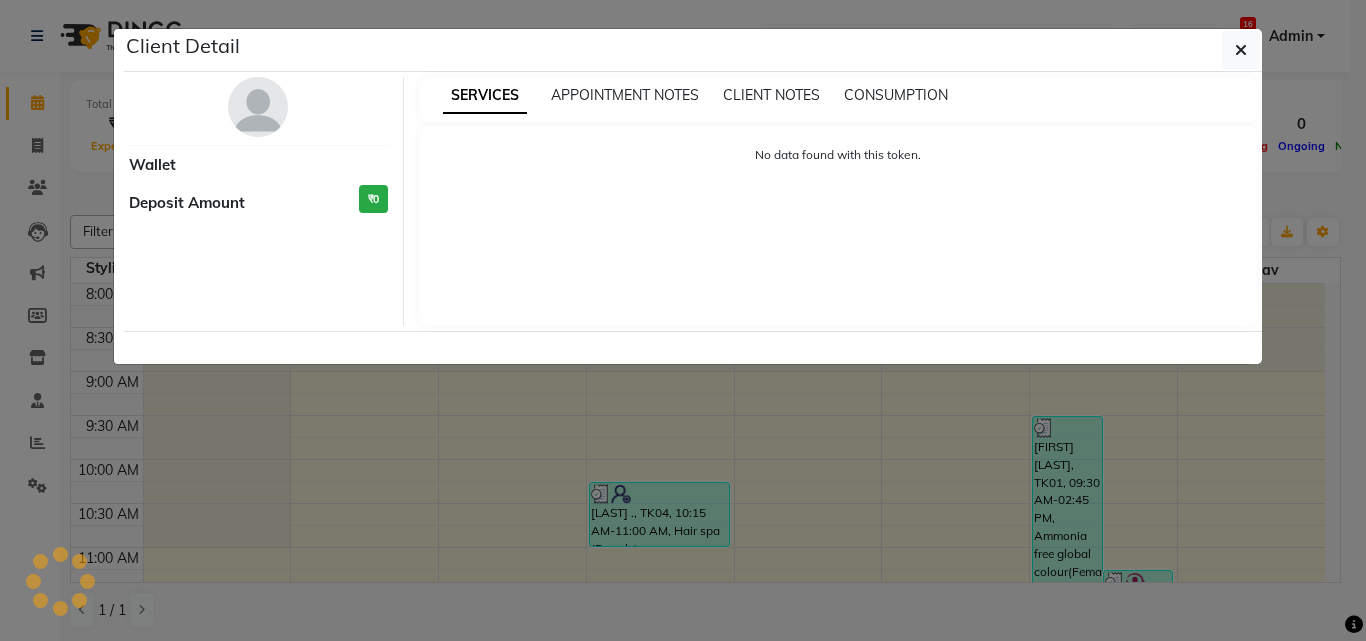 select on "3" 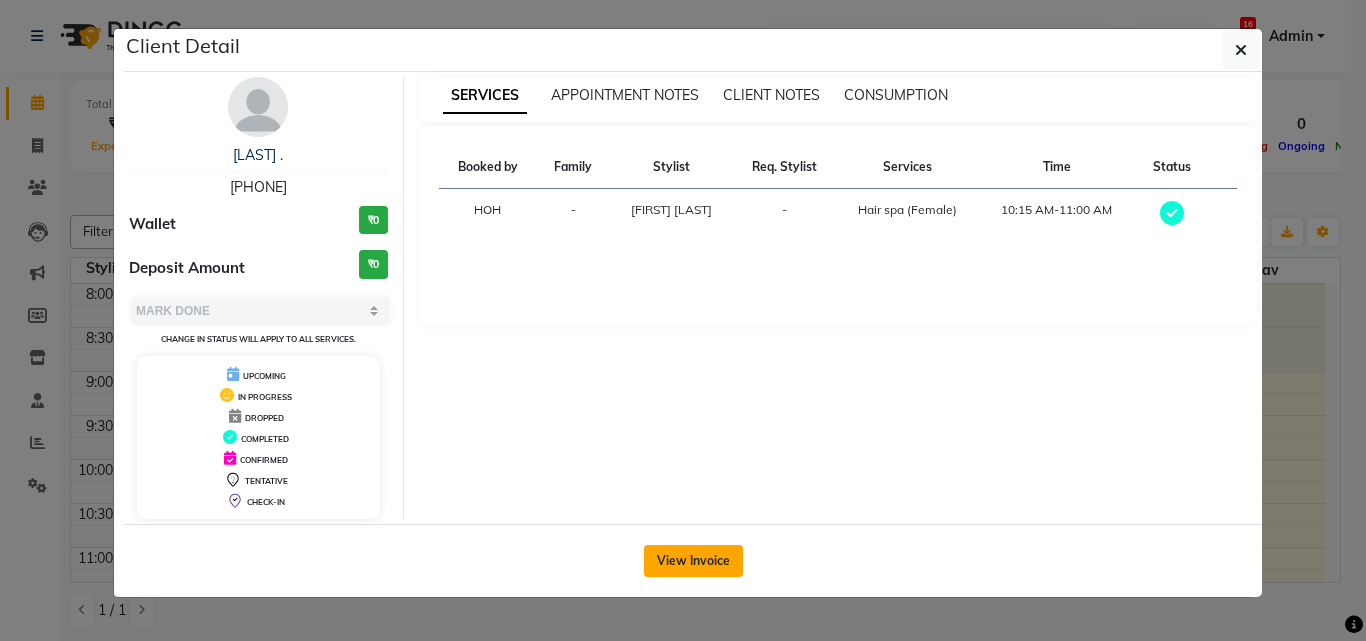 click on "View Invoice" 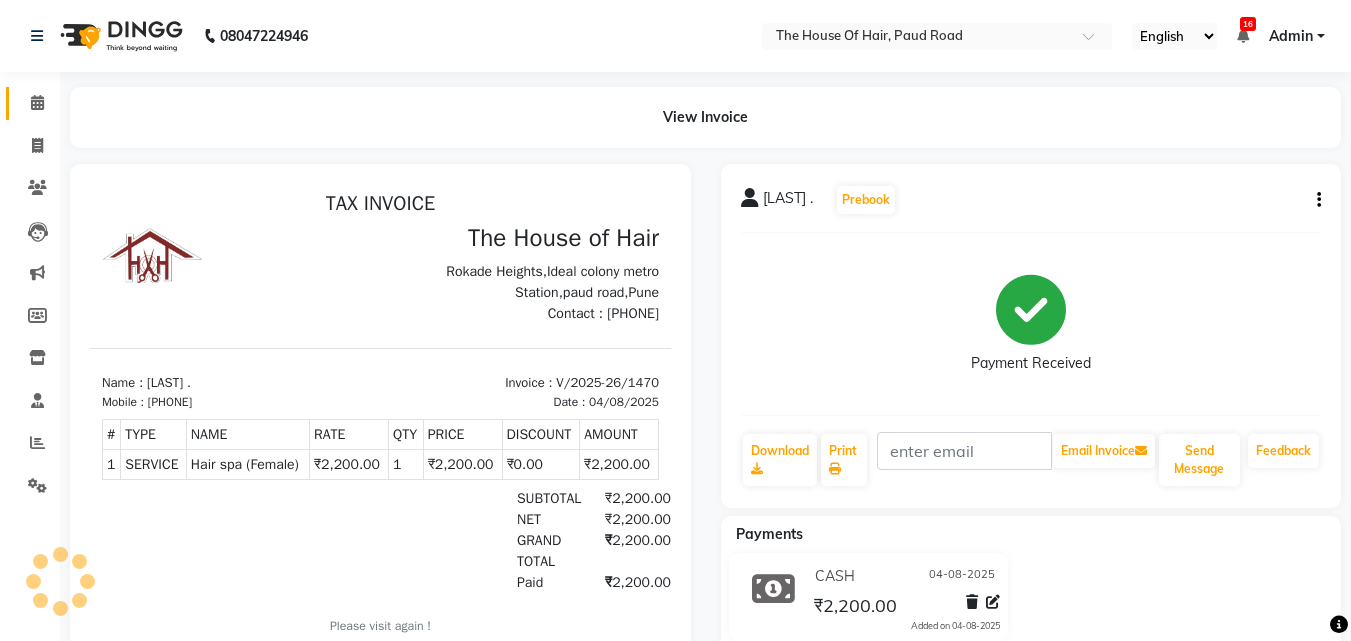 scroll, scrollTop: 0, scrollLeft: 0, axis: both 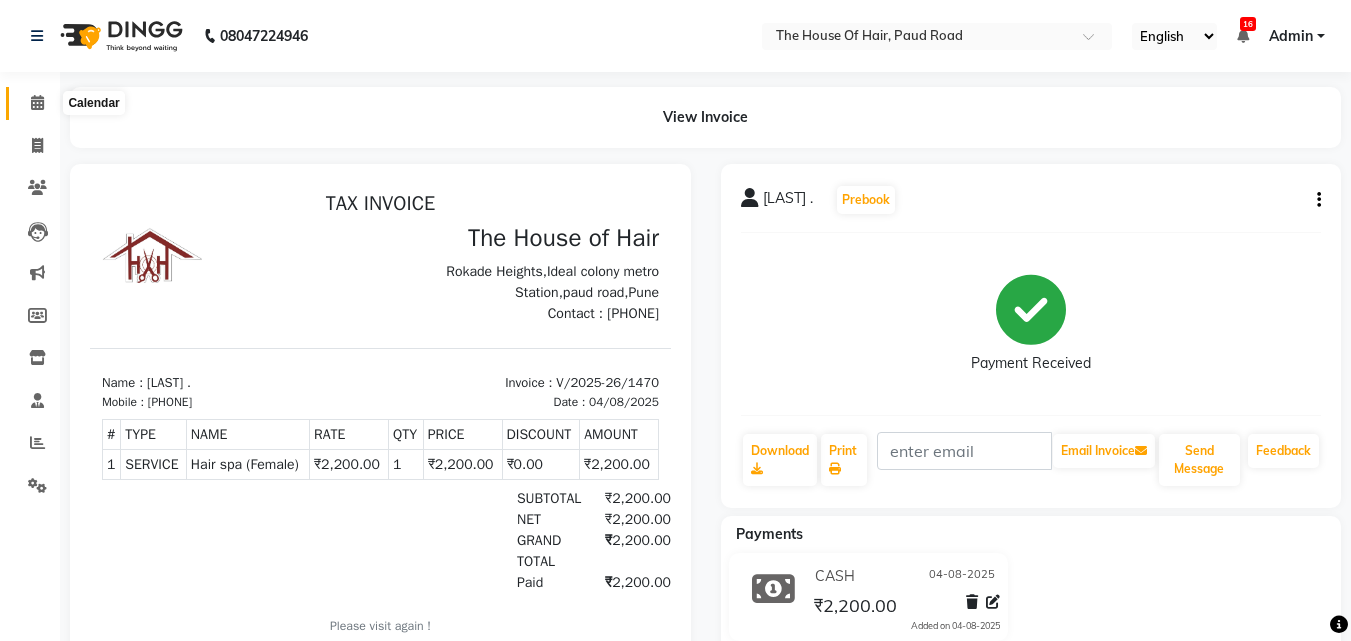 click 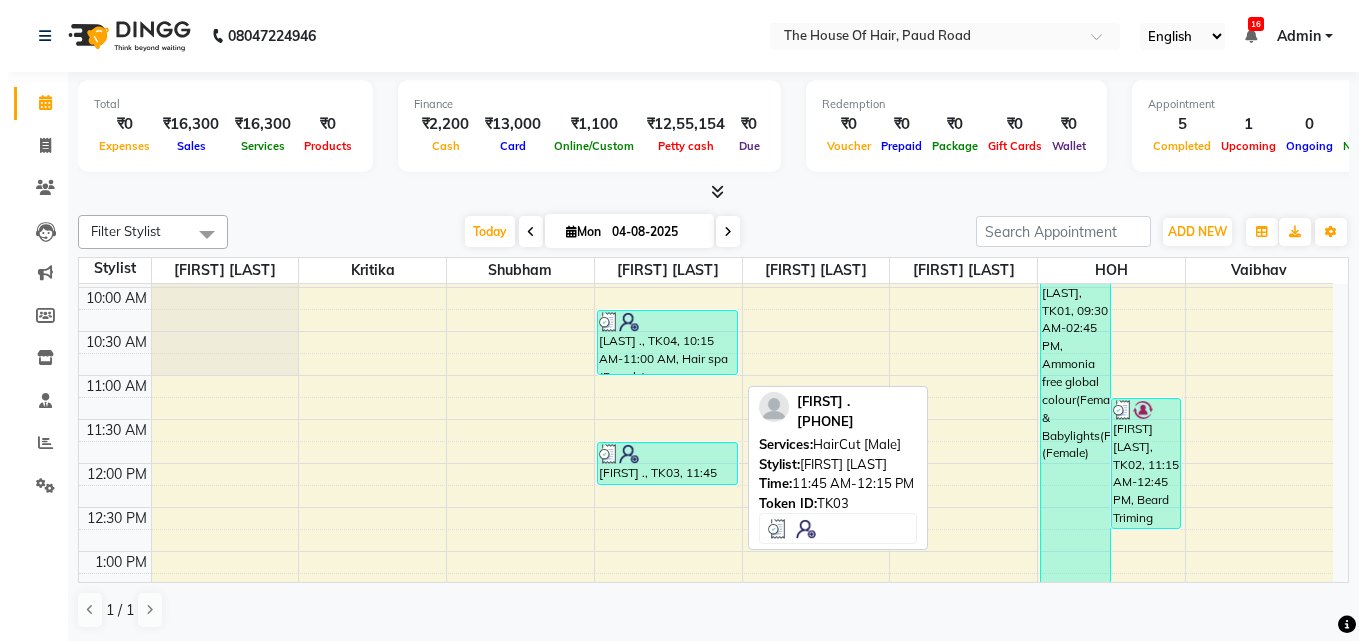 scroll, scrollTop: 166, scrollLeft: 0, axis: vertical 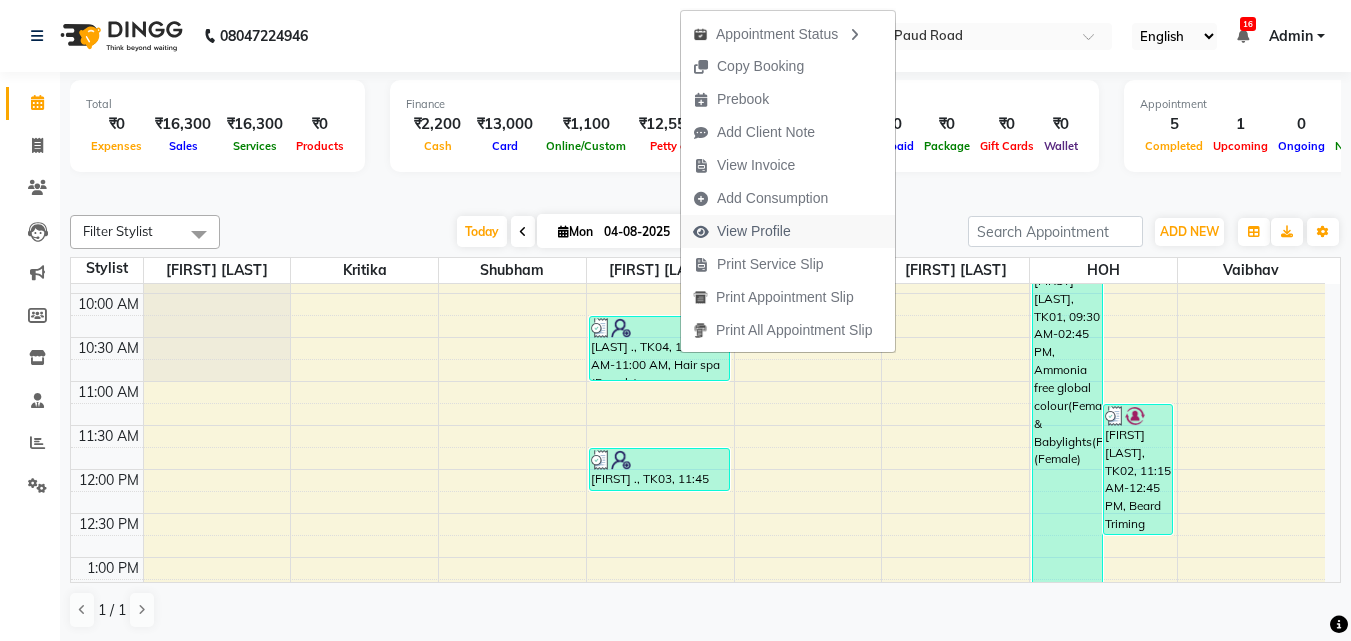 click on "View Profile" at bounding box center [754, 231] 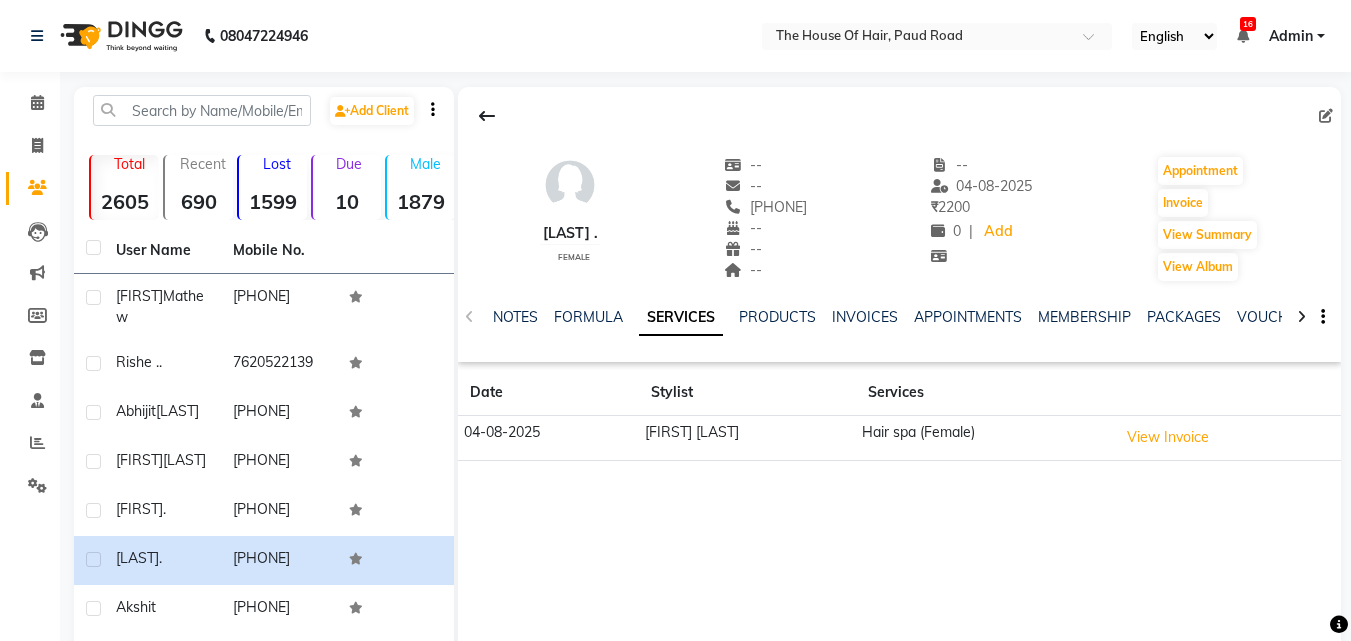 click 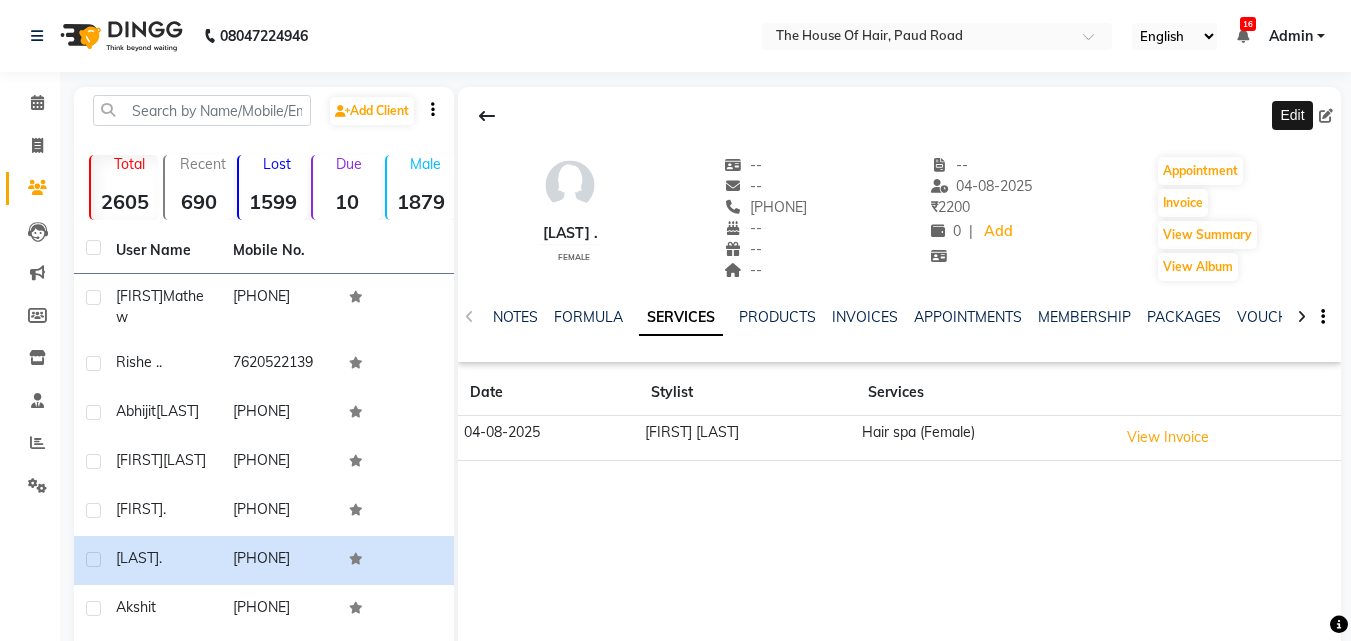 click 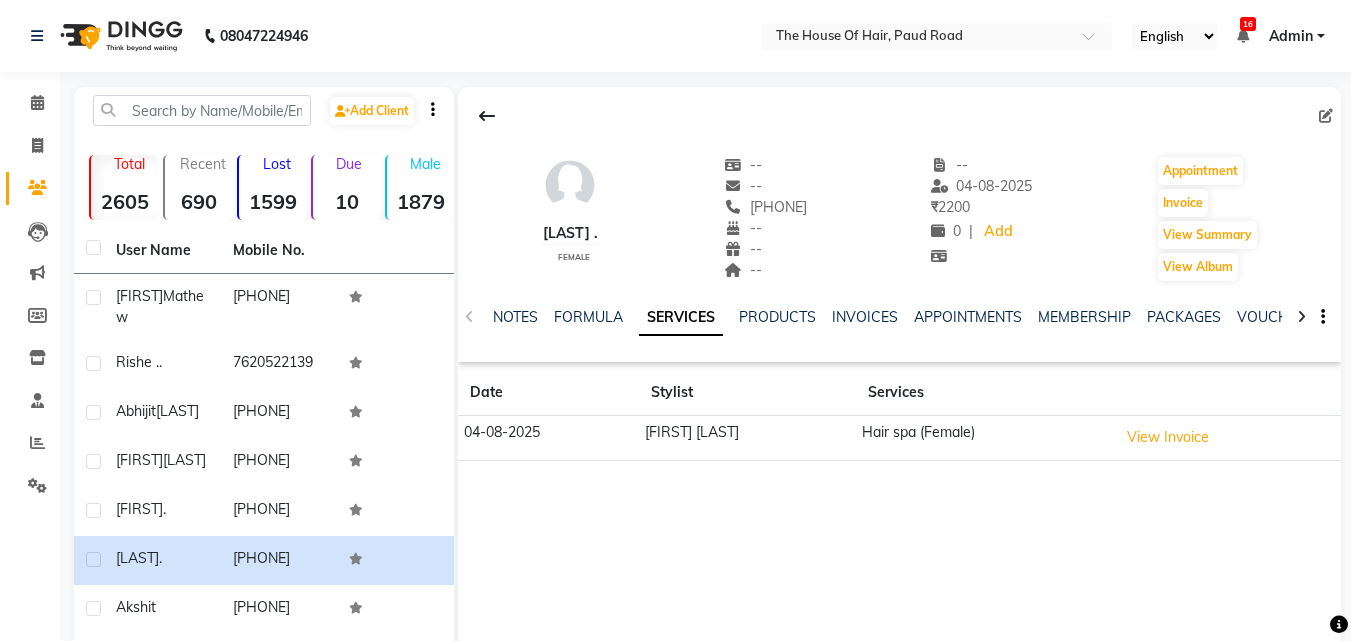 click 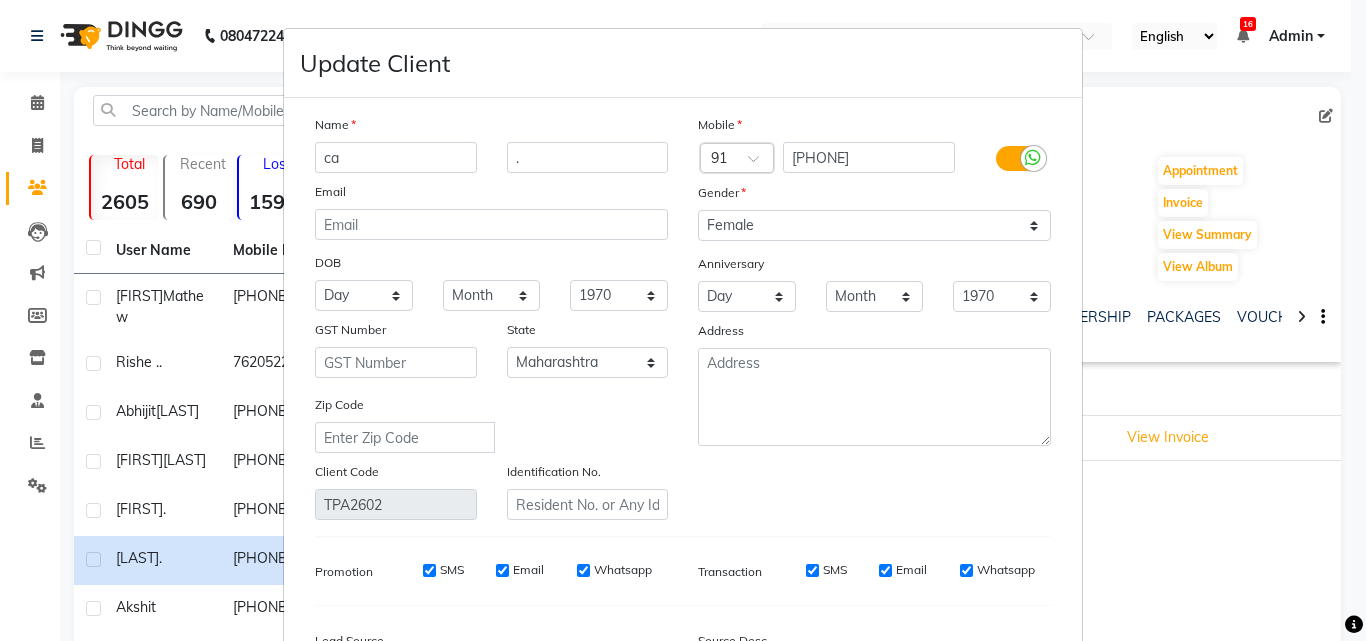 type on "c" 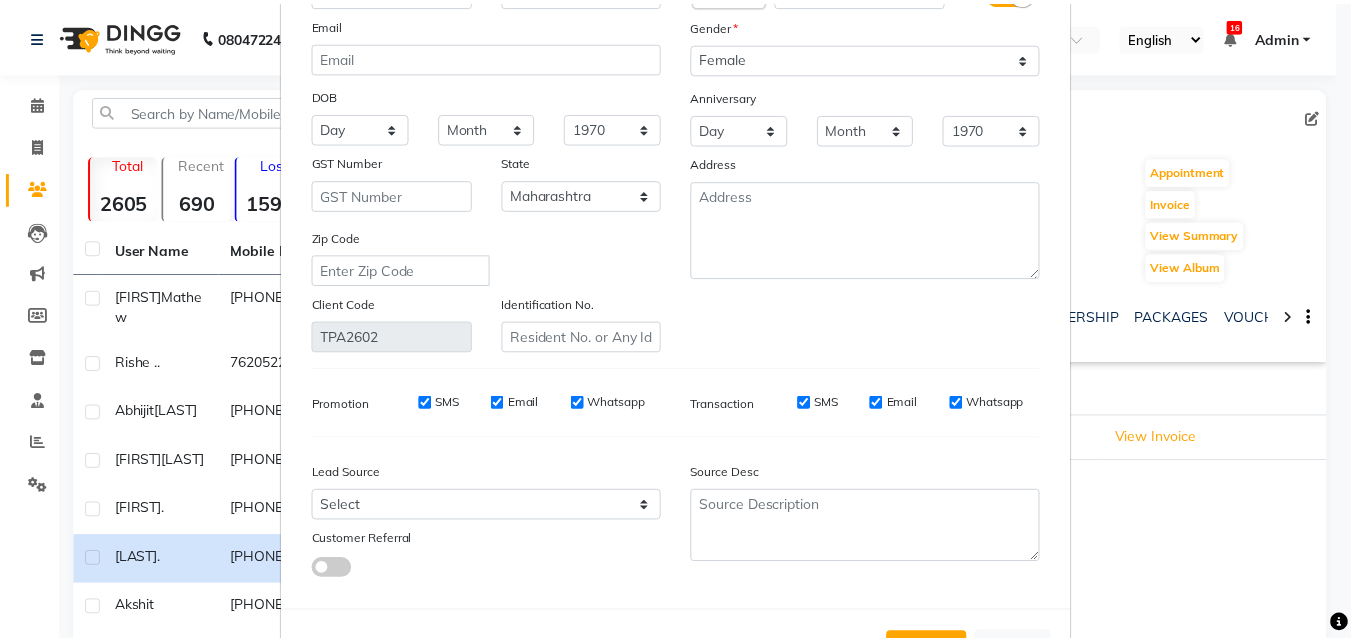 scroll, scrollTop: 233, scrollLeft: 0, axis: vertical 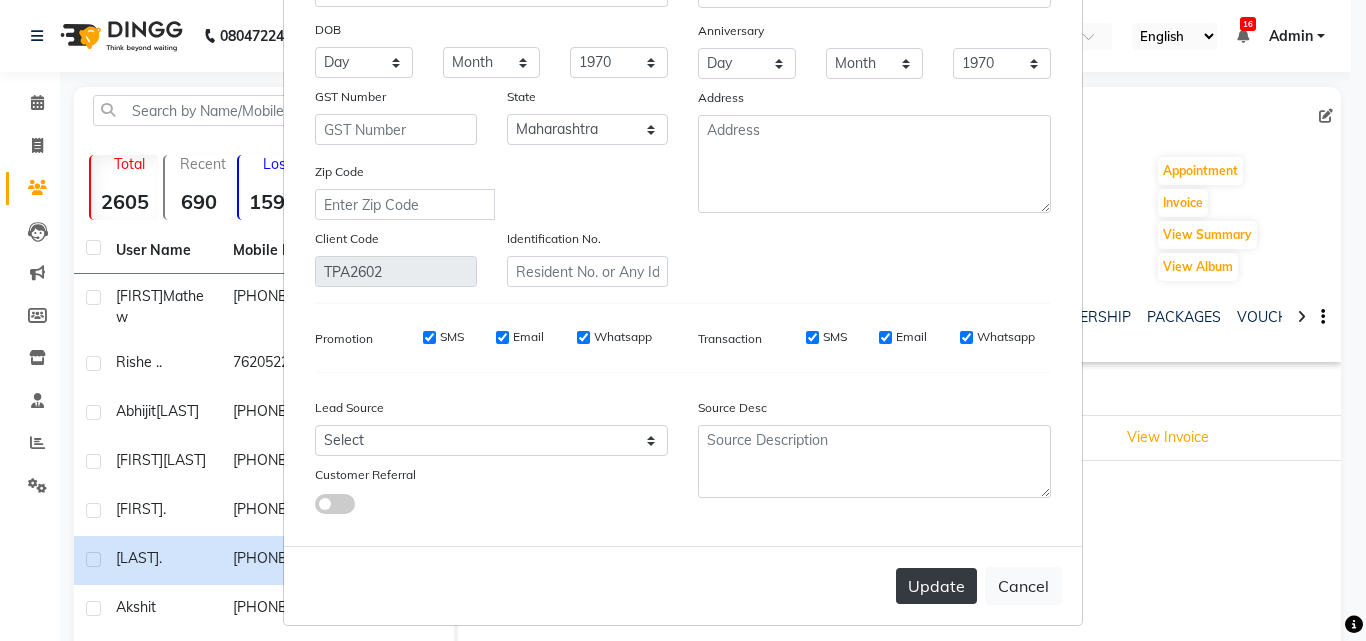 type on "[FIRST]" 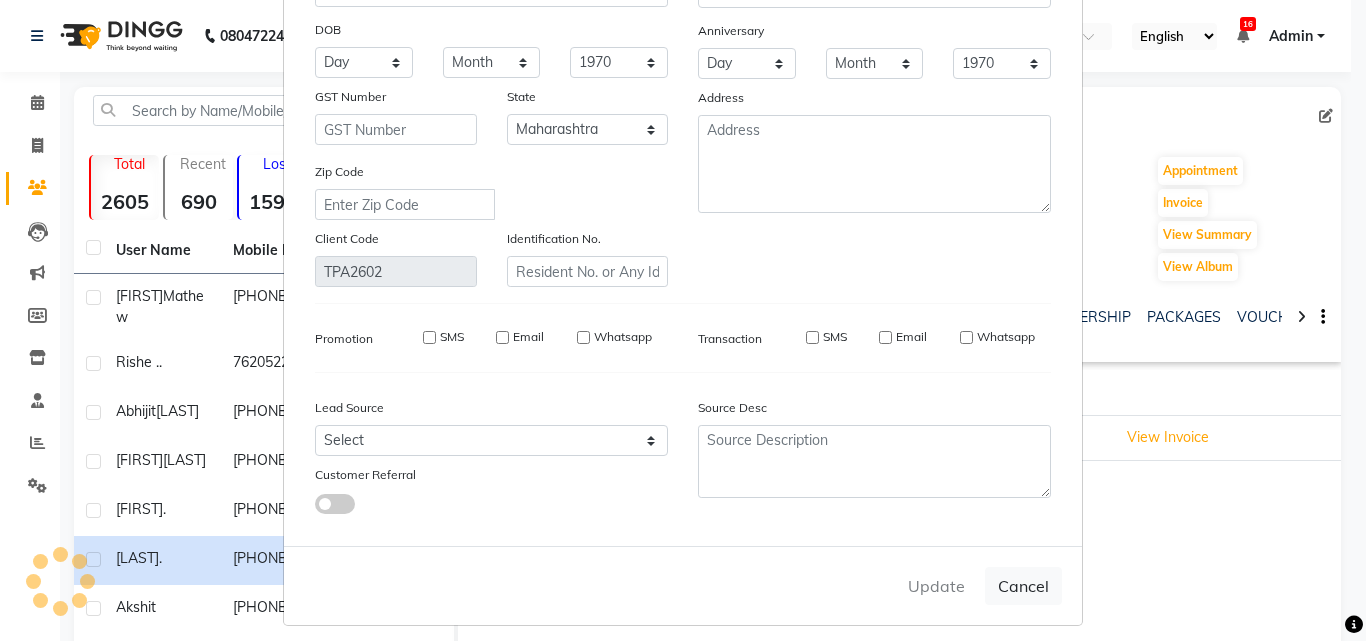 type 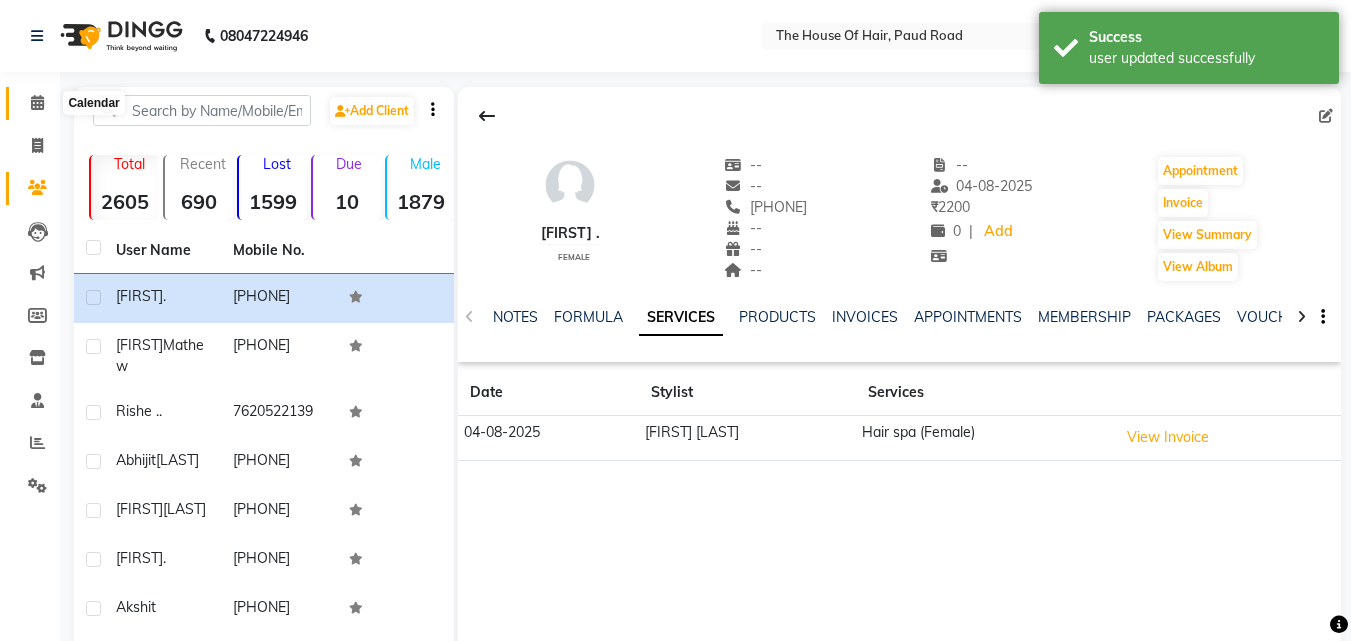 click 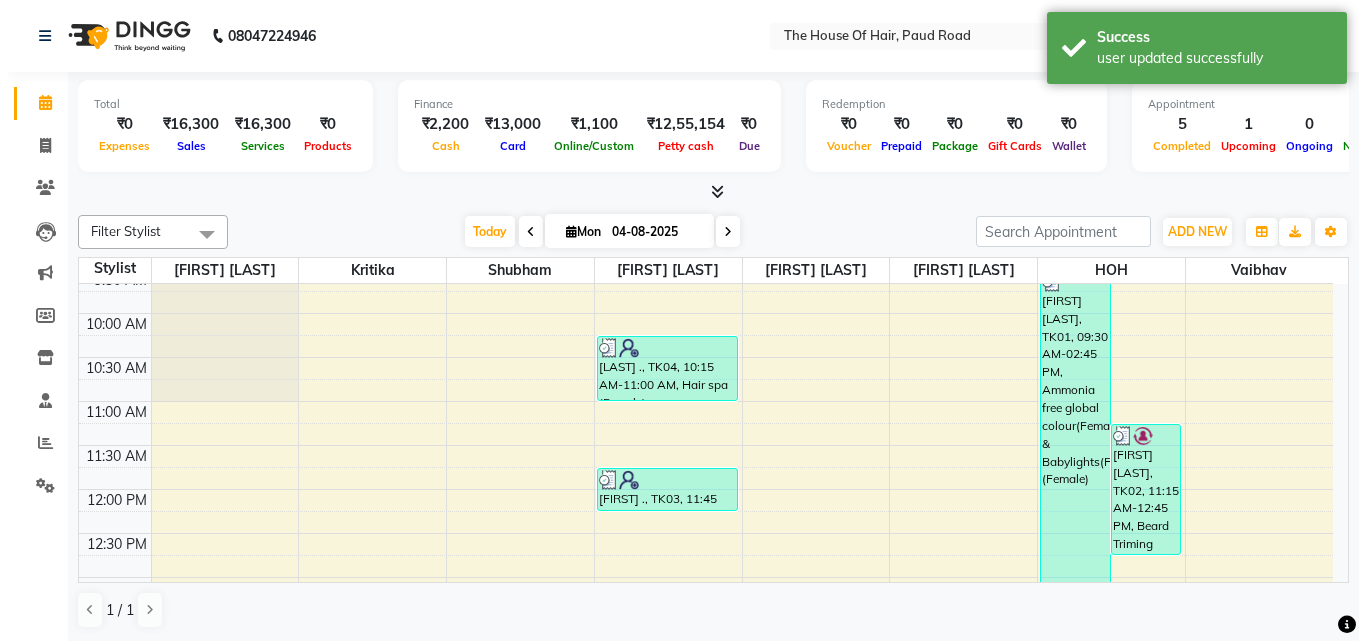 scroll, scrollTop: 147, scrollLeft: 0, axis: vertical 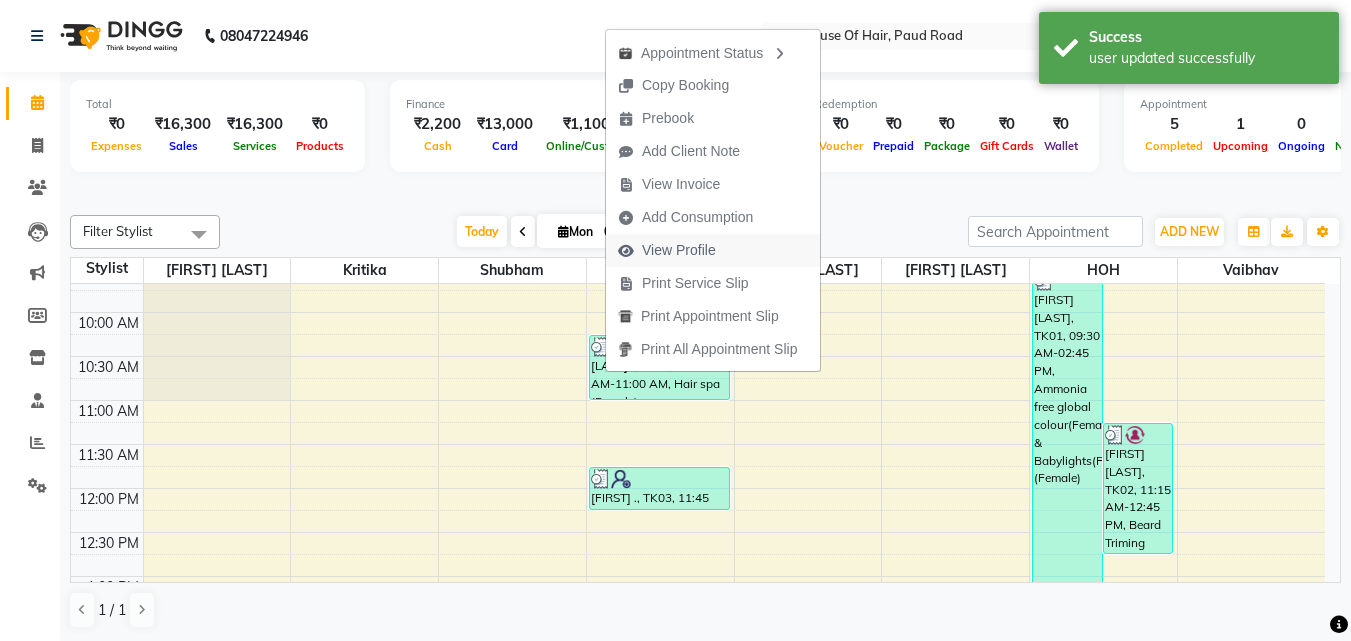 click on "View Profile" at bounding box center [679, 250] 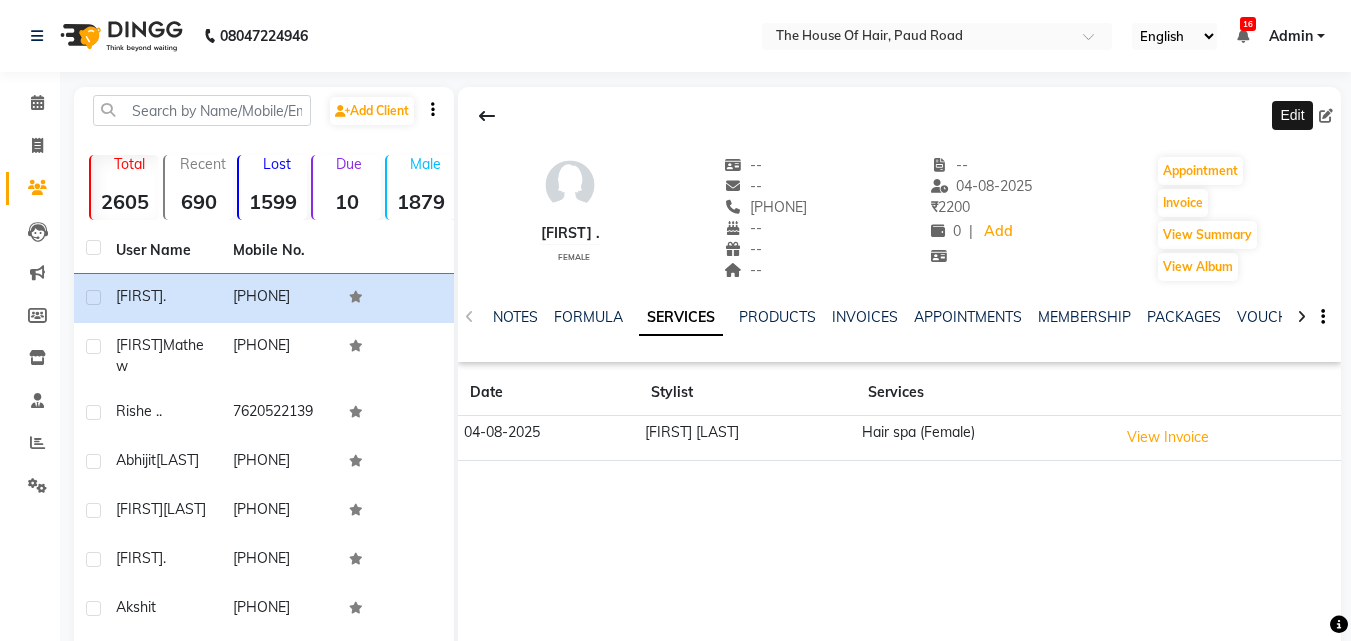 click 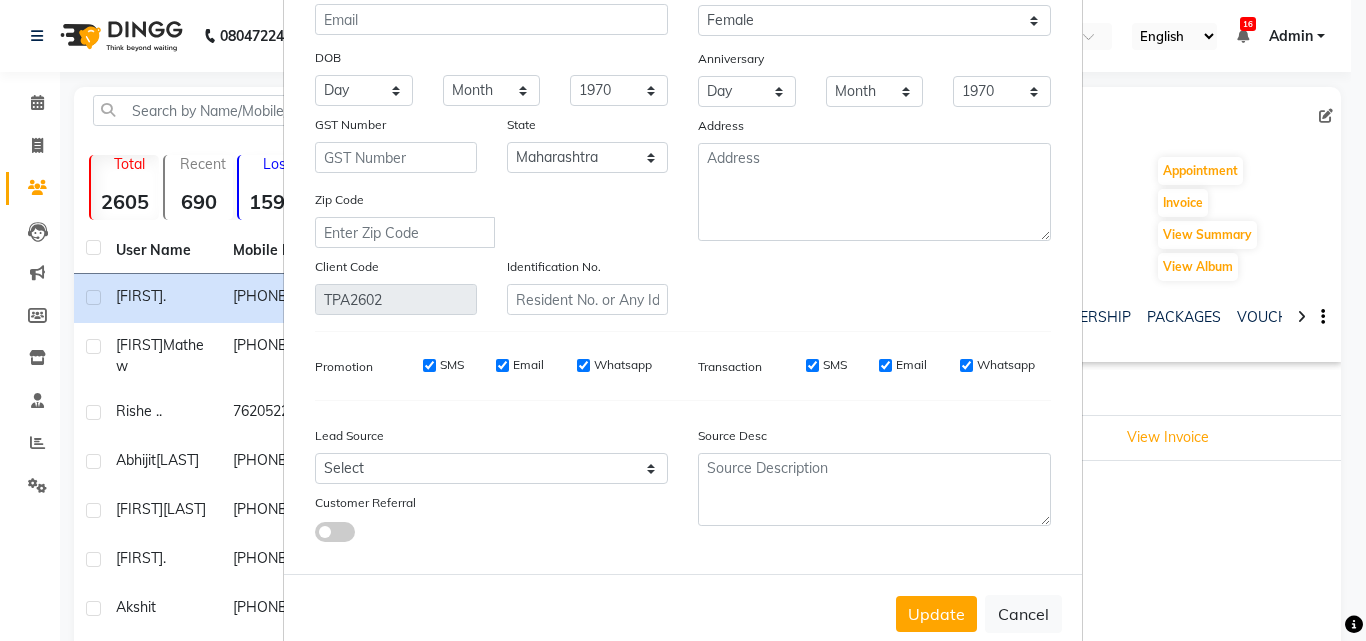 scroll, scrollTop: 246, scrollLeft: 0, axis: vertical 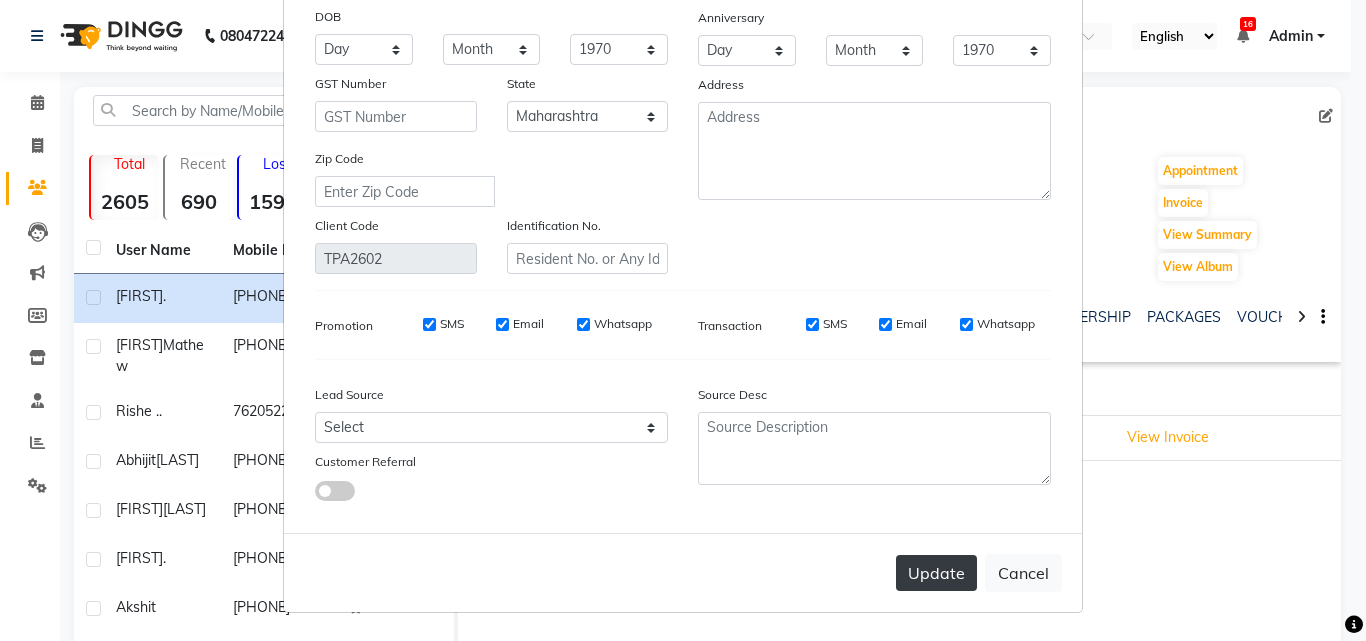 click on "Update" at bounding box center (936, 573) 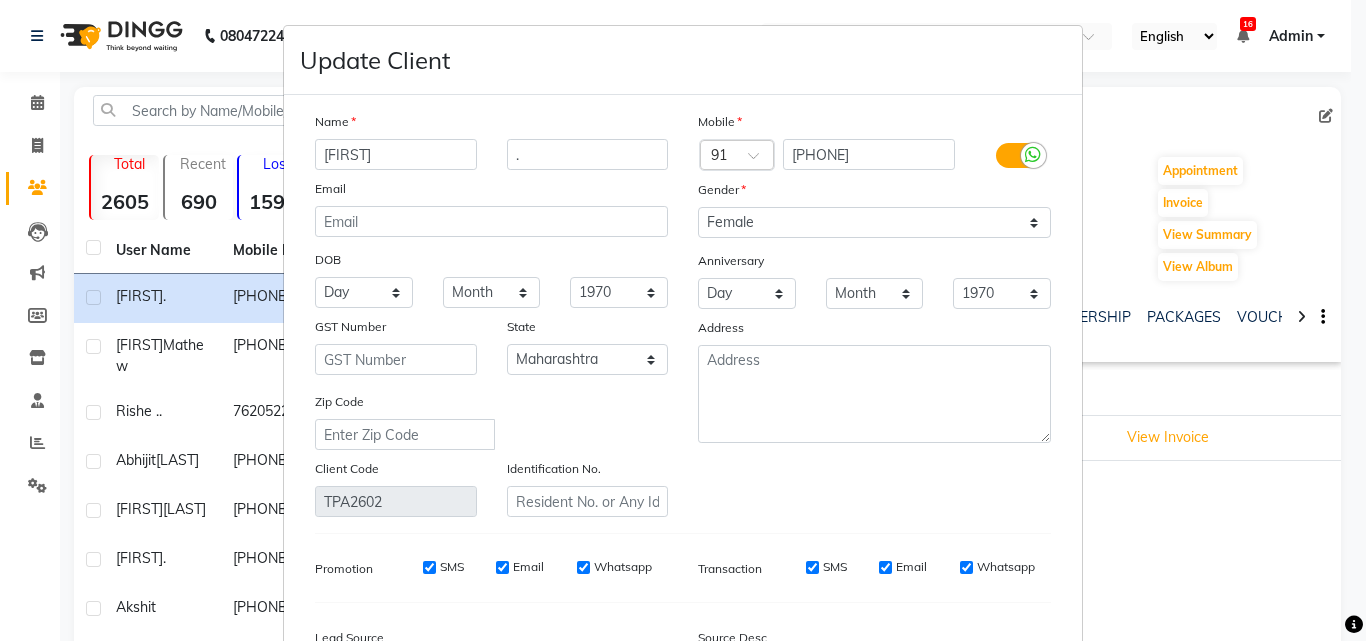 scroll, scrollTop: 0, scrollLeft: 0, axis: both 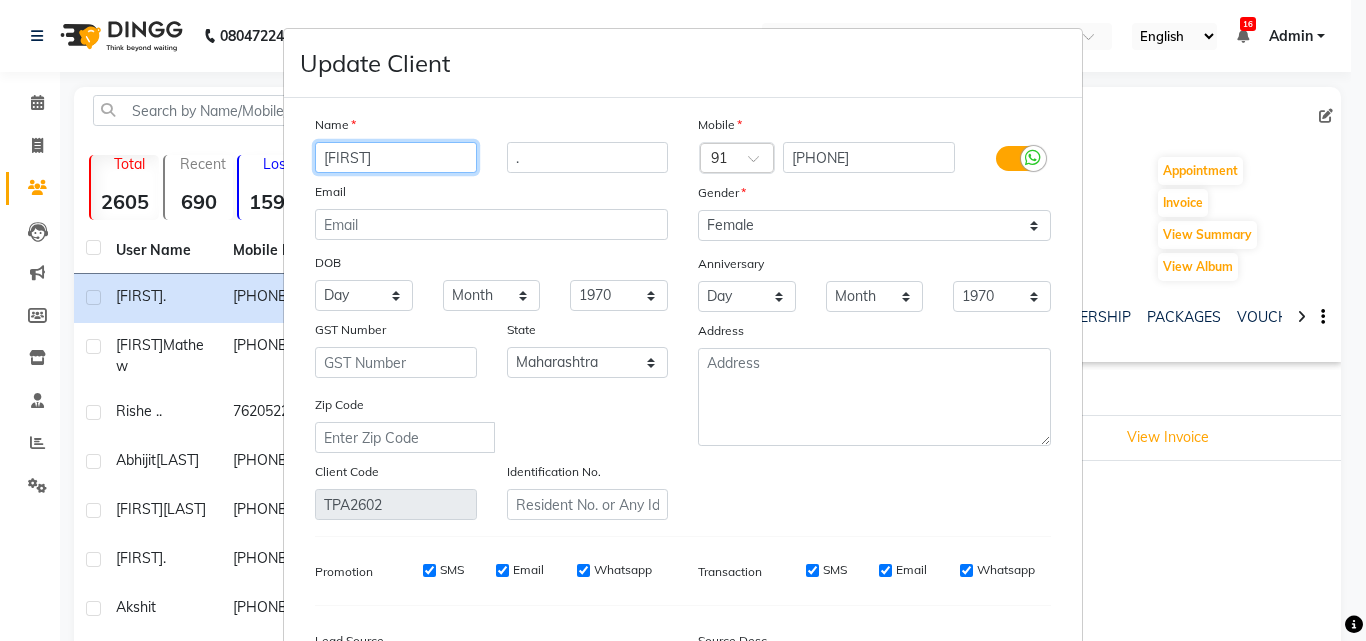click on "[FIRST]" at bounding box center (396, 157) 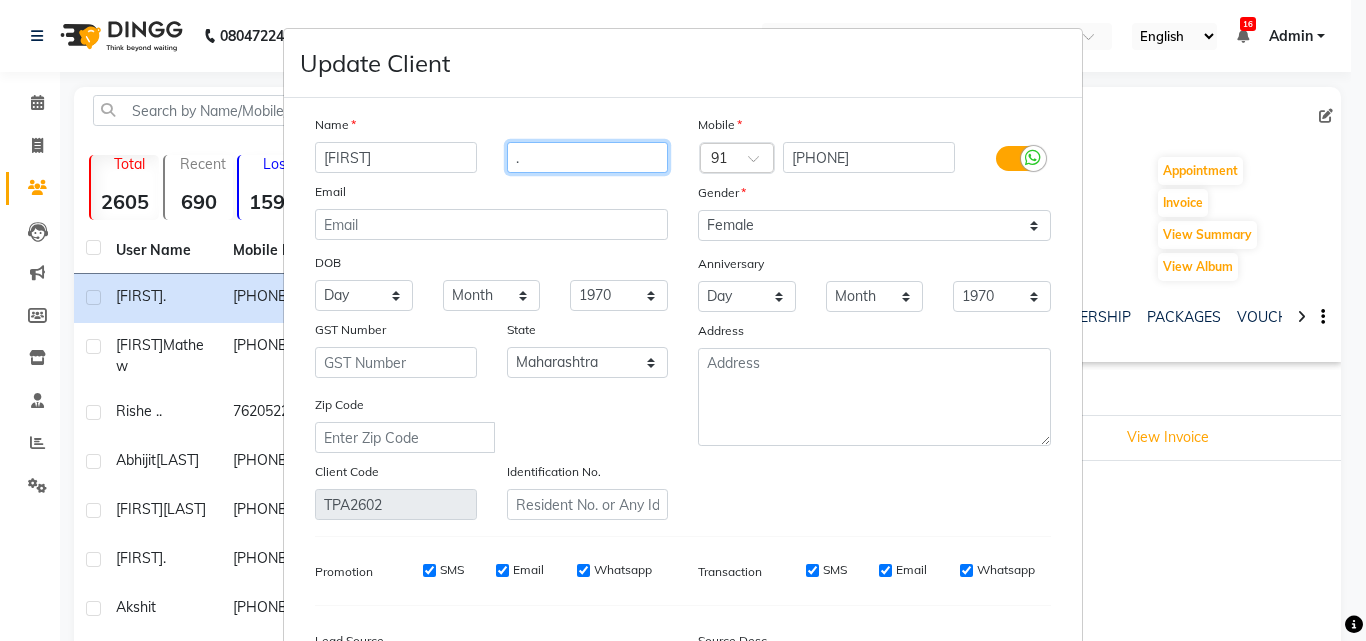 click on "." at bounding box center [588, 157] 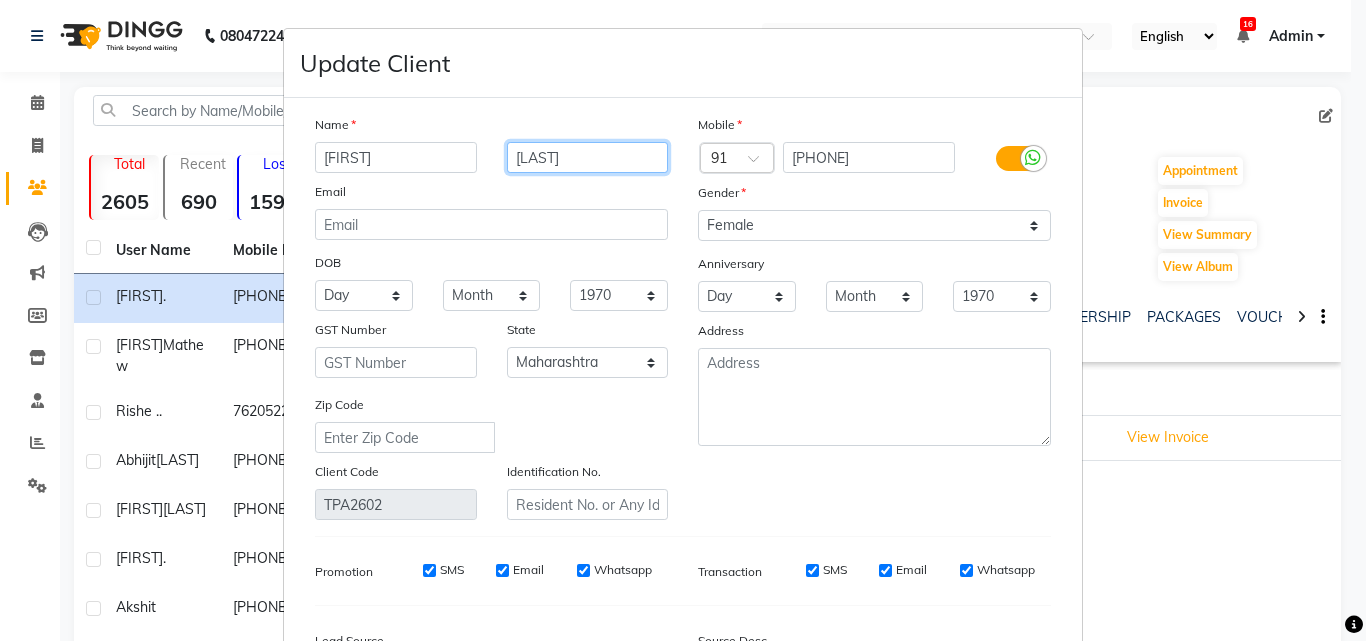 click on "[LAST]" at bounding box center [588, 157] 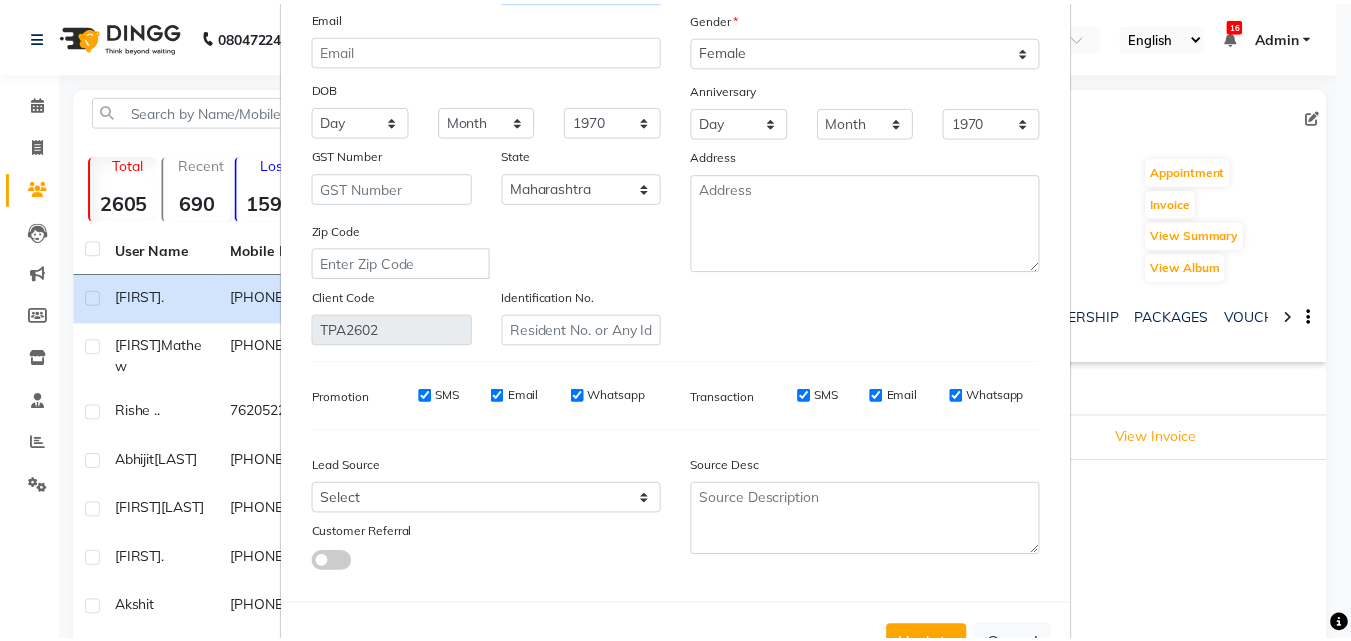 scroll, scrollTop: 235, scrollLeft: 0, axis: vertical 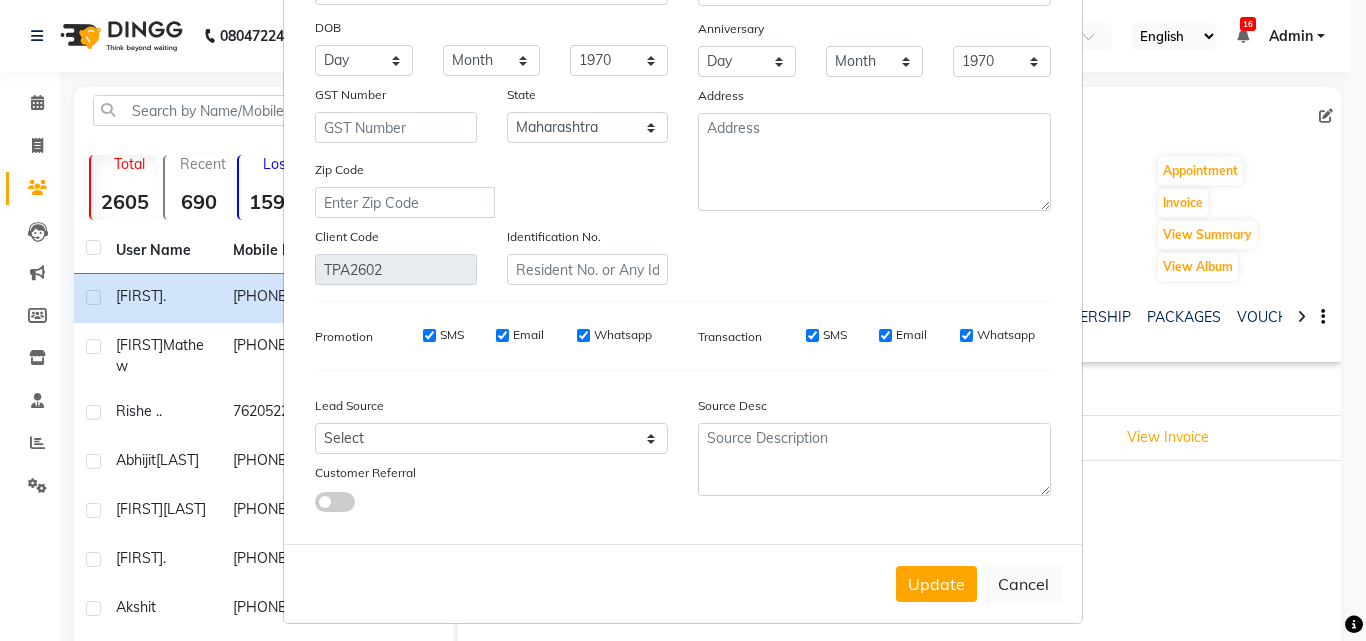 type on "Mathew" 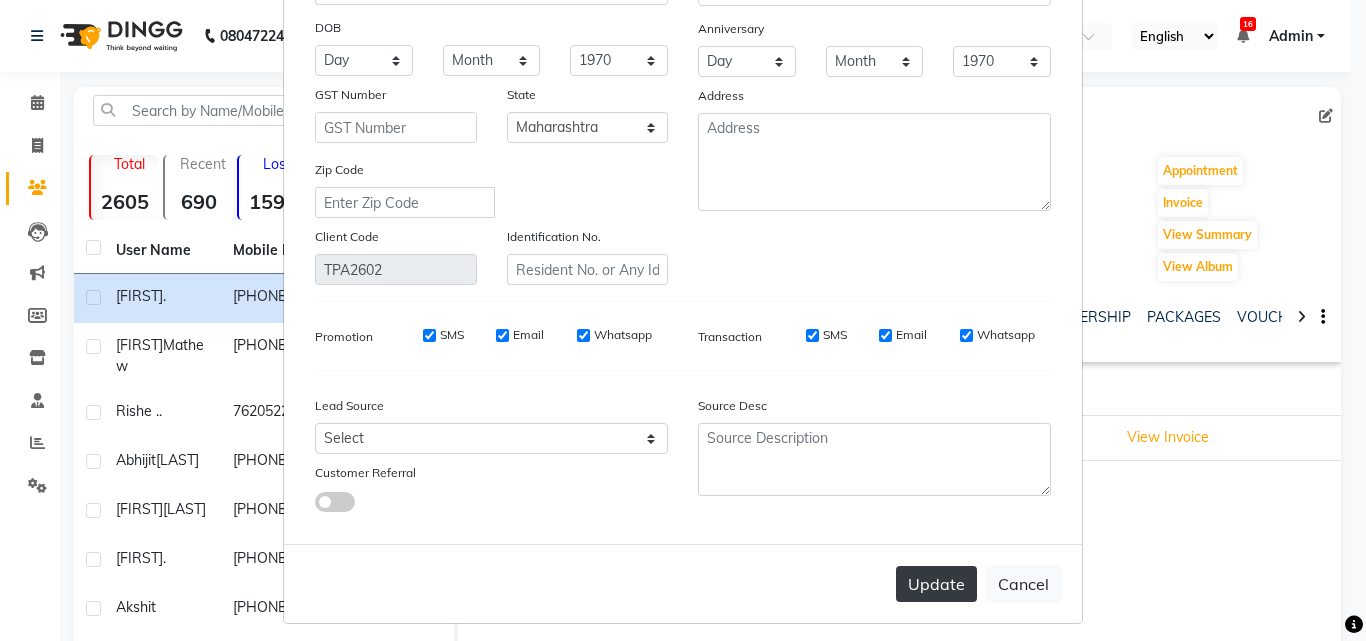 click on "Update" at bounding box center [936, 584] 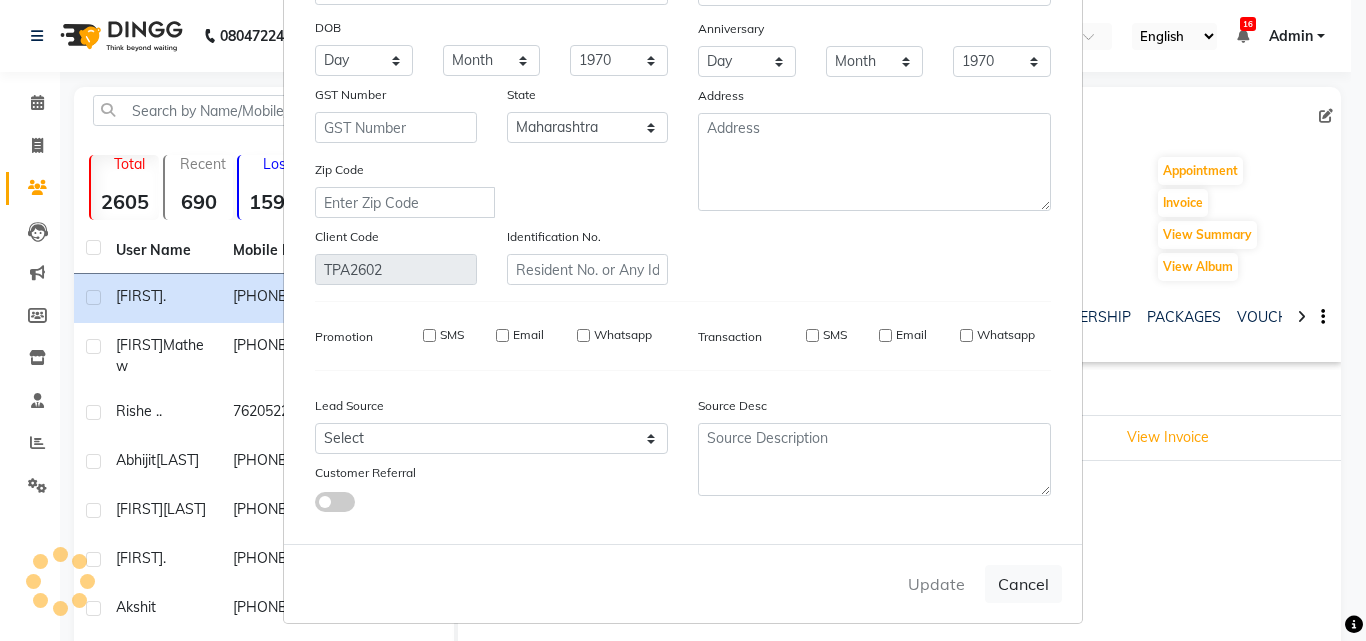 type 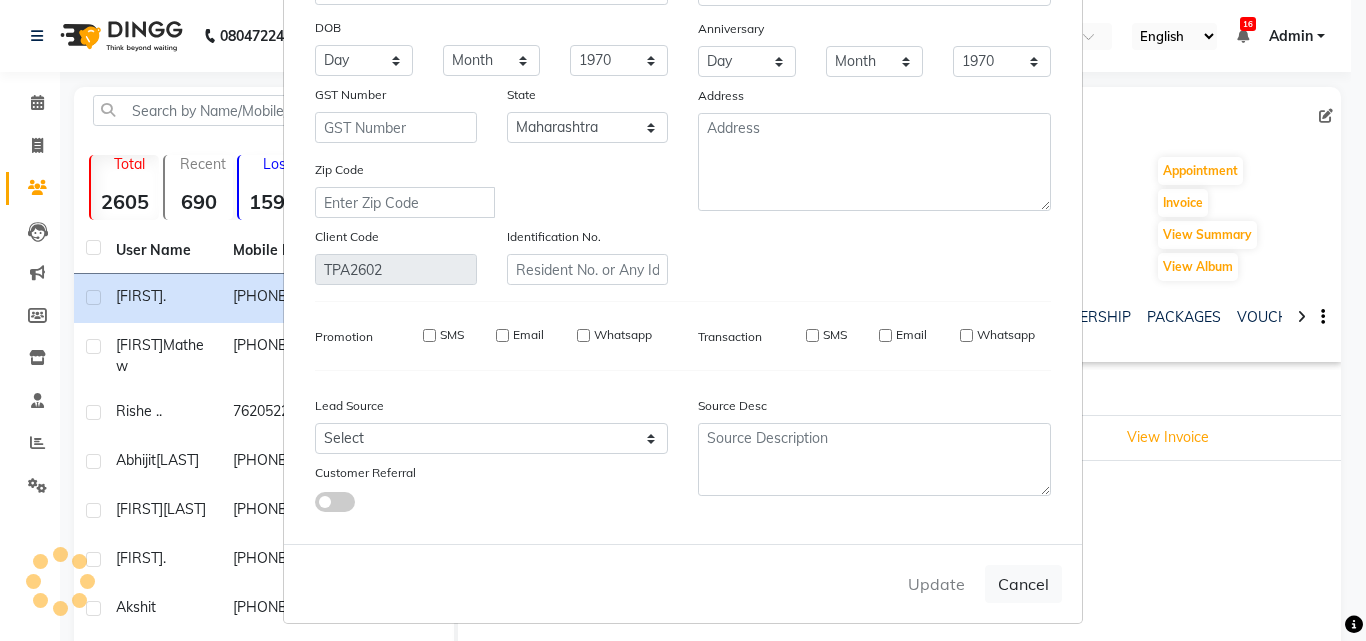 type 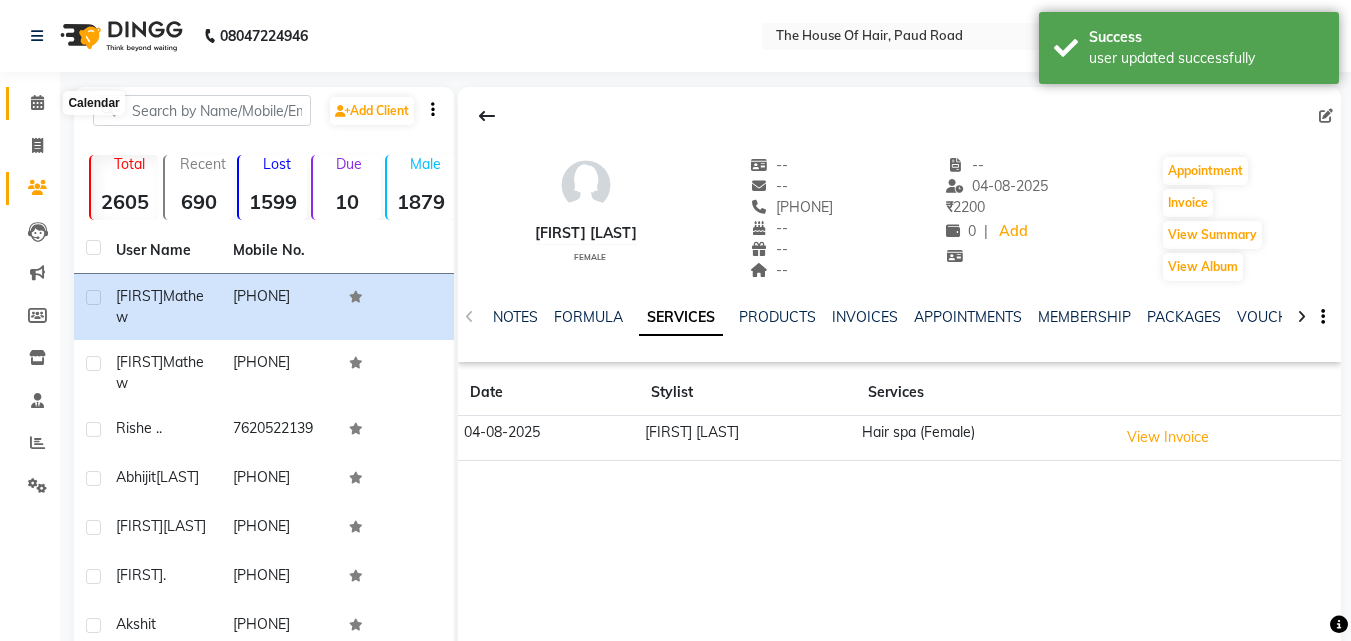 click 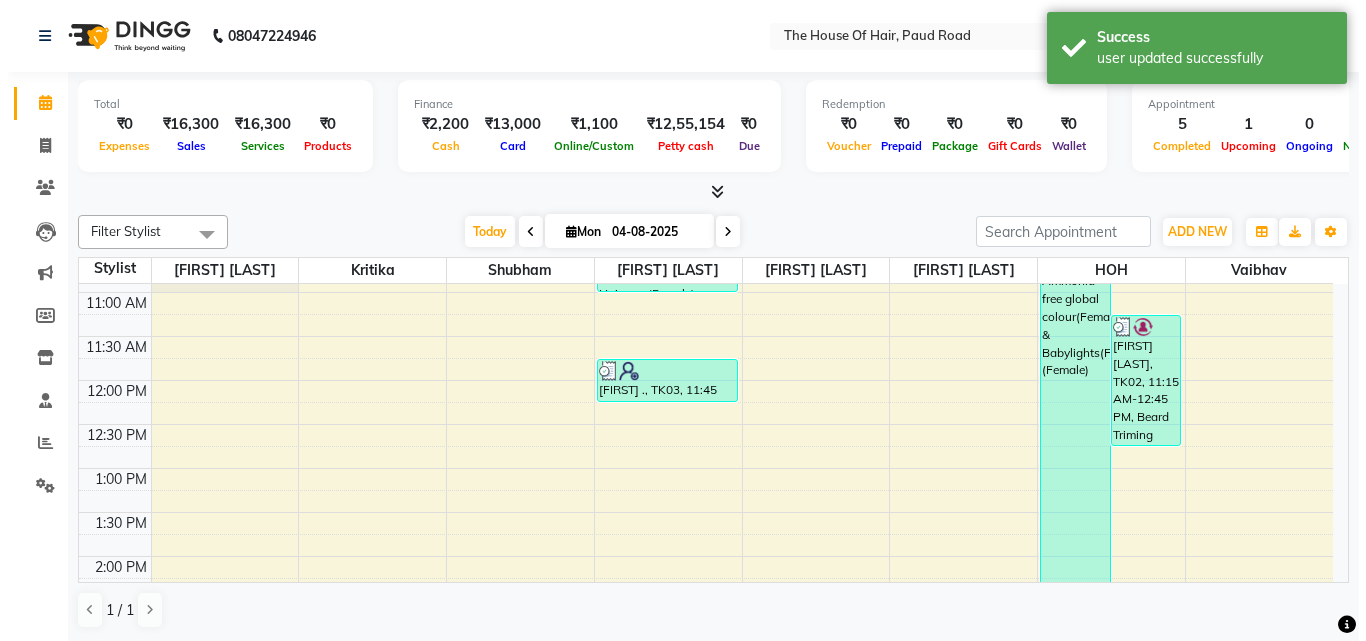 scroll, scrollTop: 256, scrollLeft: 0, axis: vertical 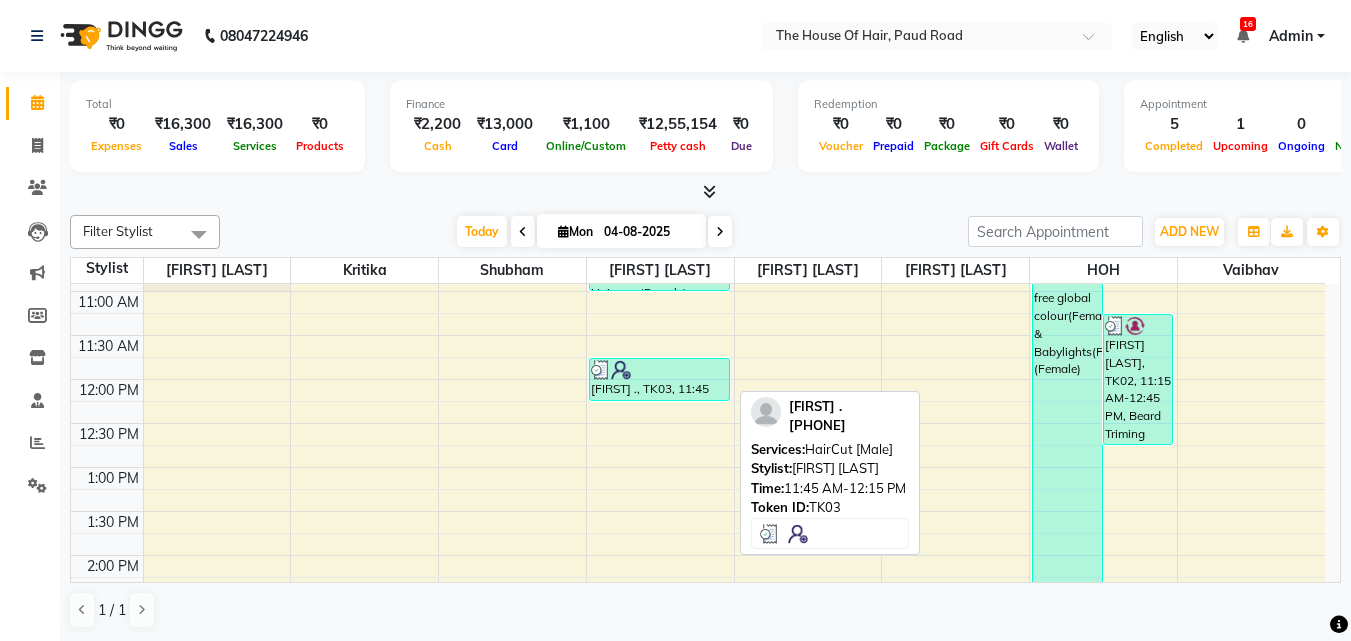 click on "[FIRST] ., TK03, 11:45 AM-12:15 PM, HairCut  [Male]" at bounding box center [659, 379] 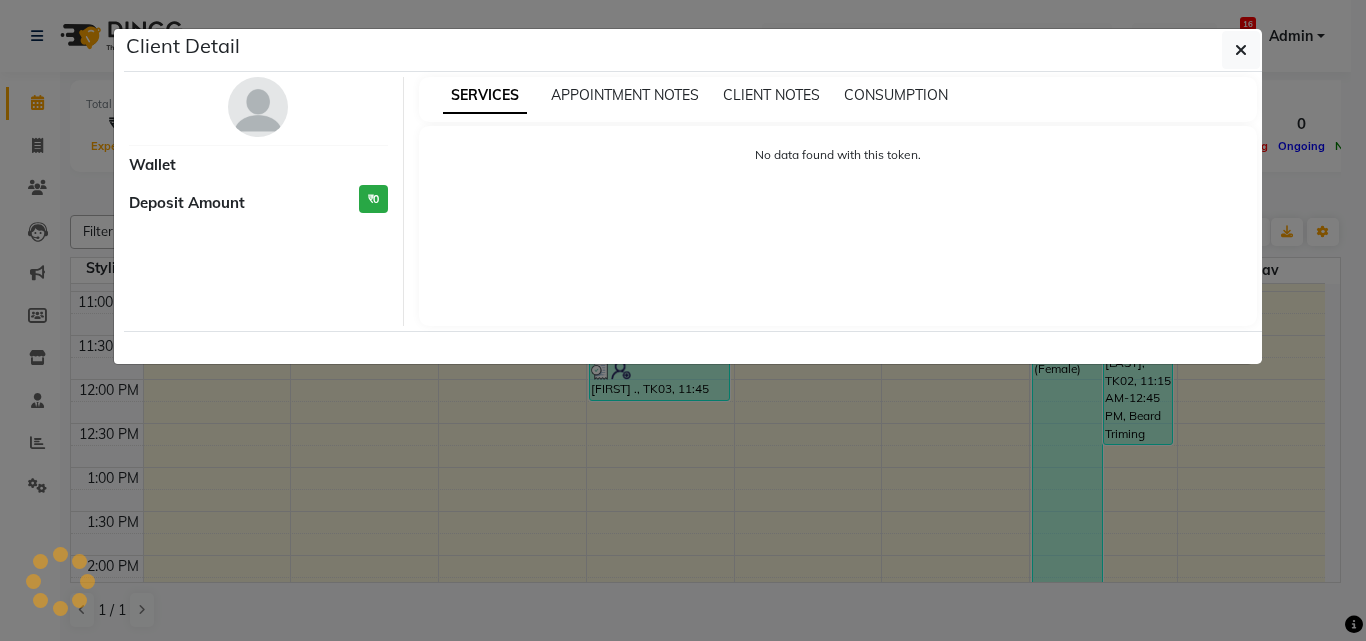 select on "3" 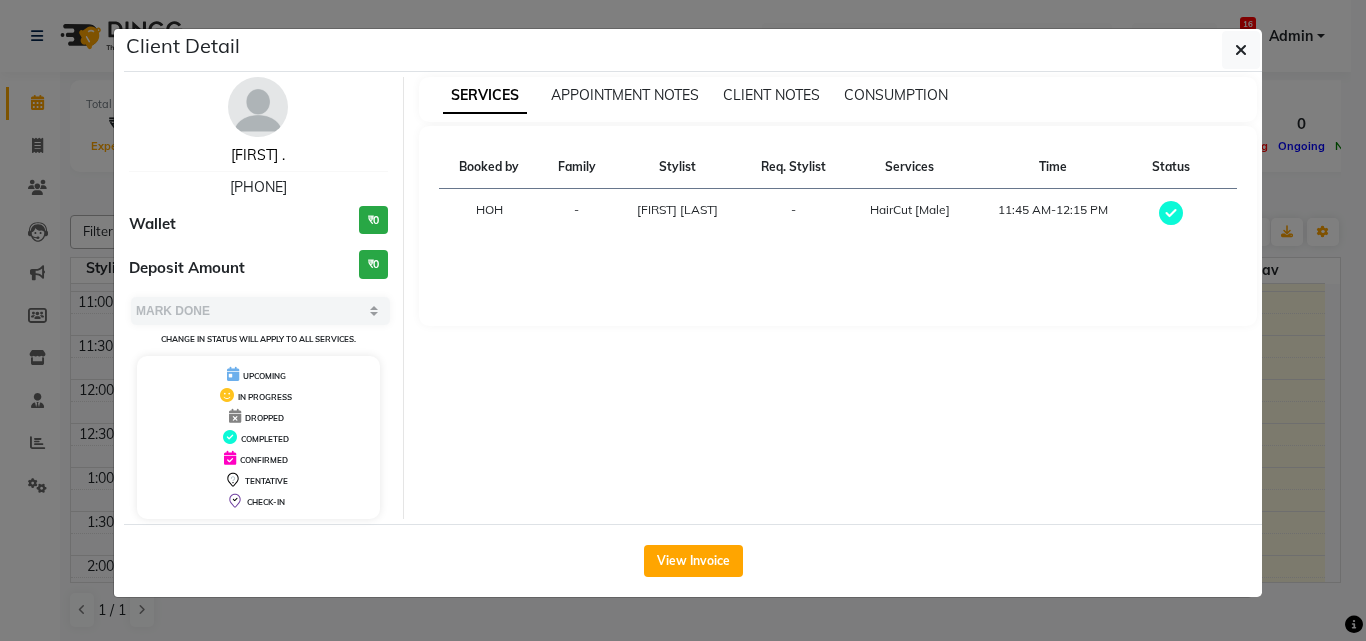 click on "[FIRST] ." at bounding box center (258, 155) 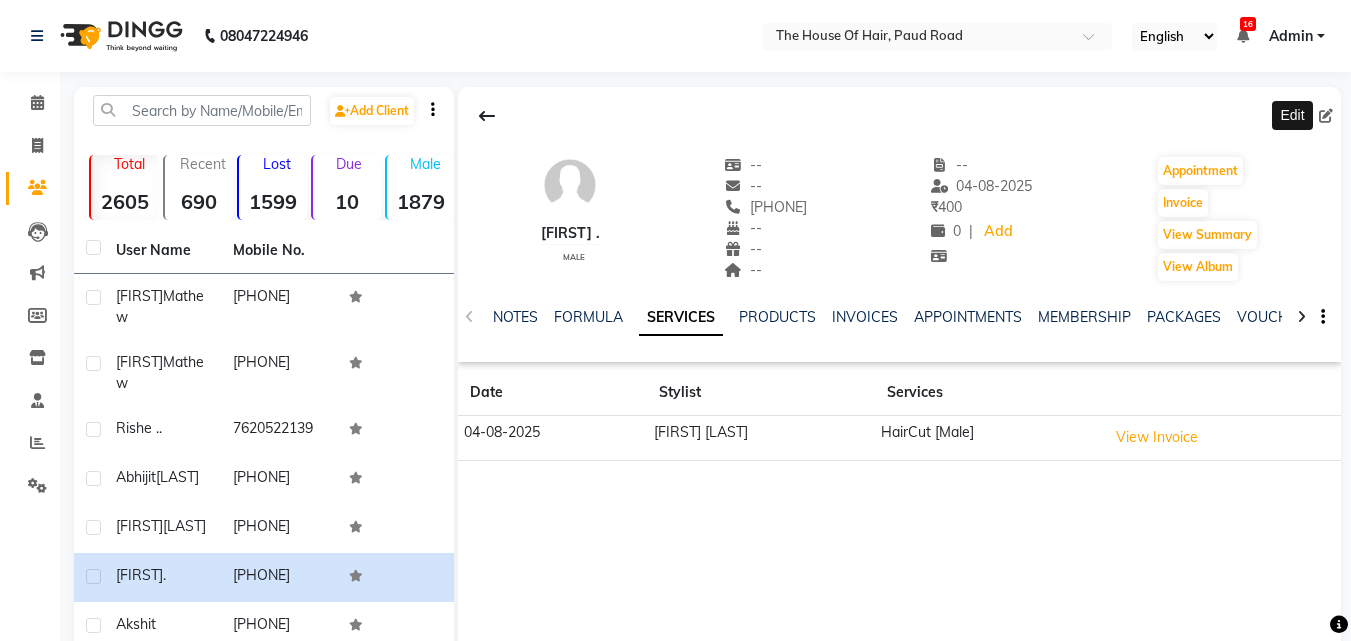 click 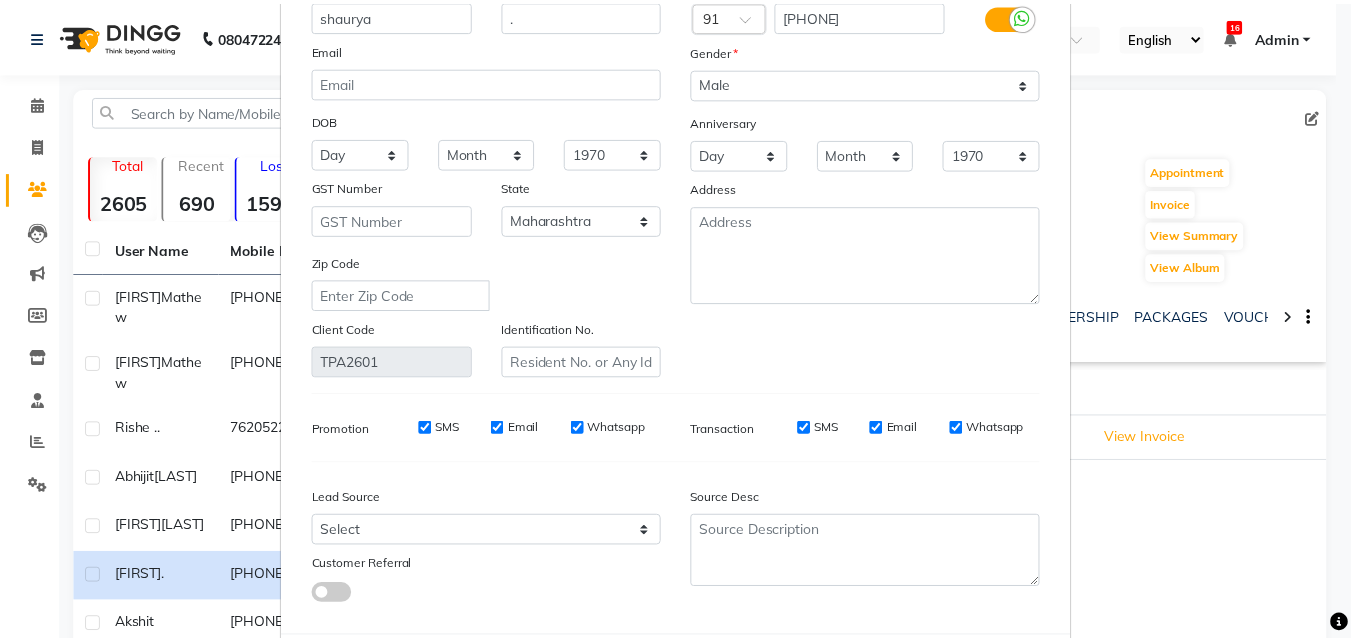 scroll, scrollTop: 235, scrollLeft: 0, axis: vertical 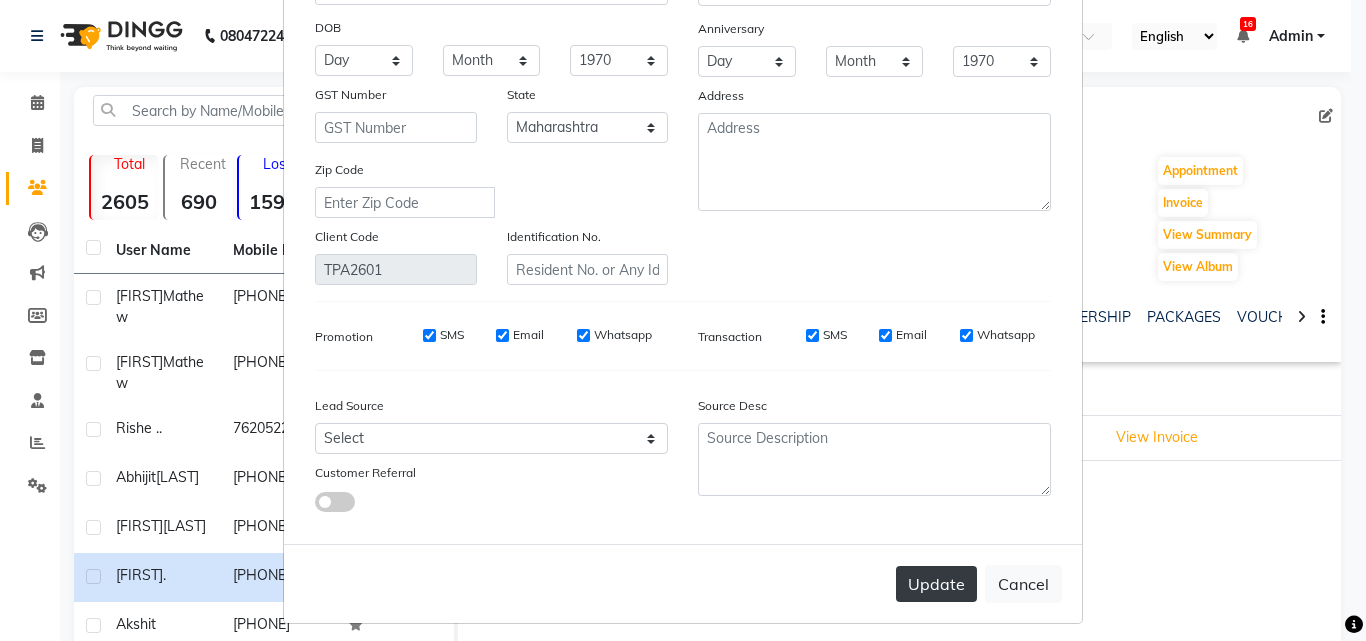 type on "shaurya" 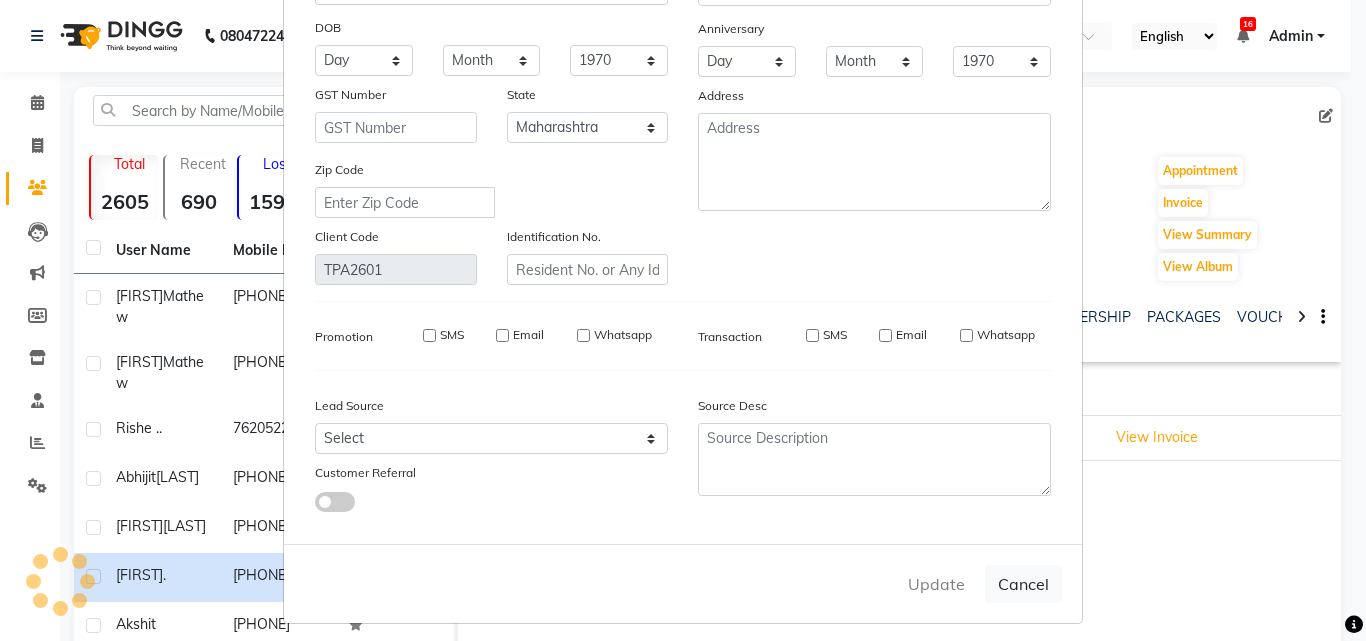 type 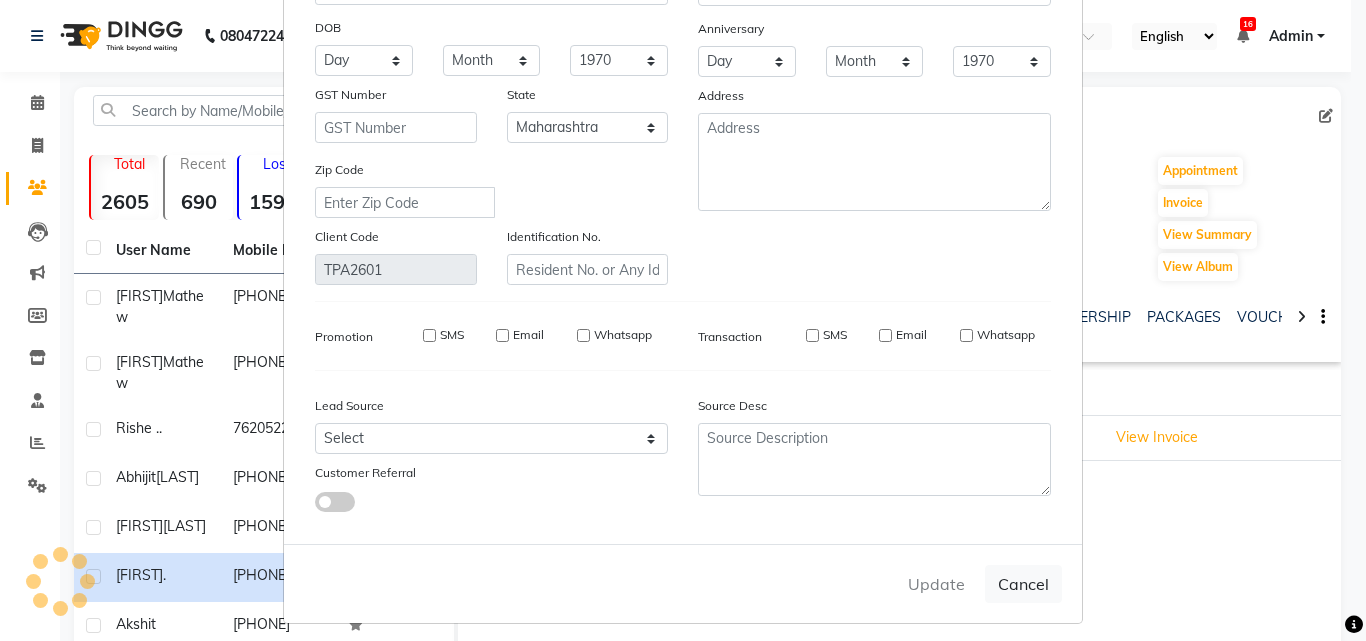 type 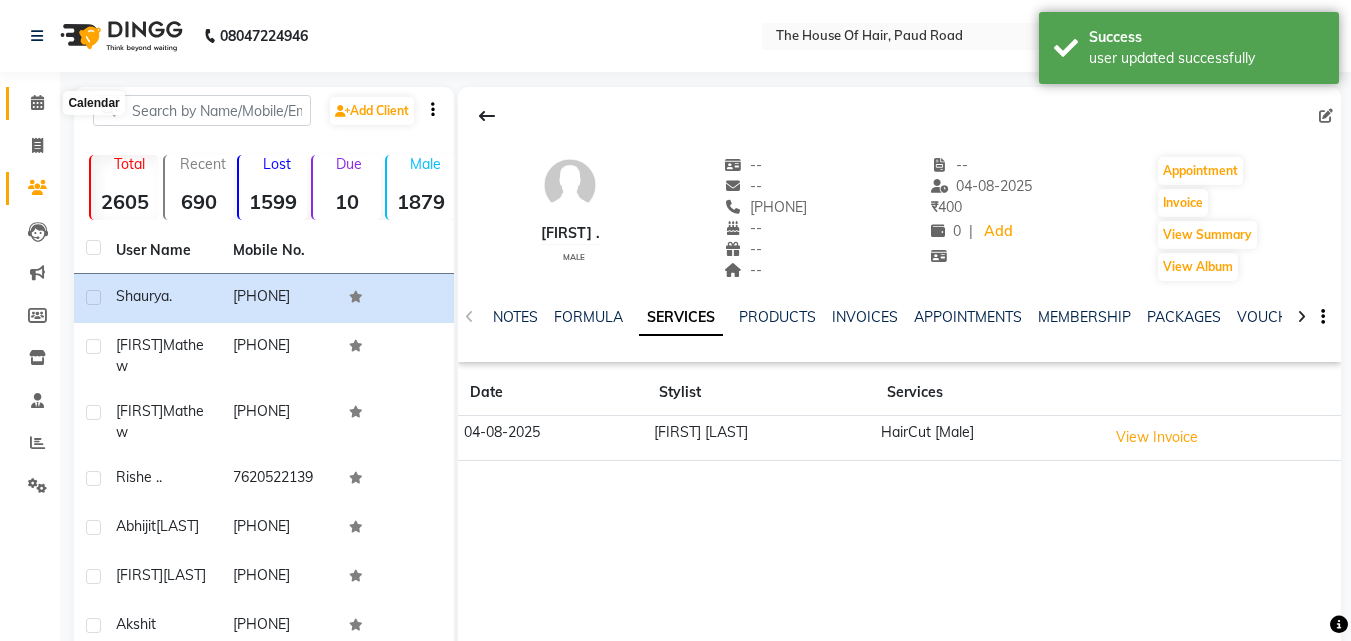 click 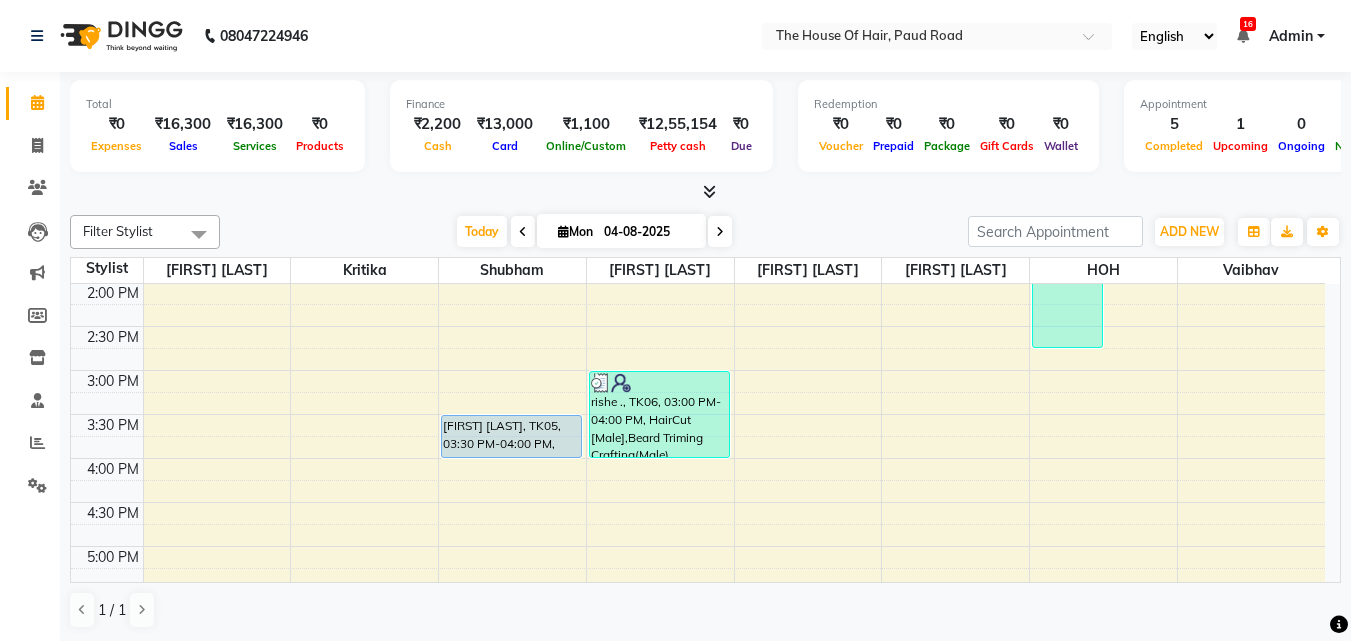 scroll, scrollTop: 530, scrollLeft: 0, axis: vertical 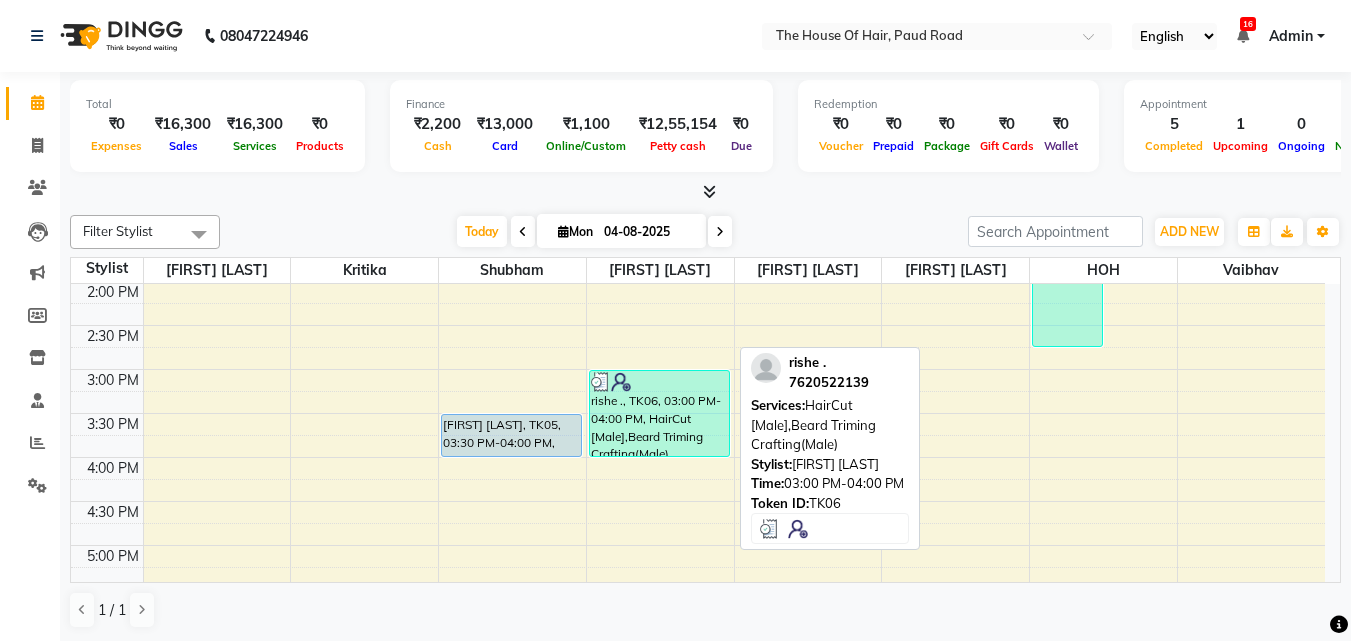 click on "rishe ., TK06, 03:00 PM-04:00 PM, HairCut  [Male],Beard Triming Crafting(Male)" at bounding box center (659, 413) 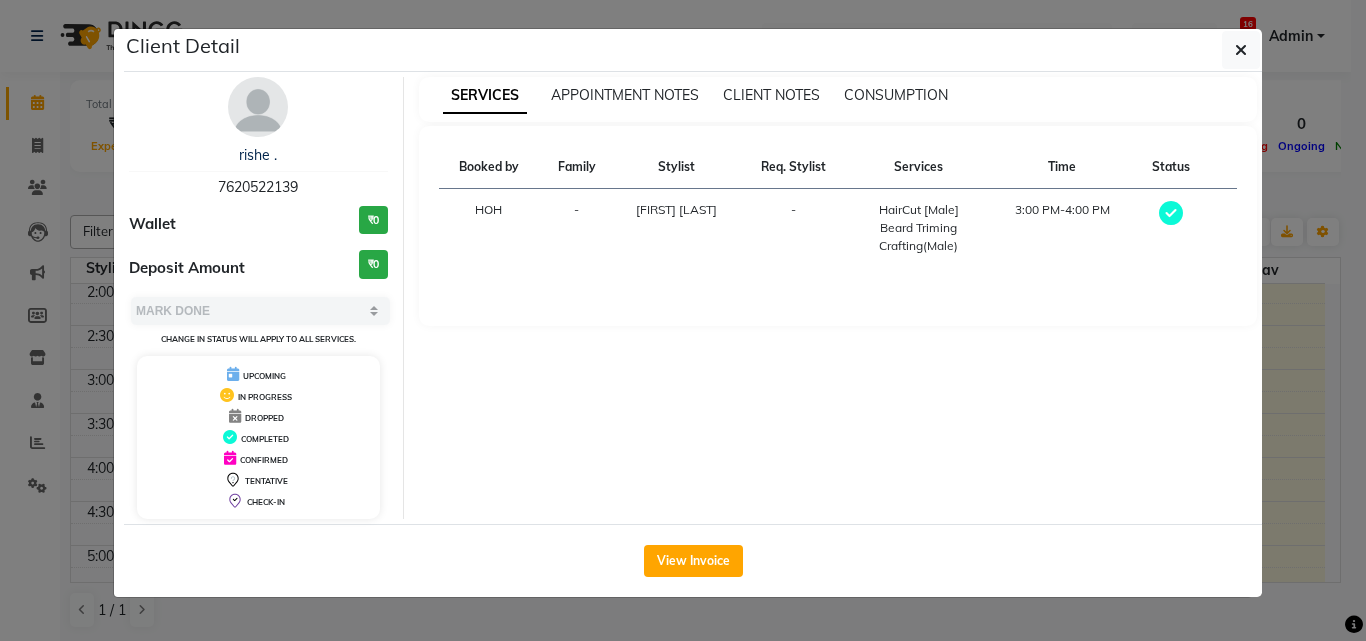 click on "View Invoice" 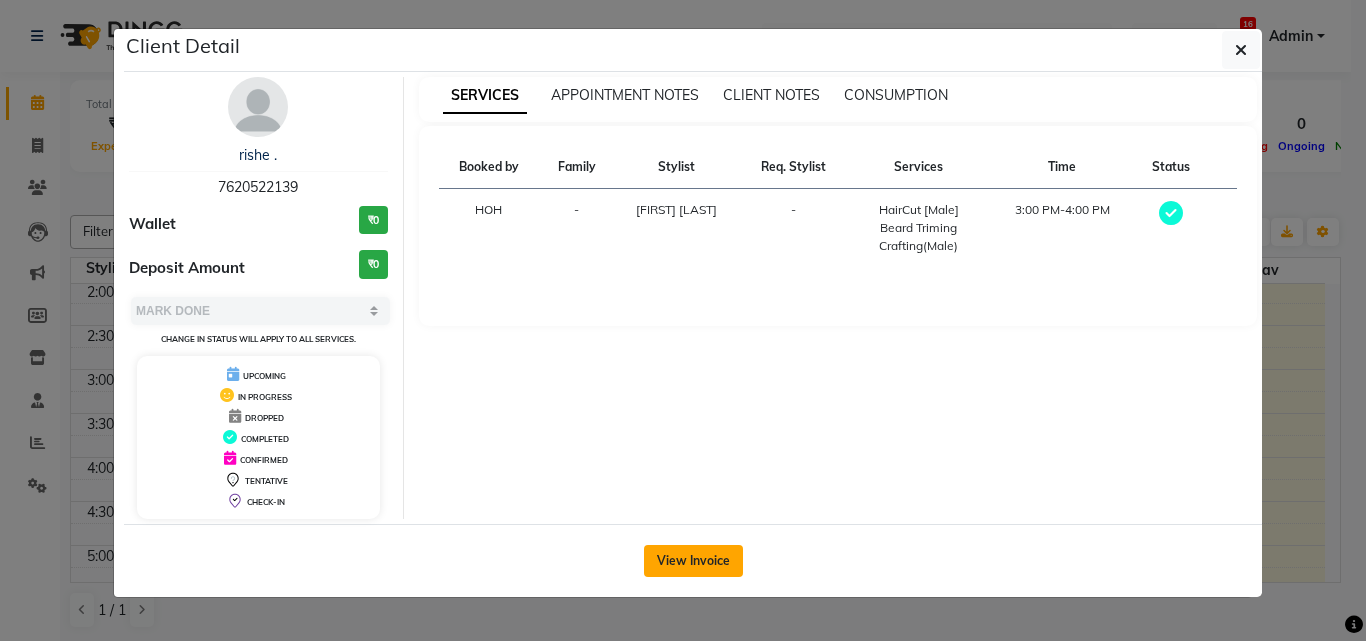 click on "View Invoice" 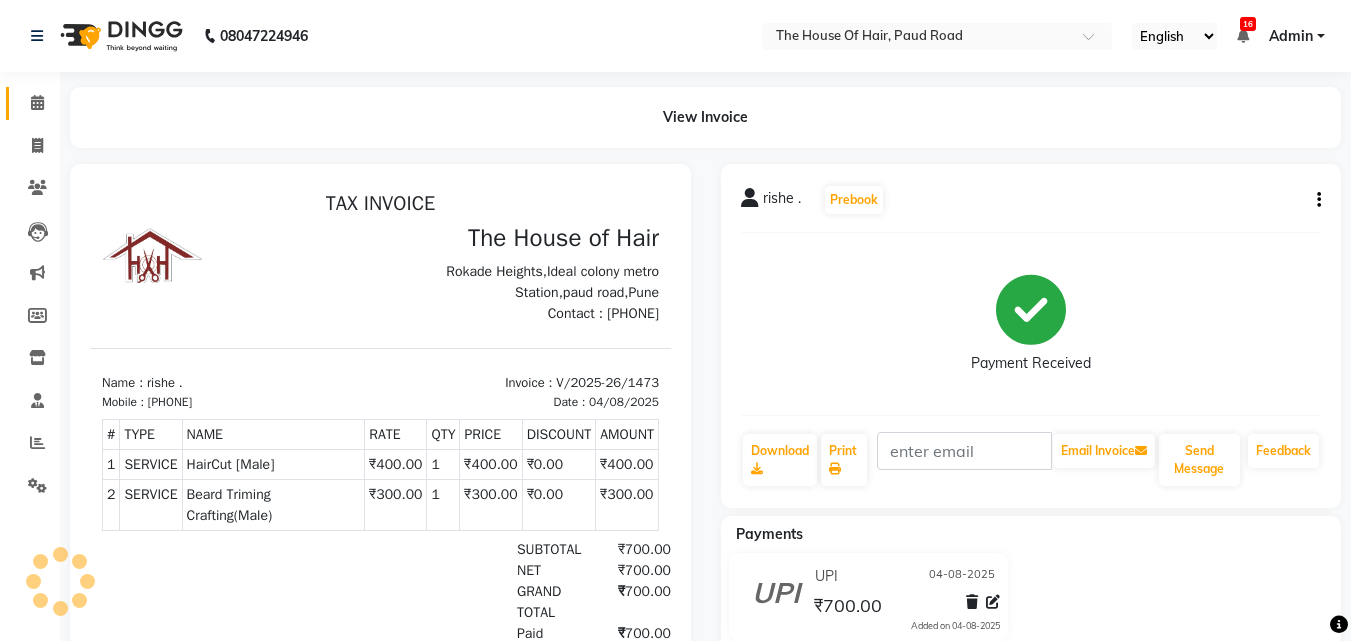 scroll, scrollTop: 0, scrollLeft: 0, axis: both 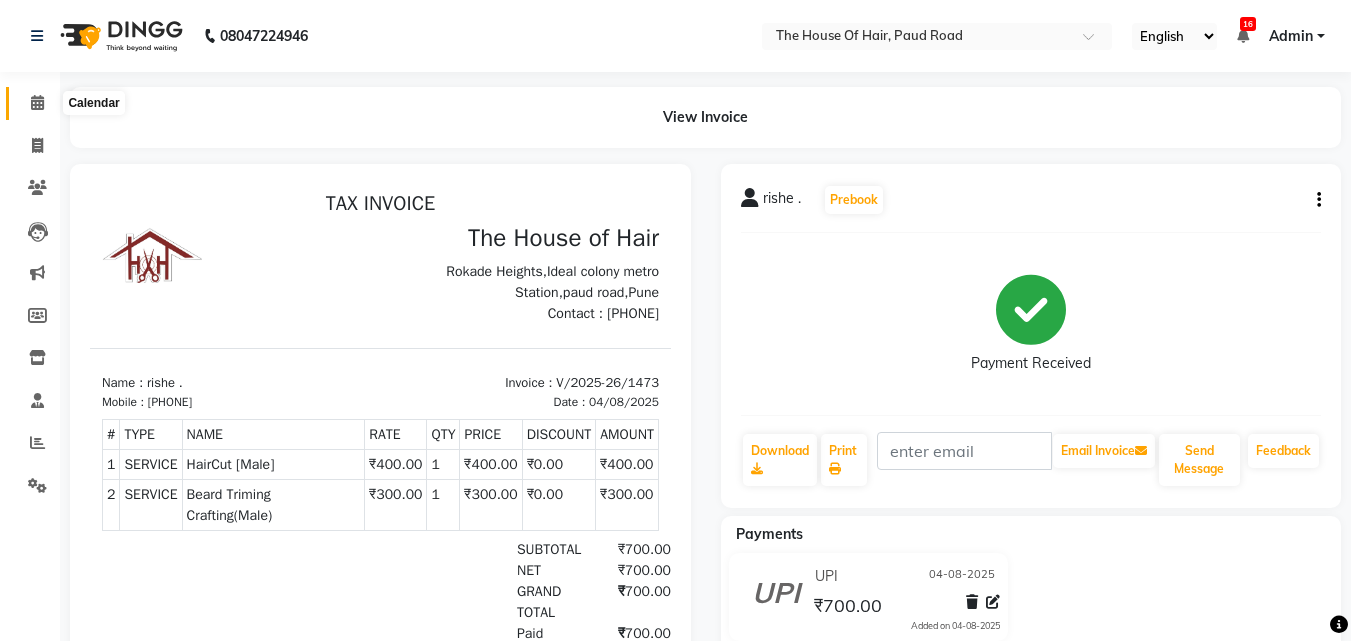 click 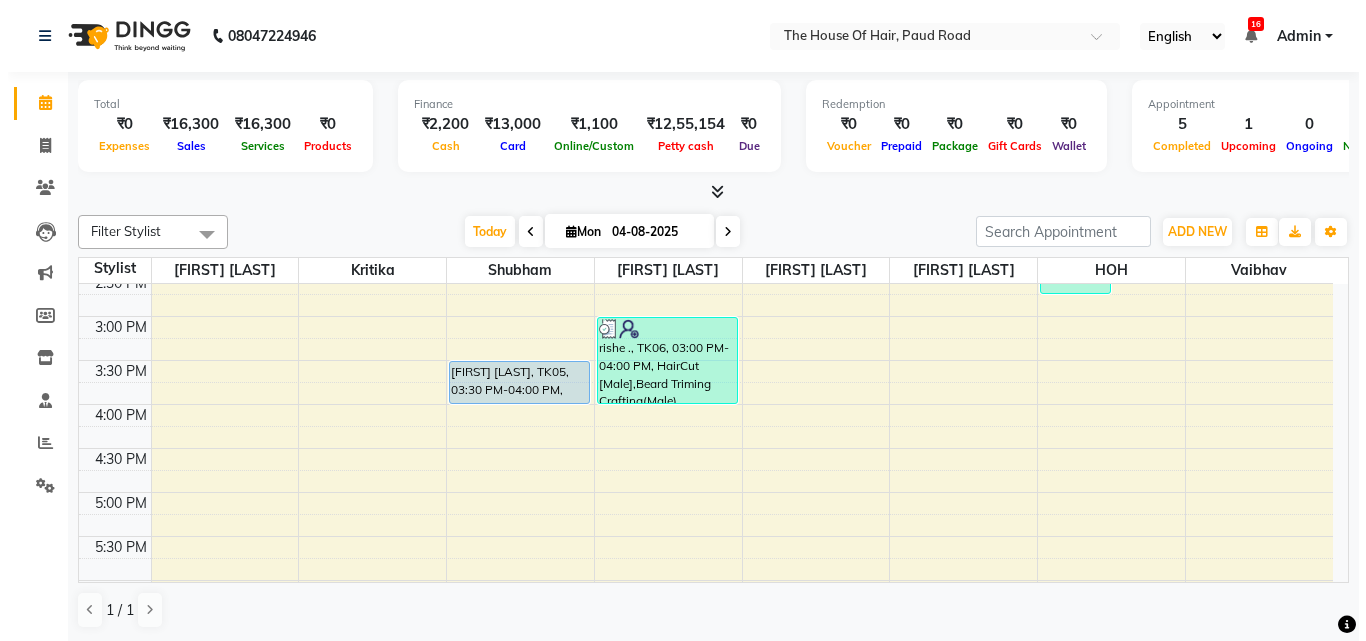 scroll, scrollTop: 580, scrollLeft: 0, axis: vertical 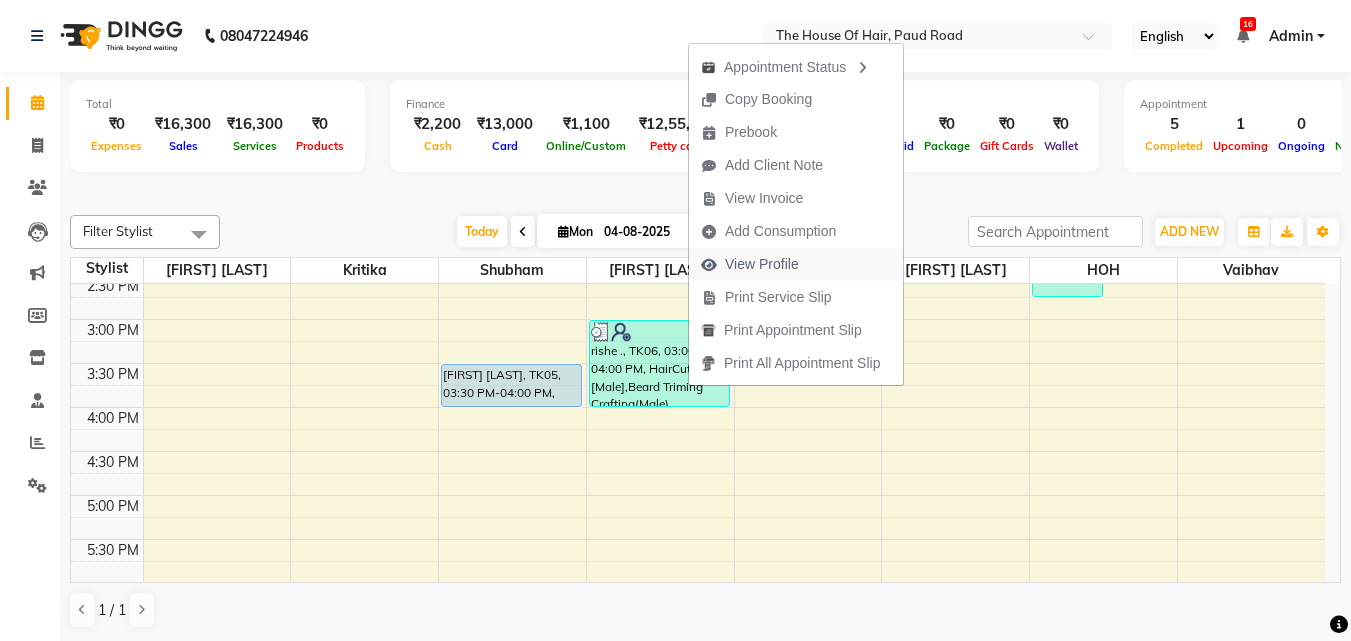 click on "View Profile" at bounding box center [762, 264] 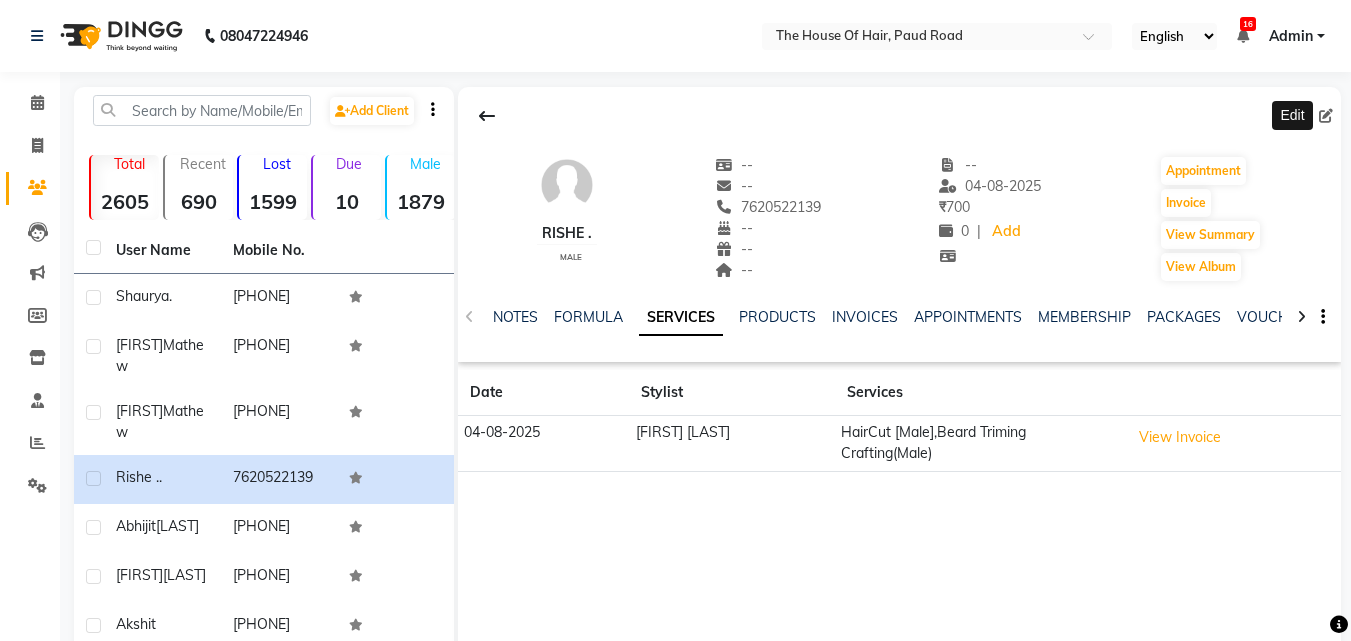 click 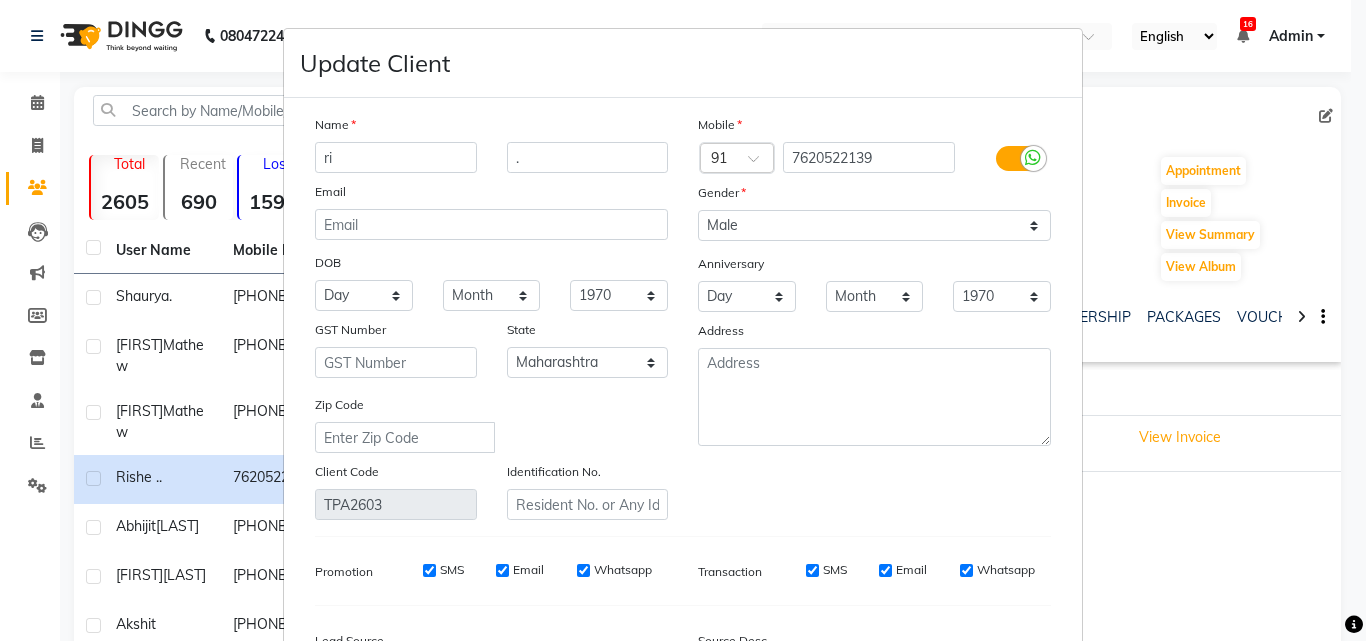 type on "r" 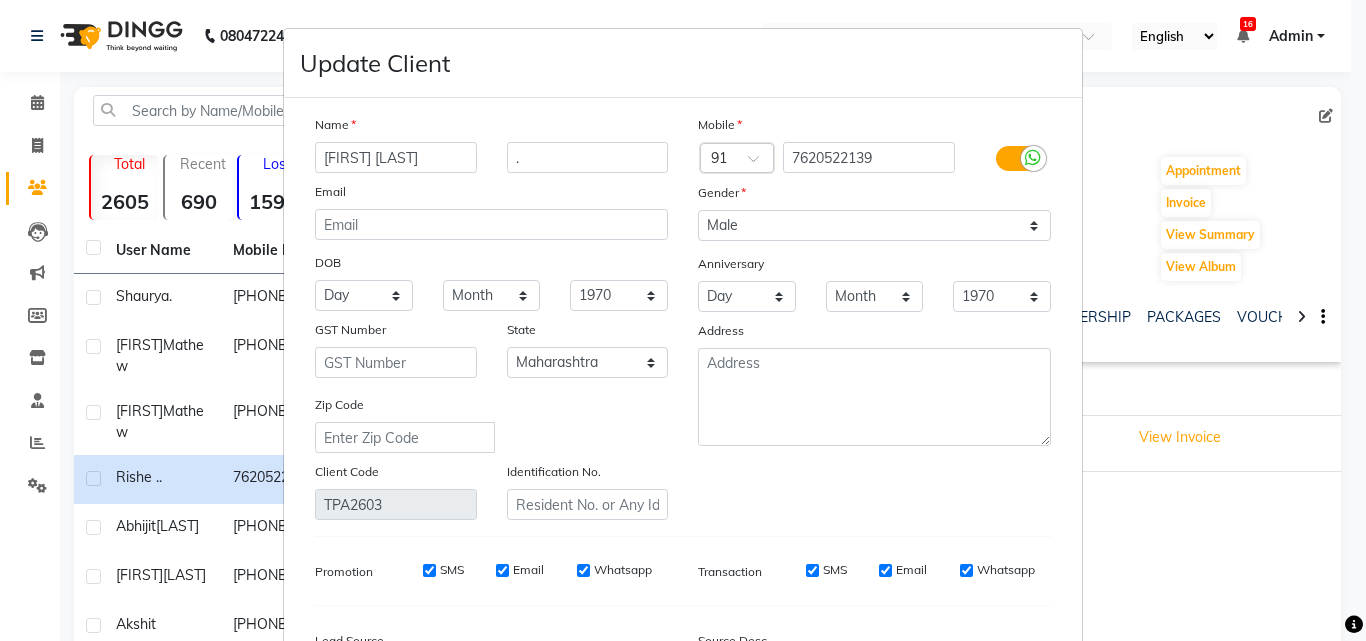 type on "[FIRST] [LAST]" 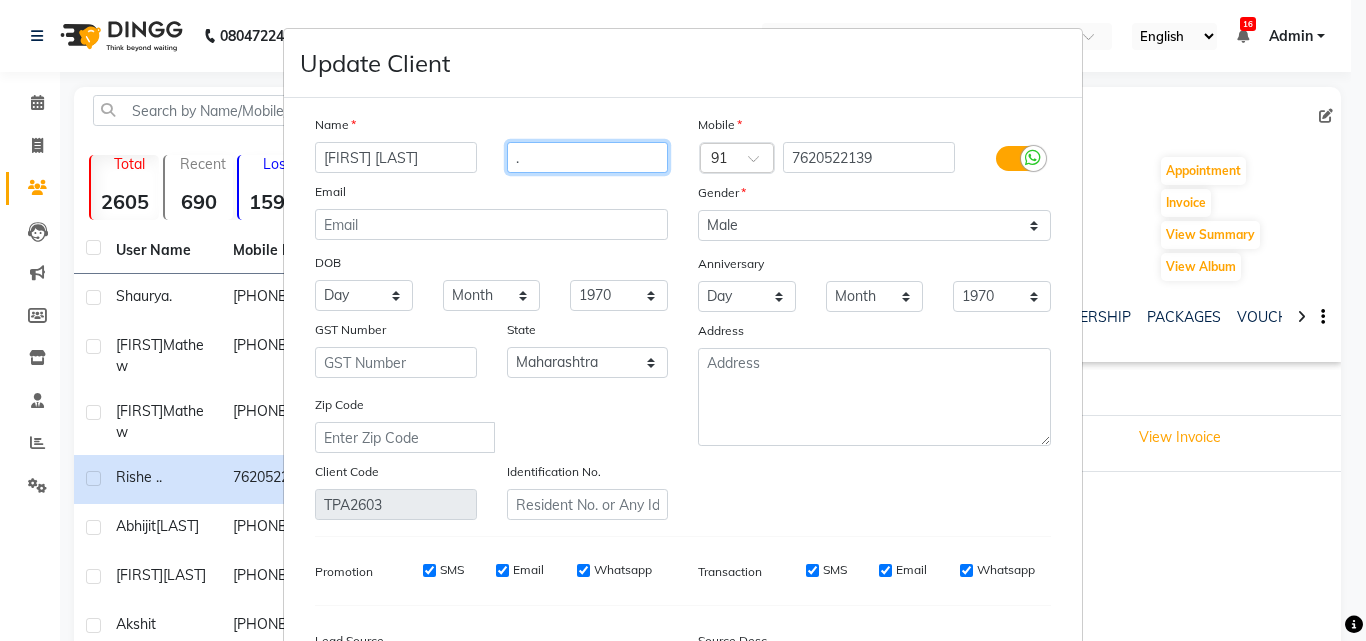 click on "." at bounding box center [588, 157] 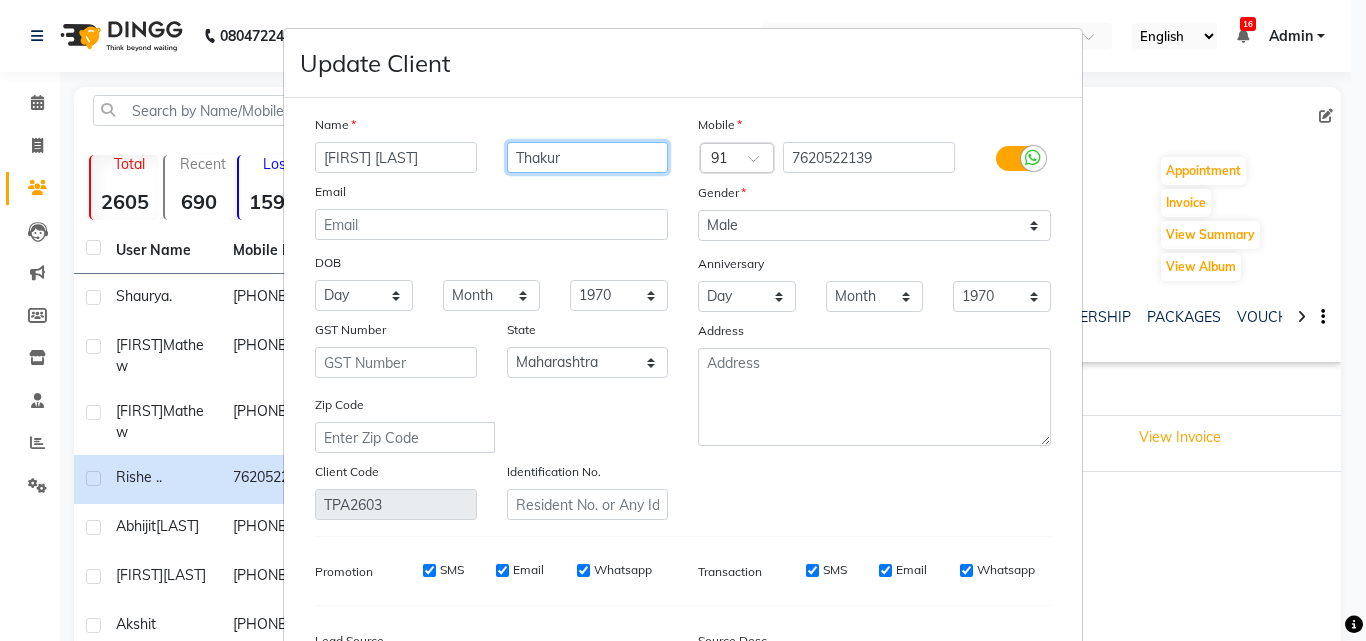 type on "Thakur" 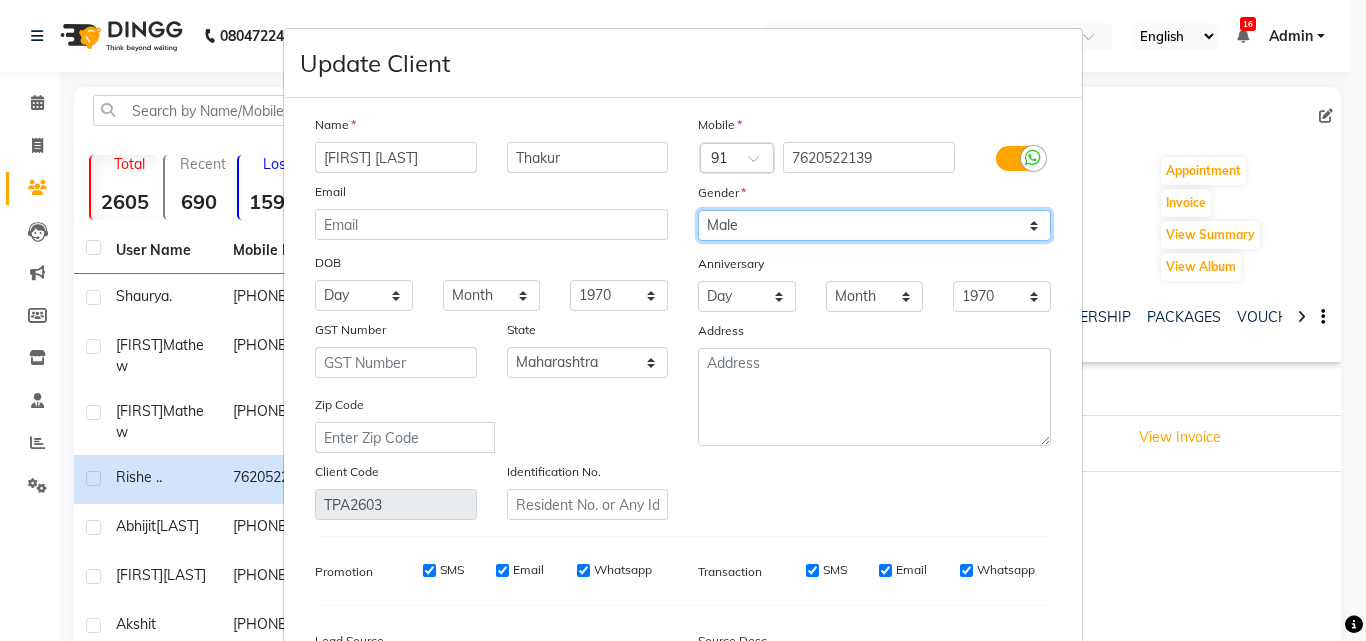 click on "Select Male Female Other Prefer Not To Say" at bounding box center [874, 225] 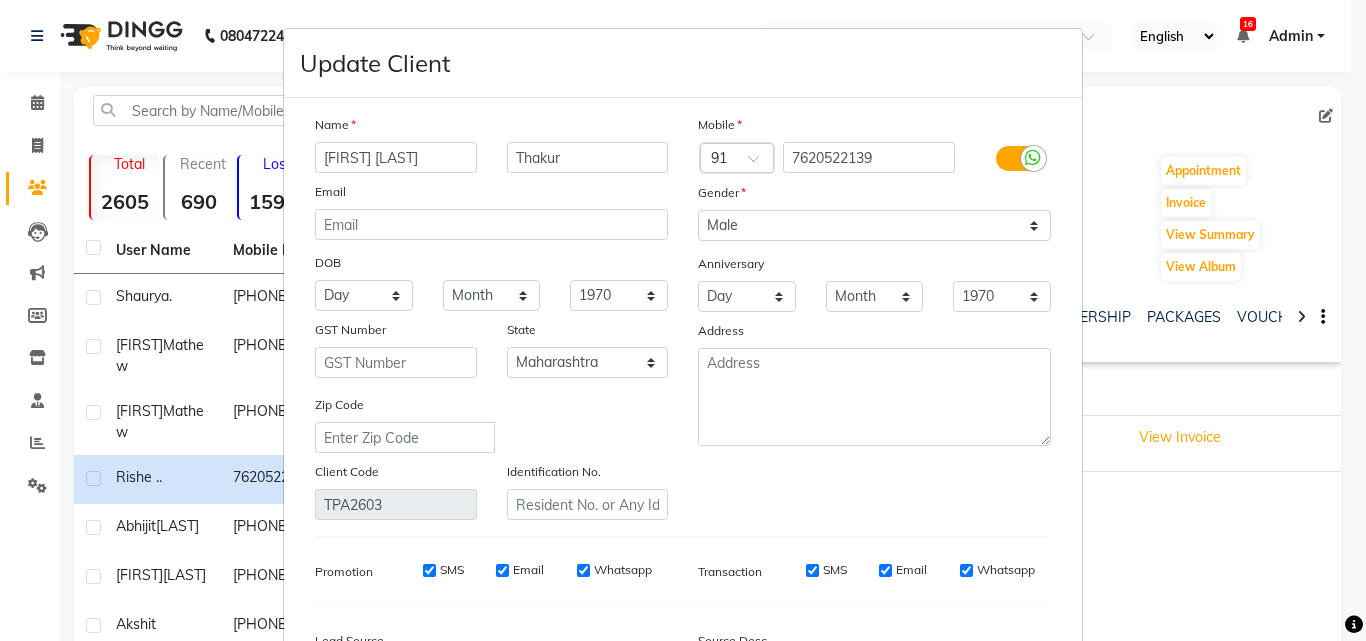 click on "Mobile Country Code × 91 [PHONE] Gender Select Male Female Other Prefer Not To Say Anniversary Day 01 02 03 04 05 06 07 08 09 10 11 12 13 14 15 16 17 18 19 20 21 22 23 24 25 26 27 28 29 30 31 Month January February March April May June July August September October November December 1970 1971 1972 1973 1974 1975 1976 1977 1978 1979 1980 1981 1982 1983 1984 1985 1986 1987 1988 1989 1990 1991 1992 1993 1994 1995 1996 1997 1998 1999 2000 2001 2002 2003 2004 2005 2006 2007 2008 2009 2010 2011 2012 2013 2014 2015 2016 2017 2018 2019 2020 2021 2022 2023 2024 Address" at bounding box center [874, 317] 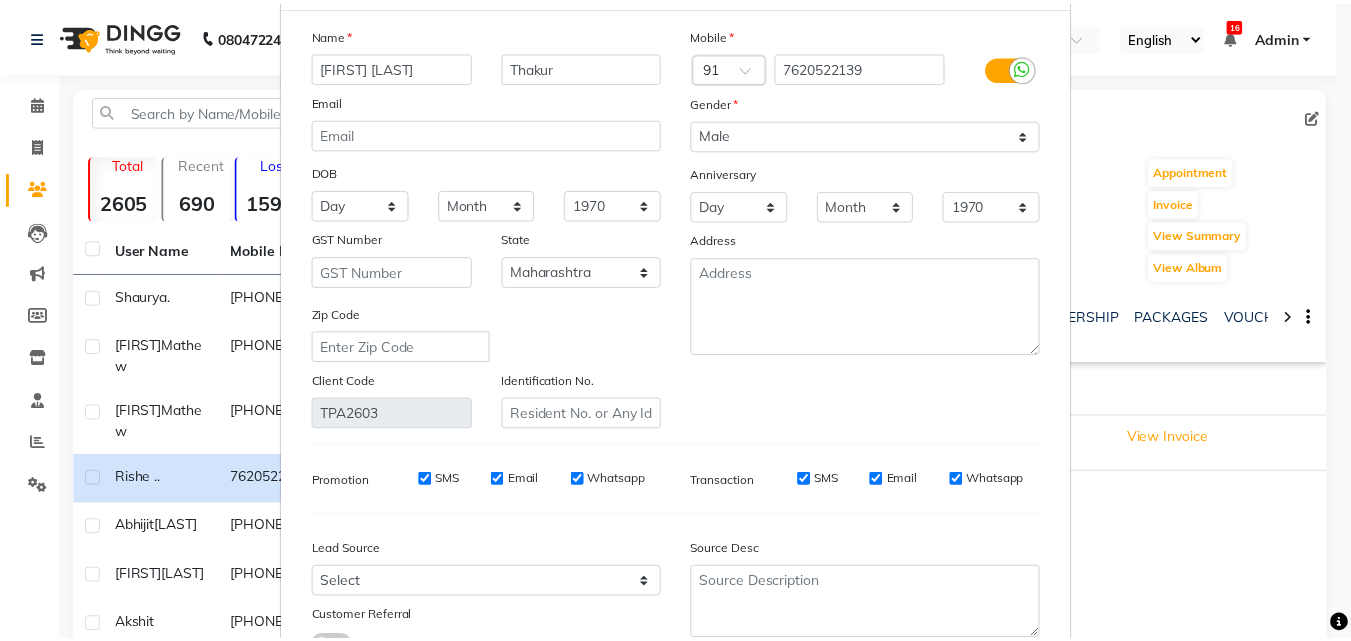 scroll, scrollTop: 215, scrollLeft: 0, axis: vertical 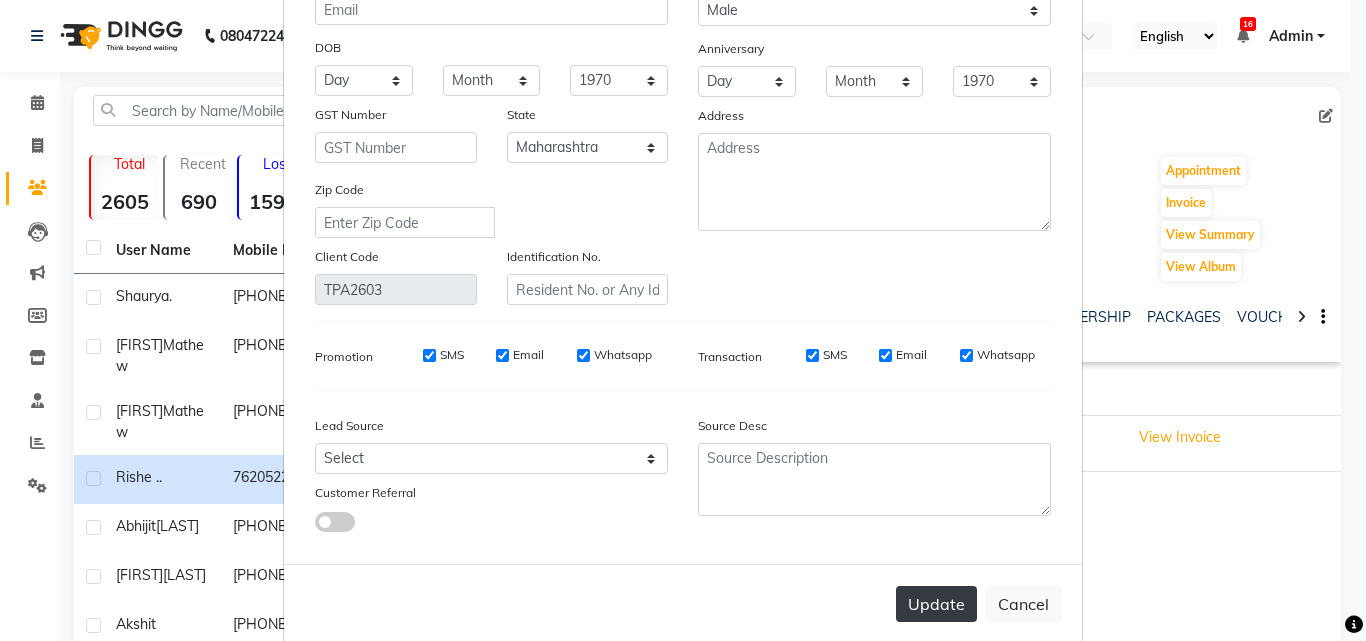 click on "Update" at bounding box center (936, 604) 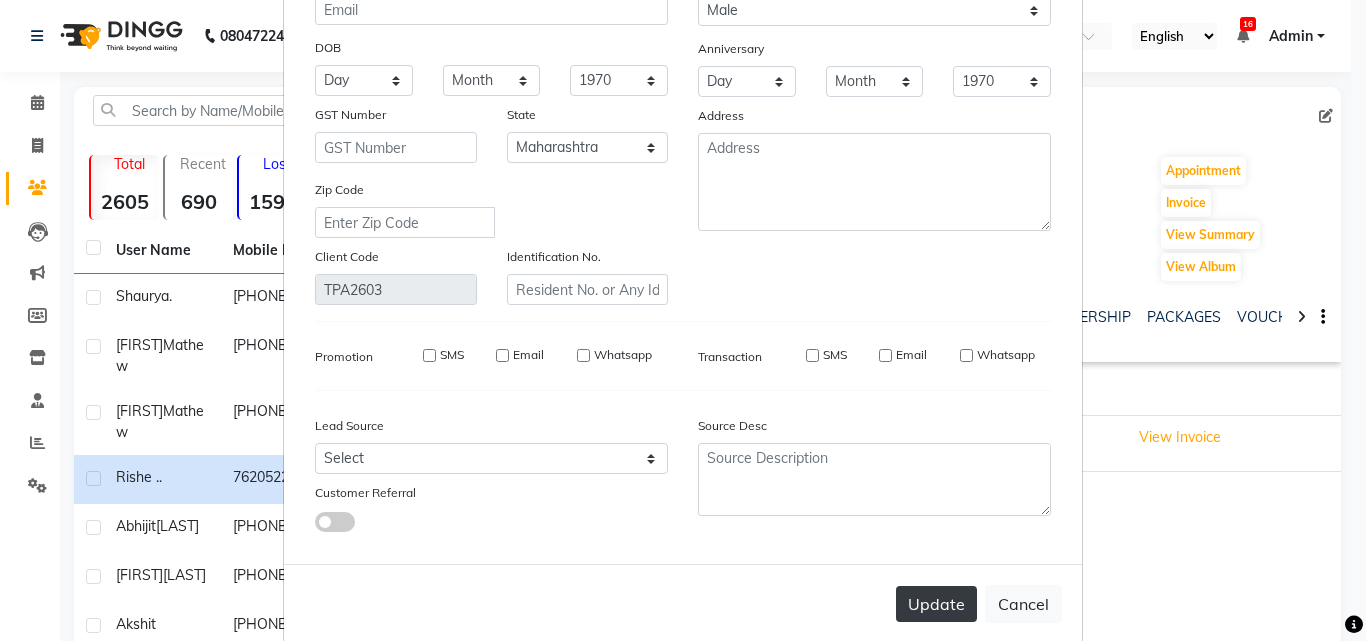 type 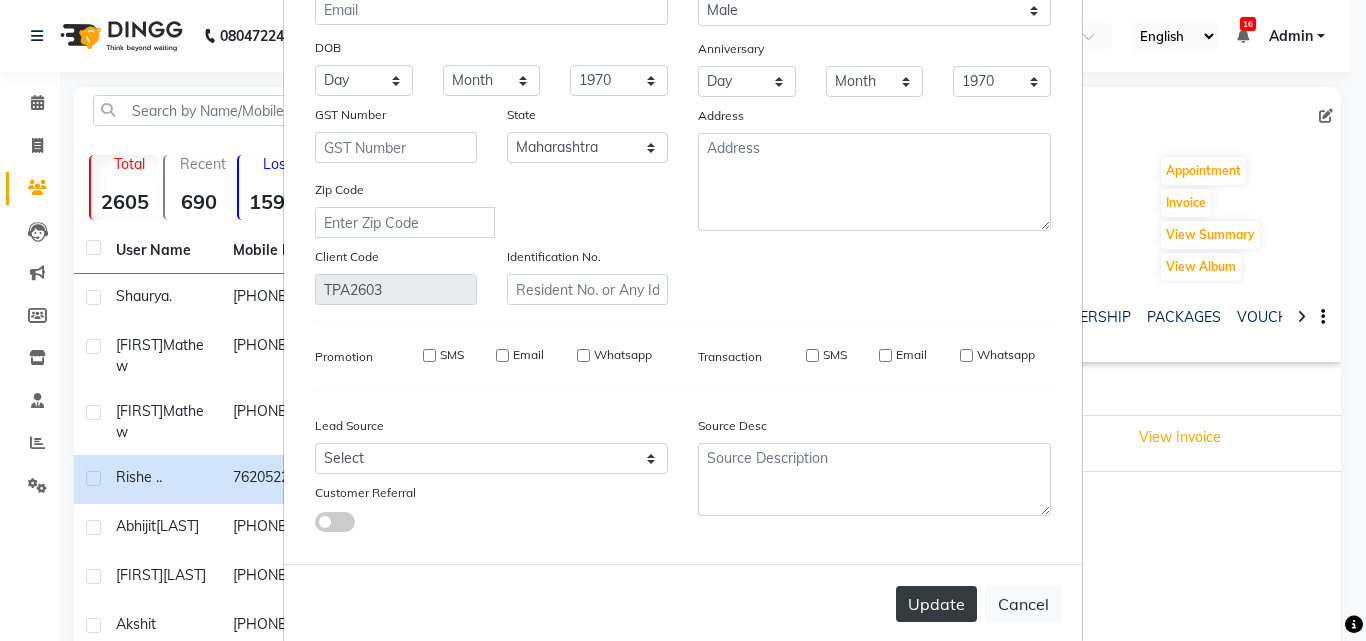 type 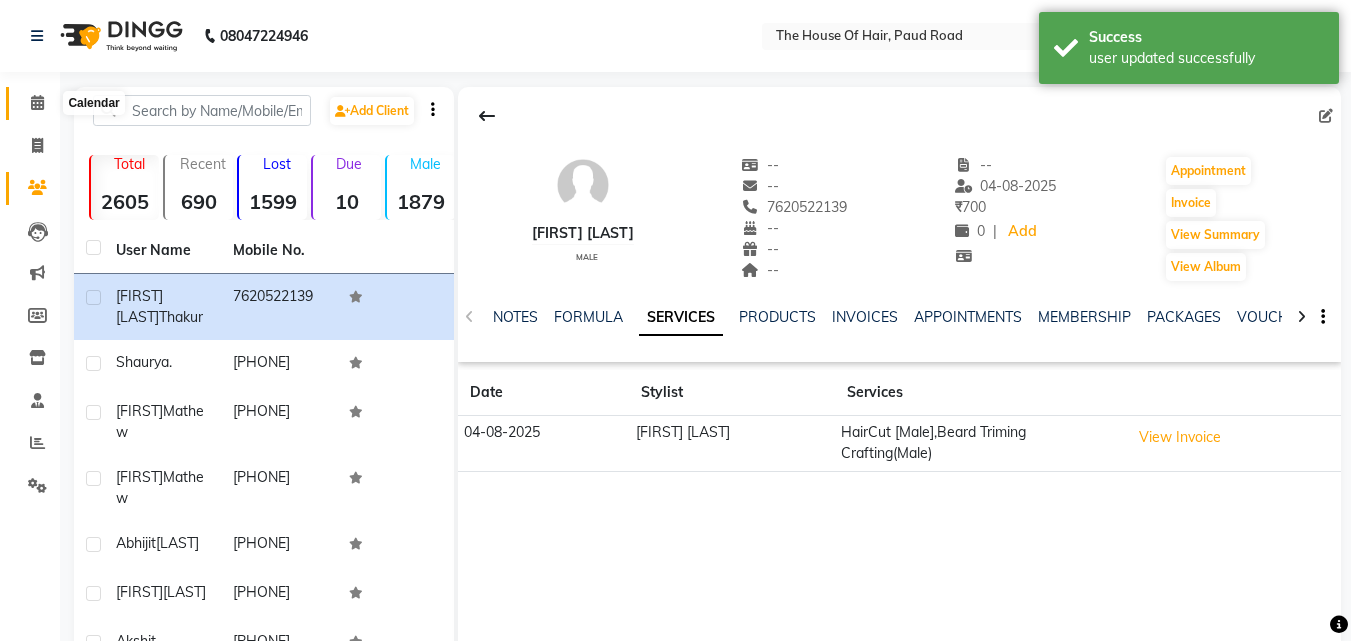 click 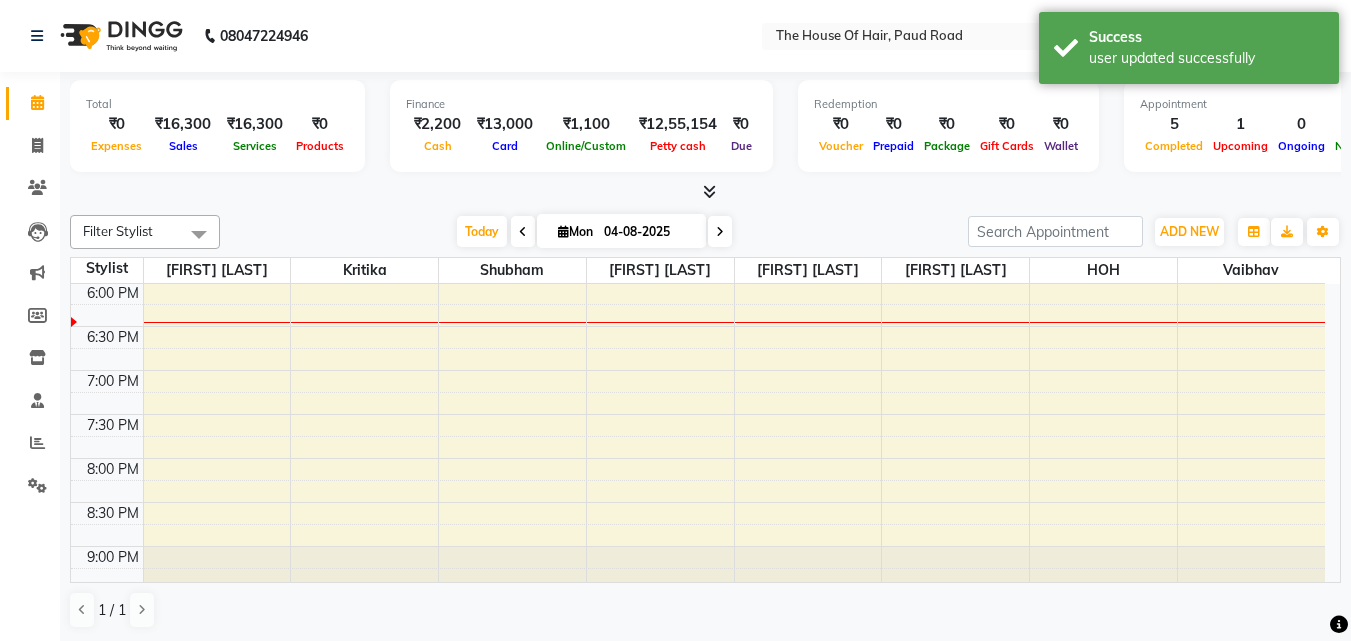 scroll, scrollTop: 933, scrollLeft: 0, axis: vertical 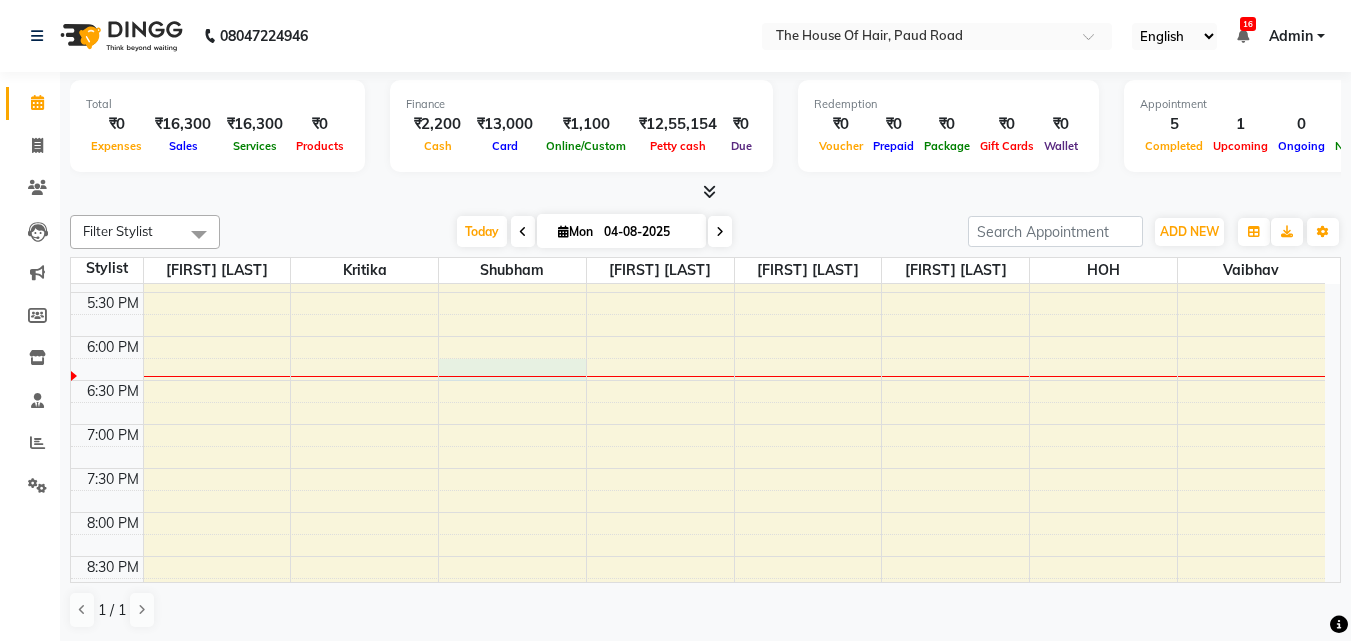 click on "8:00 AM 8:30 AM 9:00 AM 9:30 AM 10:00 AM 10:30 AM 11:00 AM 11:30 AM 12:00 PM 12:30 PM 1:00 PM 1:30 PM 2:00 PM 2:30 PM 3:00 PM 3:30 PM 4:00 PM 4:30 PM 5:00 PM 5:30 PM 6:00 PM 6:30 PM 7:00 PM 7:30 PM 8:00 PM 8:30 PM 9:00 PM 9:30 PM    [FIRST] [LAST], TK05, 03:30 PM-04:00 PM, Haircut by [FIRST] (Male)     [FIRST] [LAST], TK04, 10:15 AM-11:00 AM, Hair spa (Female)     [FIRST] ., TK03, 11:45 AM-12:15 PM, HairCut  [Male]     [FIRST] [LAST], TK06, 03:00 PM-04:00 PM, HairCut  [Male],Beard Triming Crafting(Male)     [FIRST] [LAST], TK01, 09:30 AM-02:45 PM, Ammonia free global colour(Female),Highlights & Babylights(Female),HairCut (Female)     [FIRST] [LAST], TK02, 11:15 AM-12:45 PM, Beard Triming Crafting(Male),Global Colour (Male)" at bounding box center (698, 72) 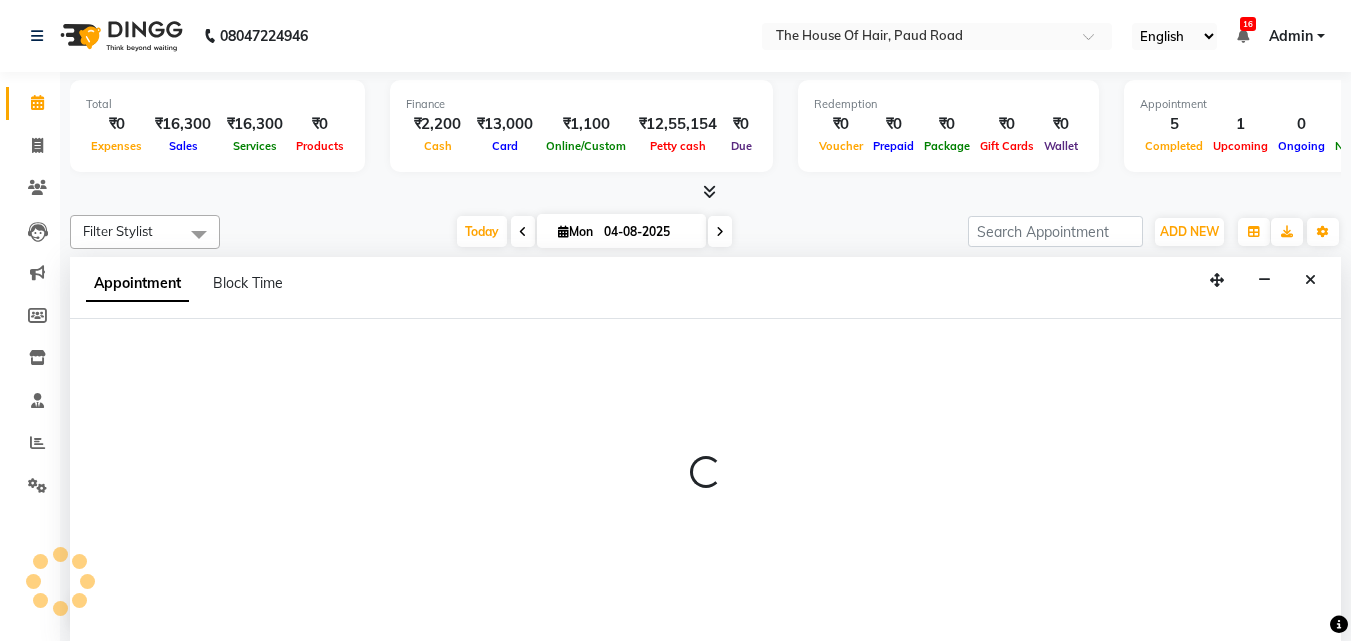 scroll, scrollTop: 1, scrollLeft: 0, axis: vertical 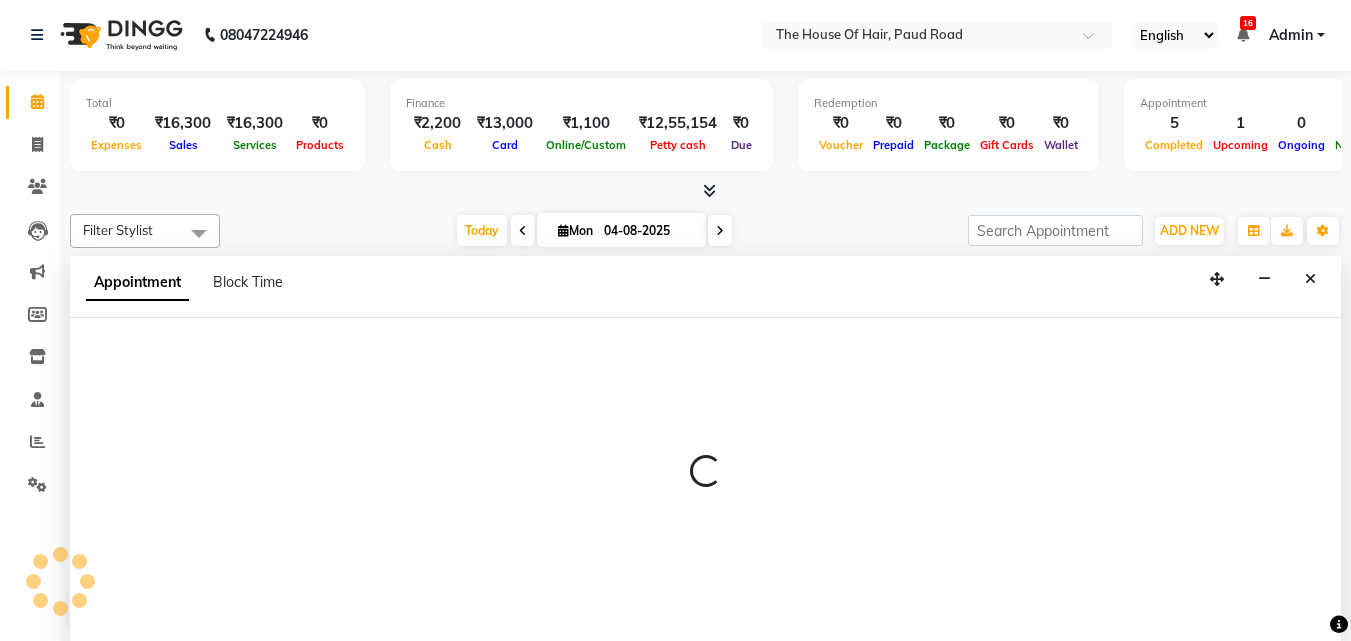 select on "42824" 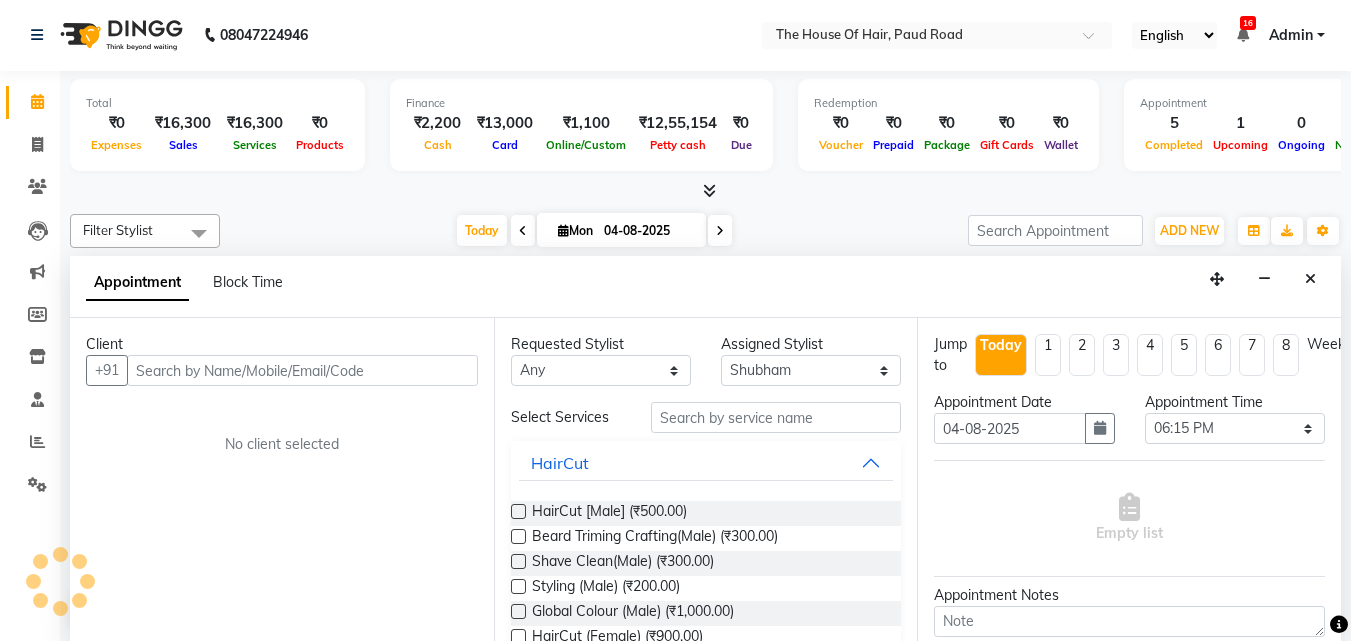 scroll, scrollTop: 756, scrollLeft: 0, axis: vertical 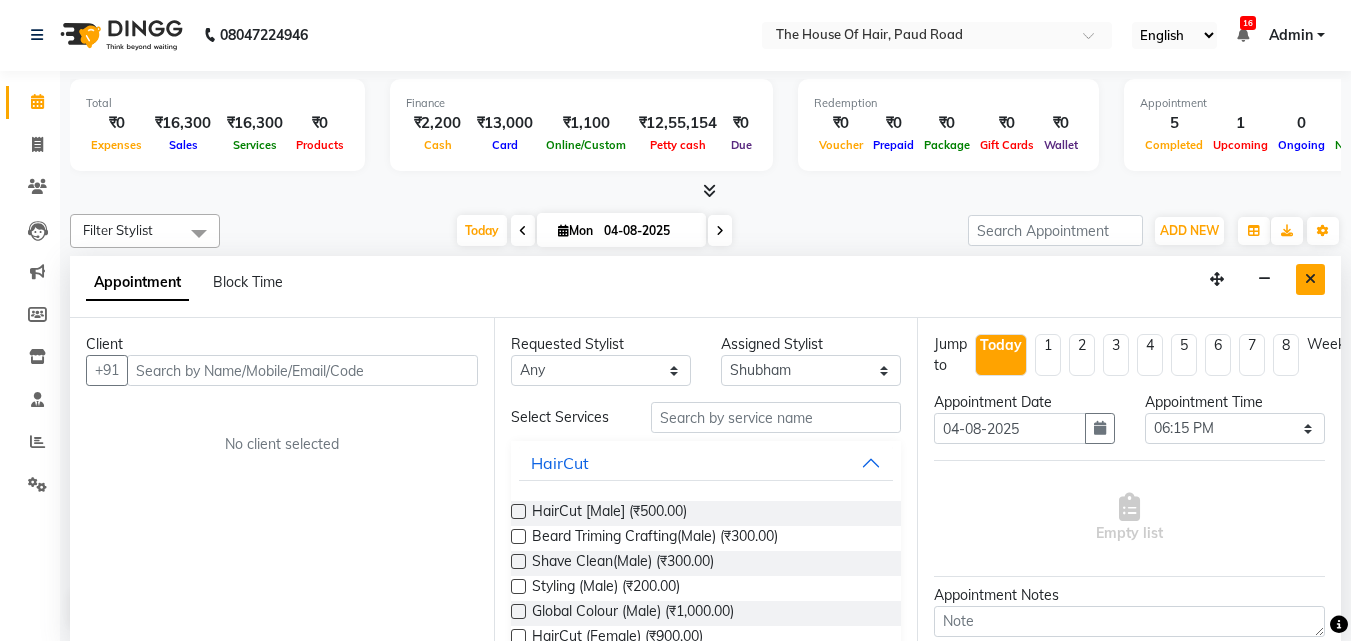 click at bounding box center [1310, 279] 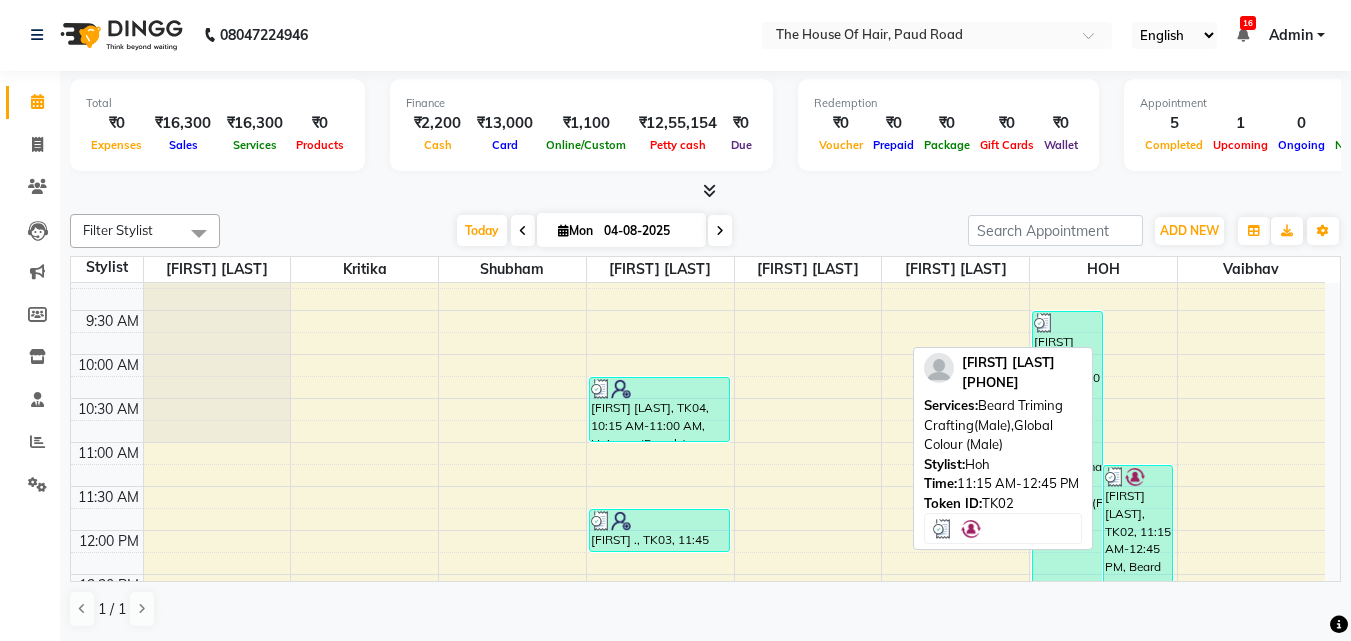 scroll, scrollTop: 80, scrollLeft: 0, axis: vertical 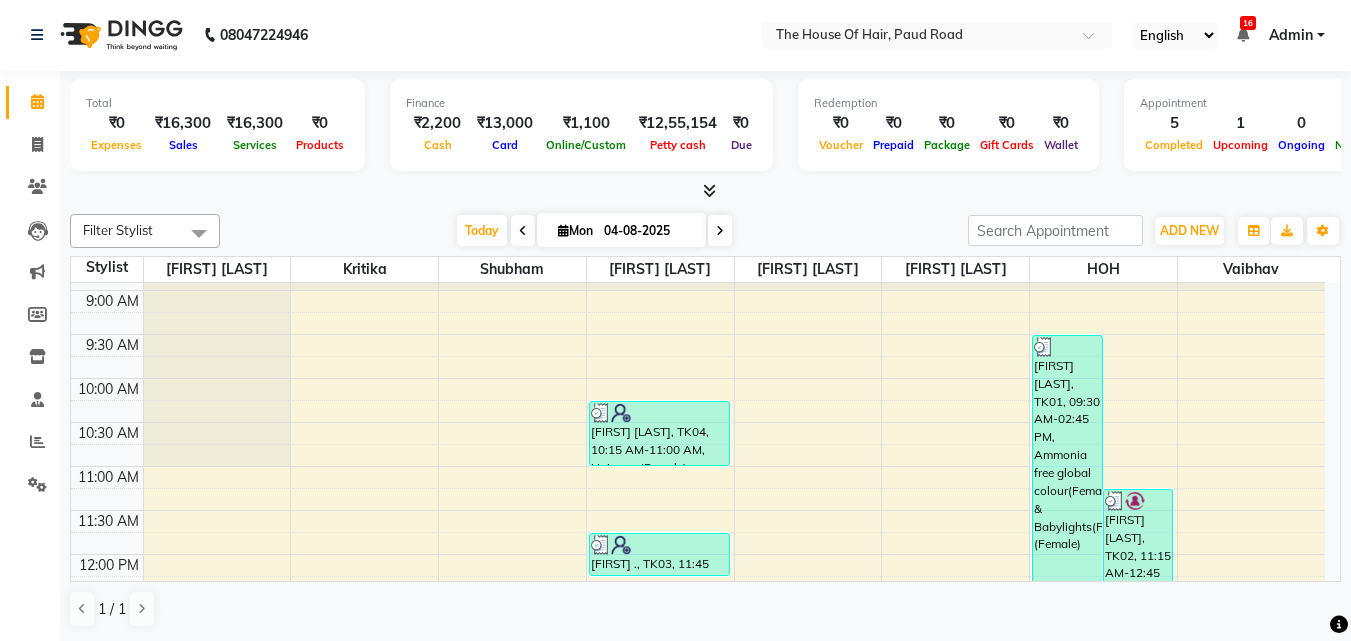 click on "Redemption  ₹0 Voucher ₹0 Prepaid ₹0 Package ₹0  Gift Cards ₹0  Wallet" at bounding box center (948, 125) 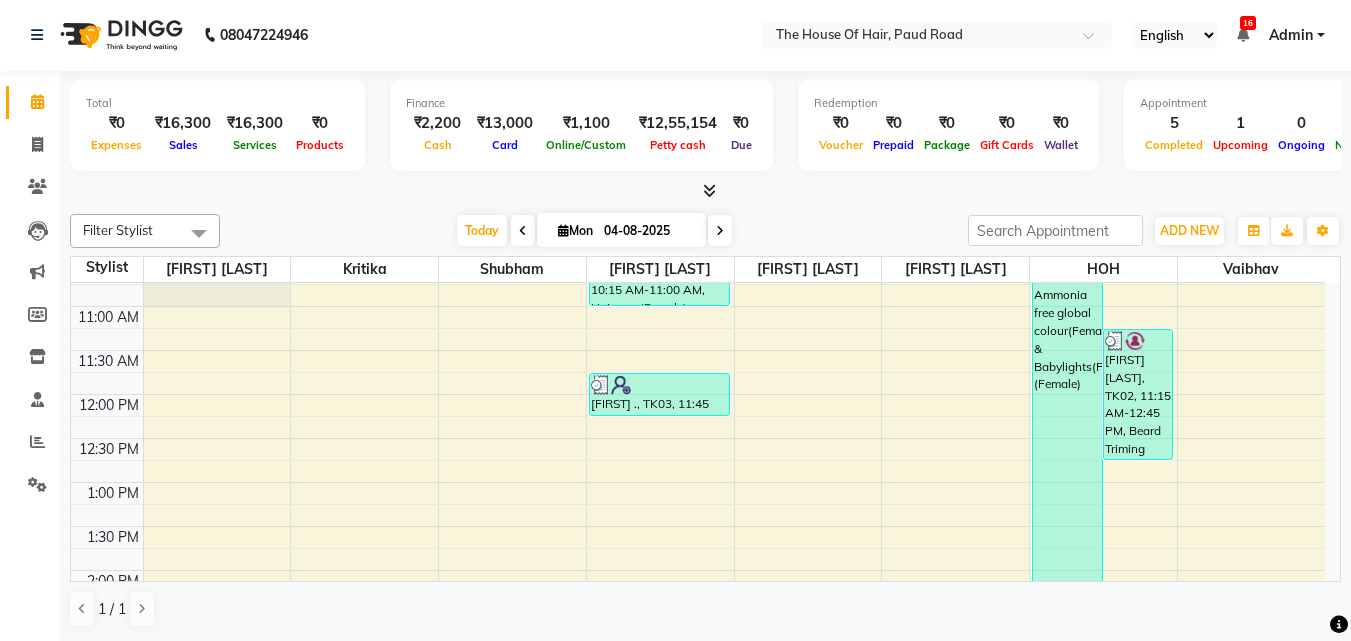 scroll, scrollTop: 246, scrollLeft: 0, axis: vertical 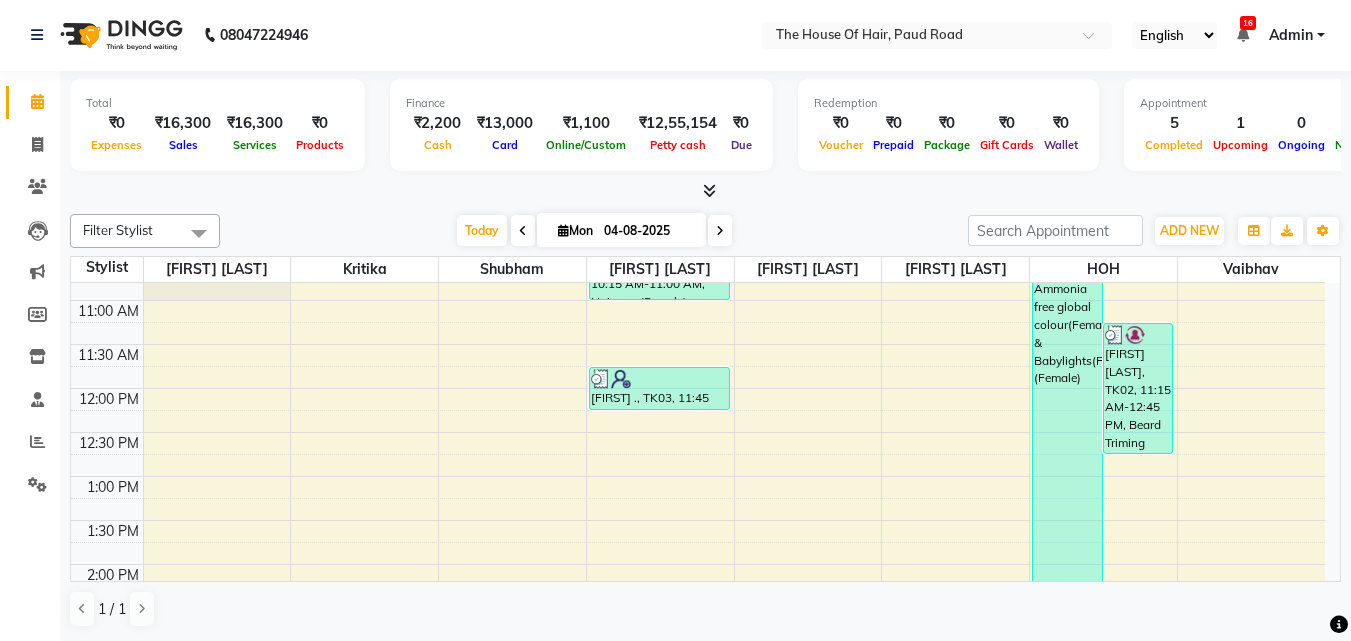 click at bounding box center [720, 230] 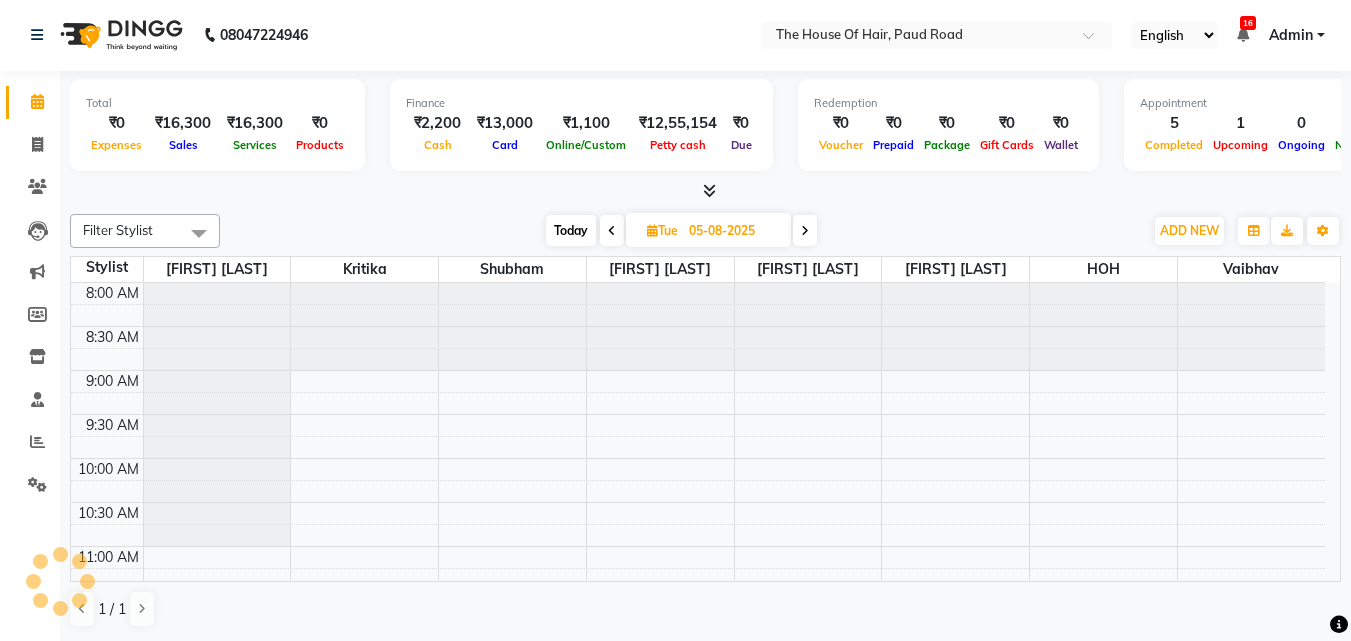 scroll, scrollTop: 881, scrollLeft: 0, axis: vertical 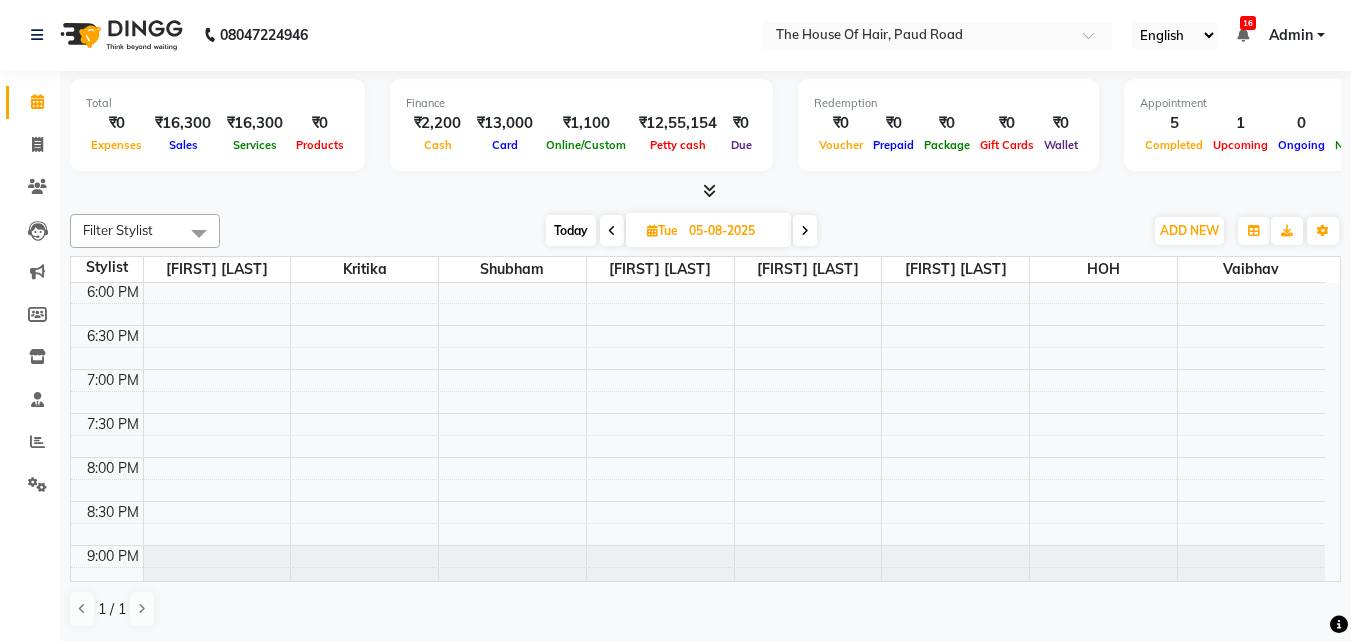 click at bounding box center (805, 230) 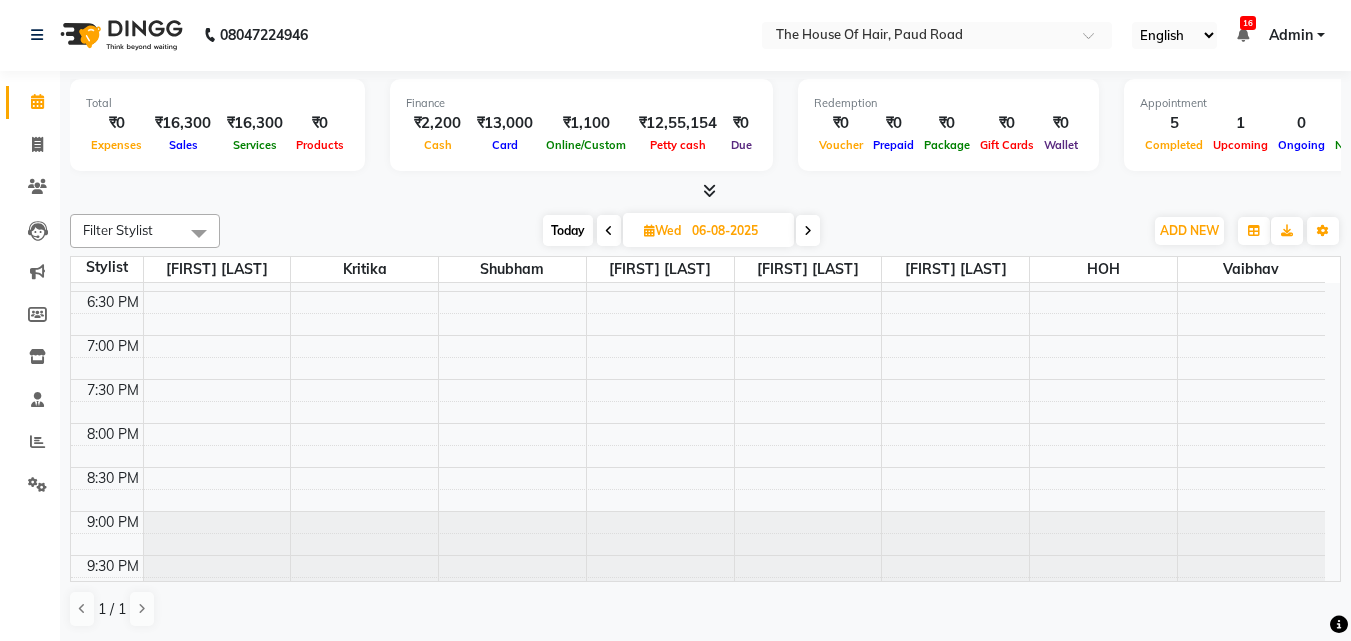 scroll, scrollTop: 933, scrollLeft: 0, axis: vertical 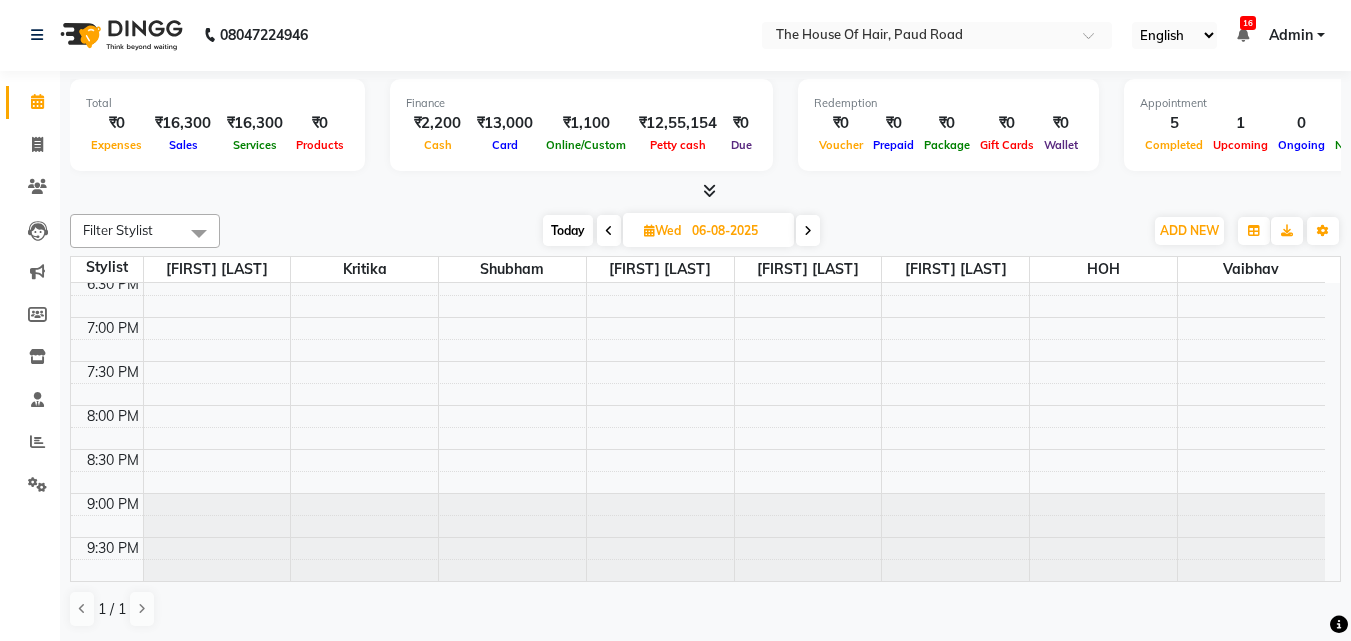 click on "Today" at bounding box center (568, 230) 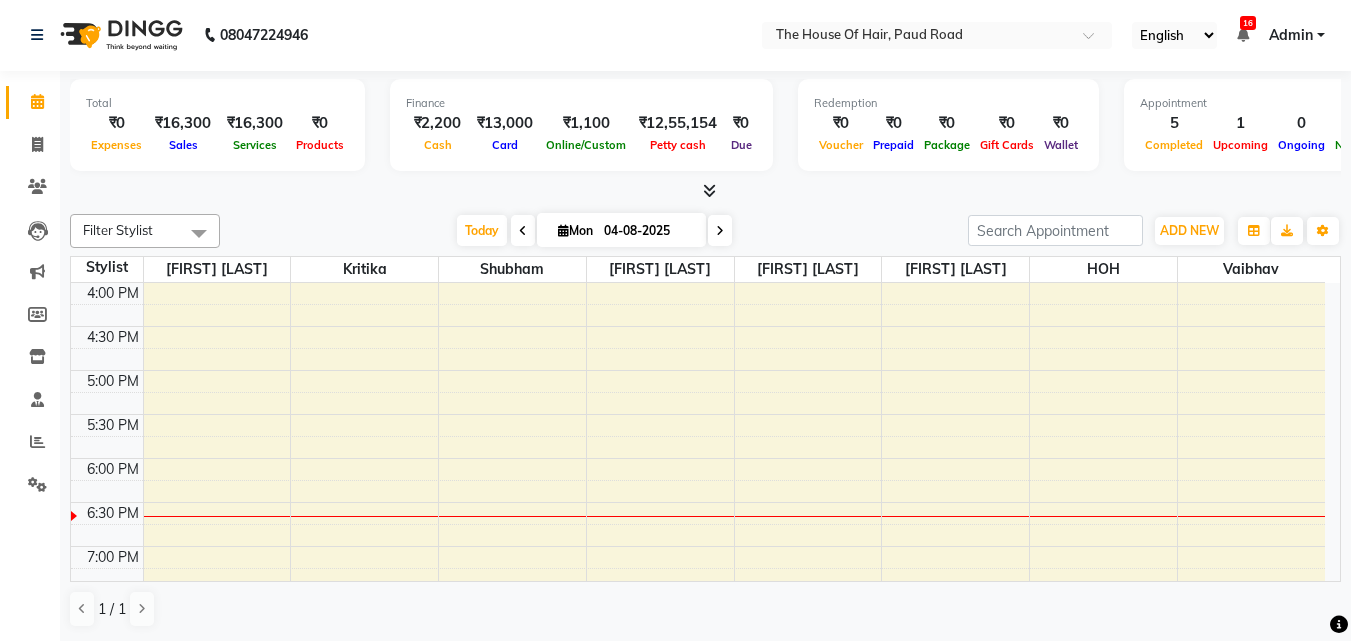 scroll, scrollTop: 708, scrollLeft: 0, axis: vertical 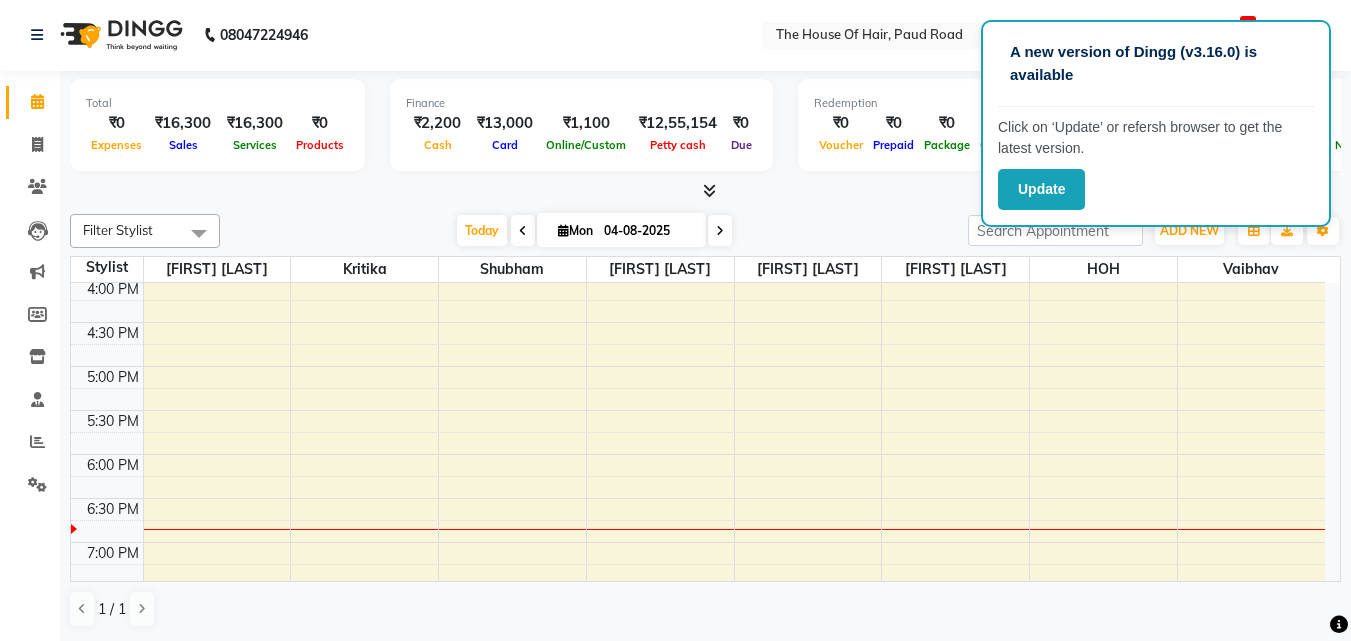 click on "Total  ₹0  Expenses ₹16,300  Sales ₹16,300  Services ₹0  Products Finance  ₹2,200  Cash ₹13,000  Card ₹1,100  Online/Custom ₹12,55,154 Petty cash ₹0 Due  Redemption  ₹0 Voucher ₹0 Prepaid ₹0 Package ₹0  Gift Cards ₹0  Wallet  Appointment  5 Completed 1 Upcoming 0 Ongoing 0 No show  Other sales  ₹0  Packages ₹0  Memberships ₹0  Vouchers ₹0  Prepaids ₹0  Gift Cards" at bounding box center [705, 128] 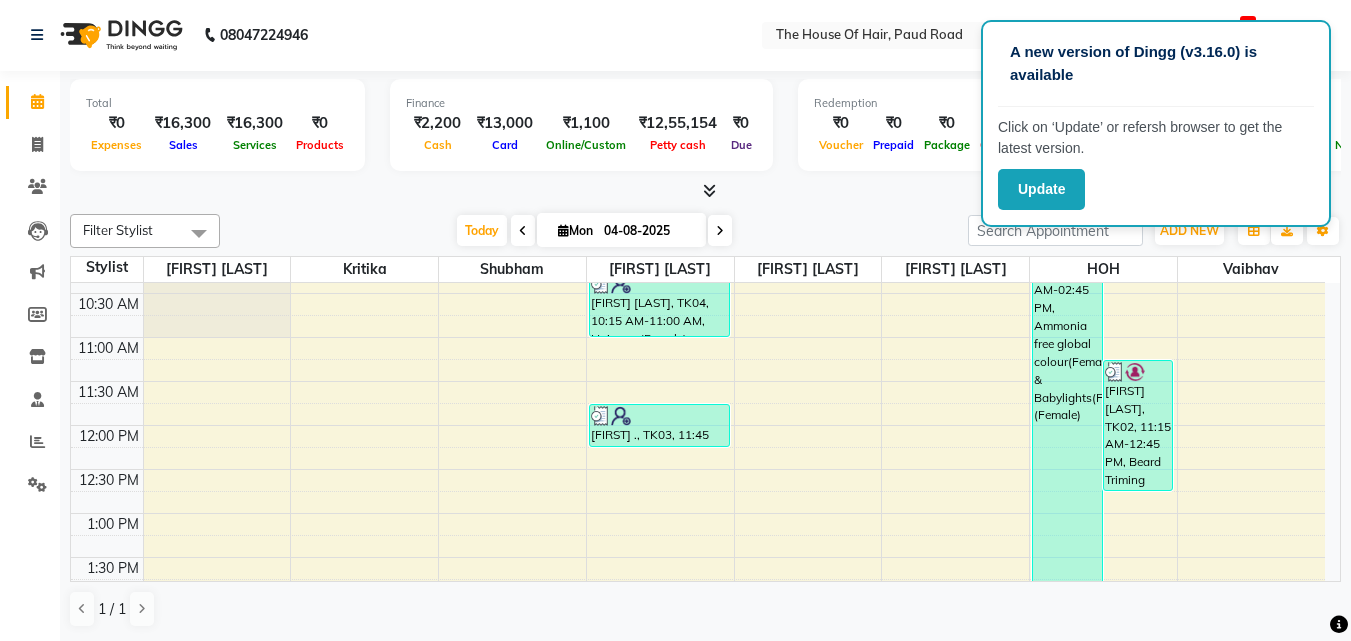 scroll, scrollTop: 197, scrollLeft: 0, axis: vertical 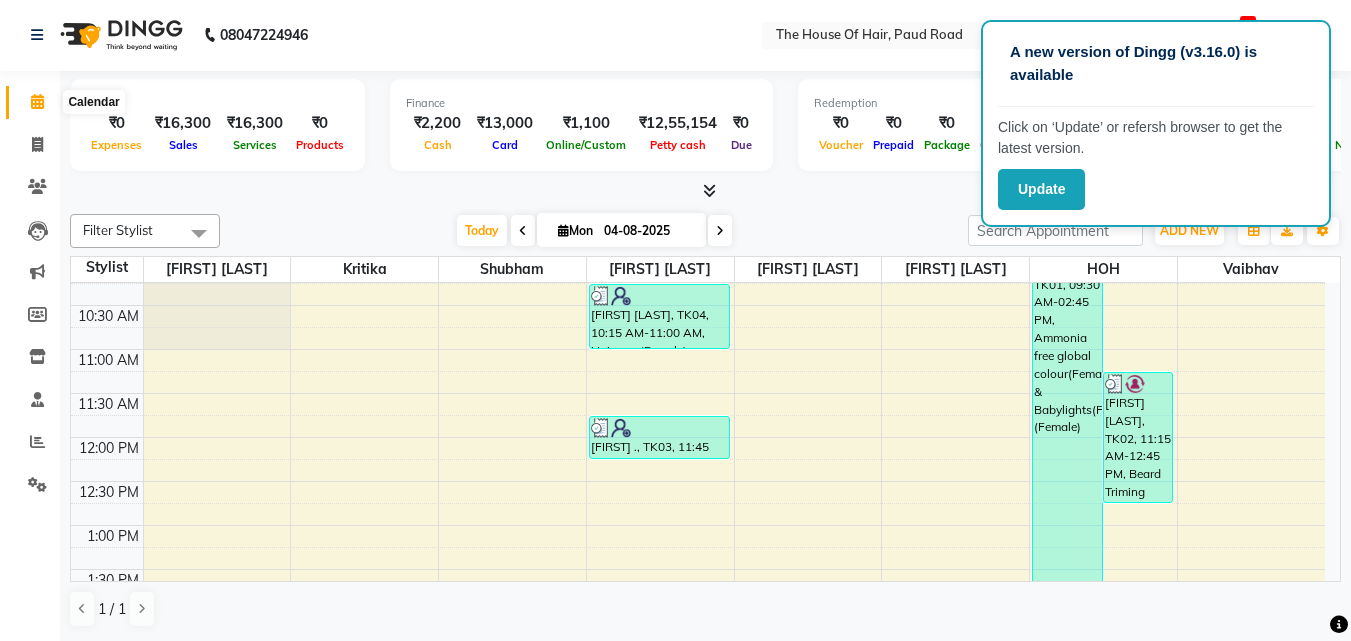 click 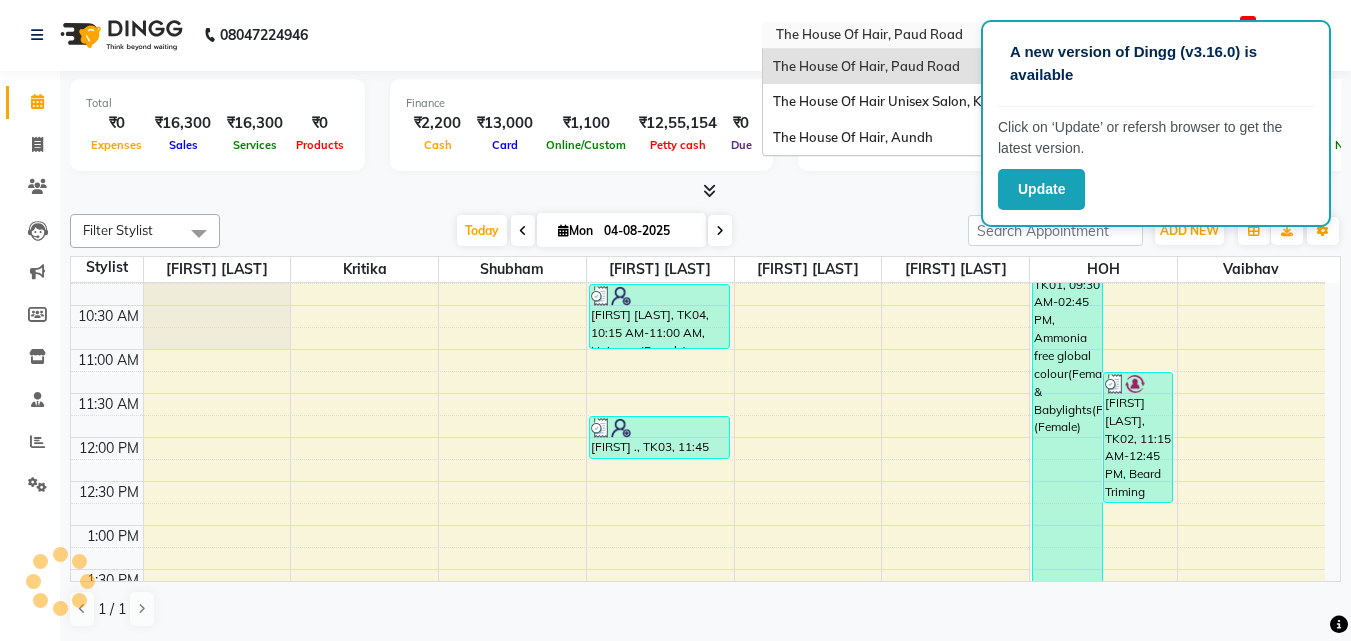 click at bounding box center [917, 37] 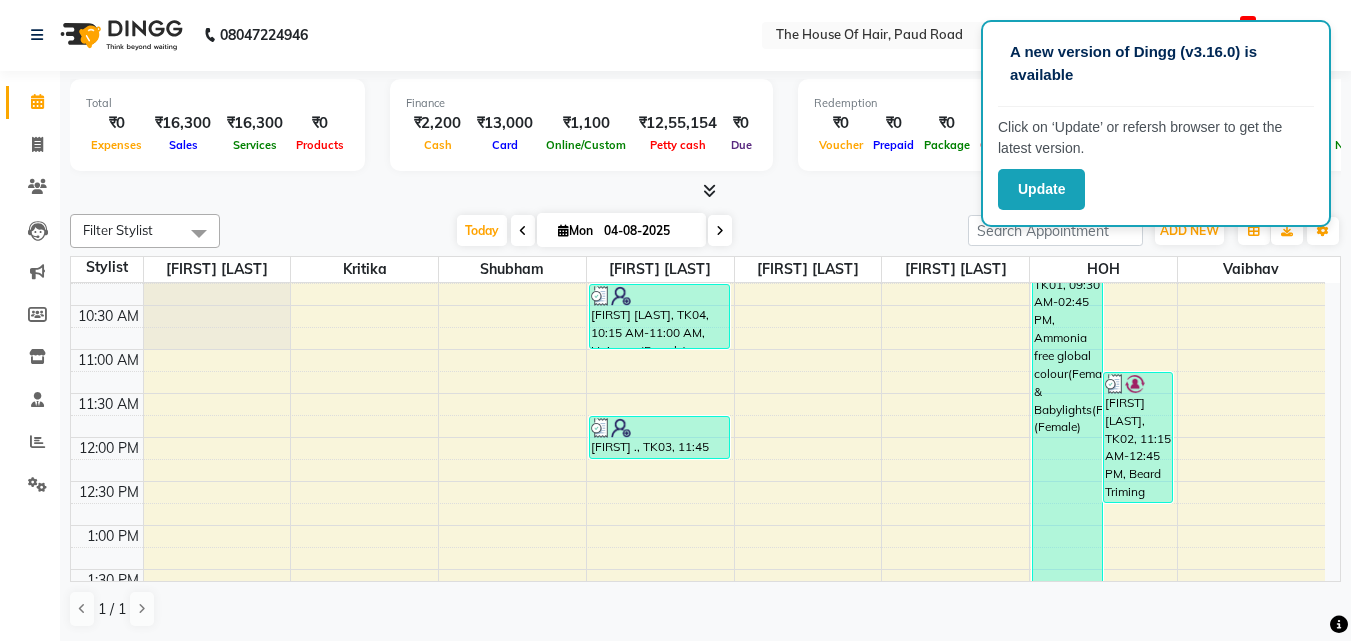 click on "A new version of Dingg (v3.16.0) is available" 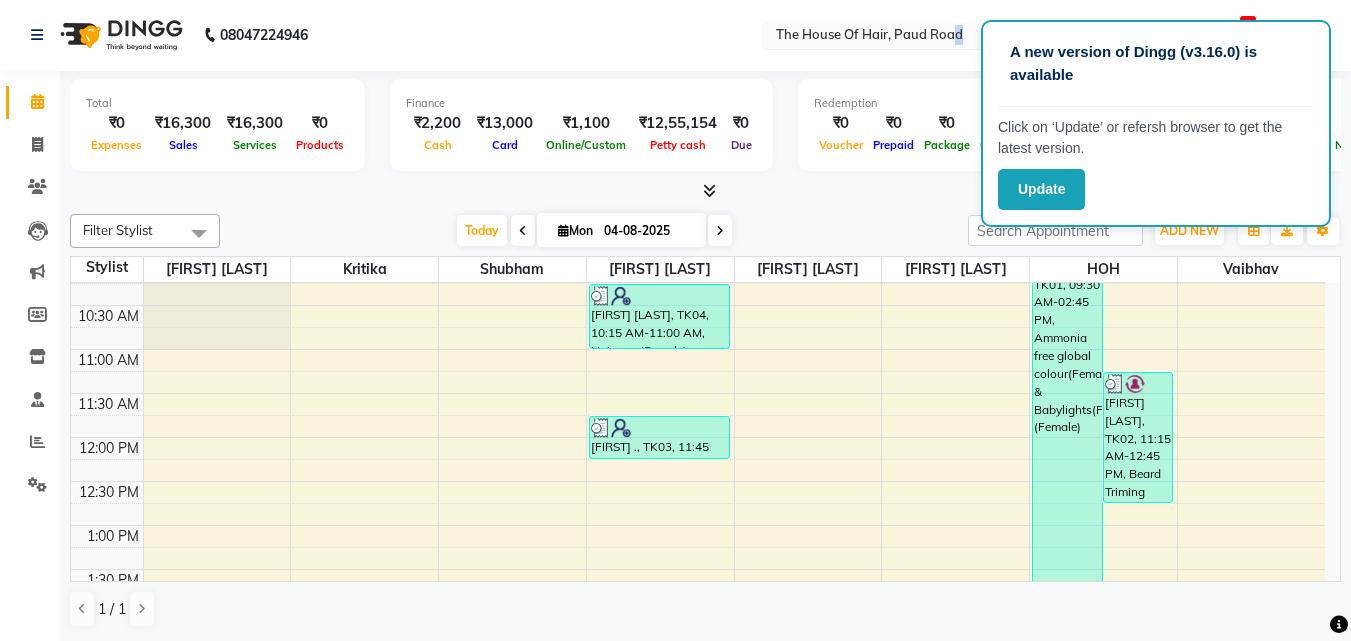 drag, startPoint x: 953, startPoint y: 15, endPoint x: 953, endPoint y: 33, distance: 18 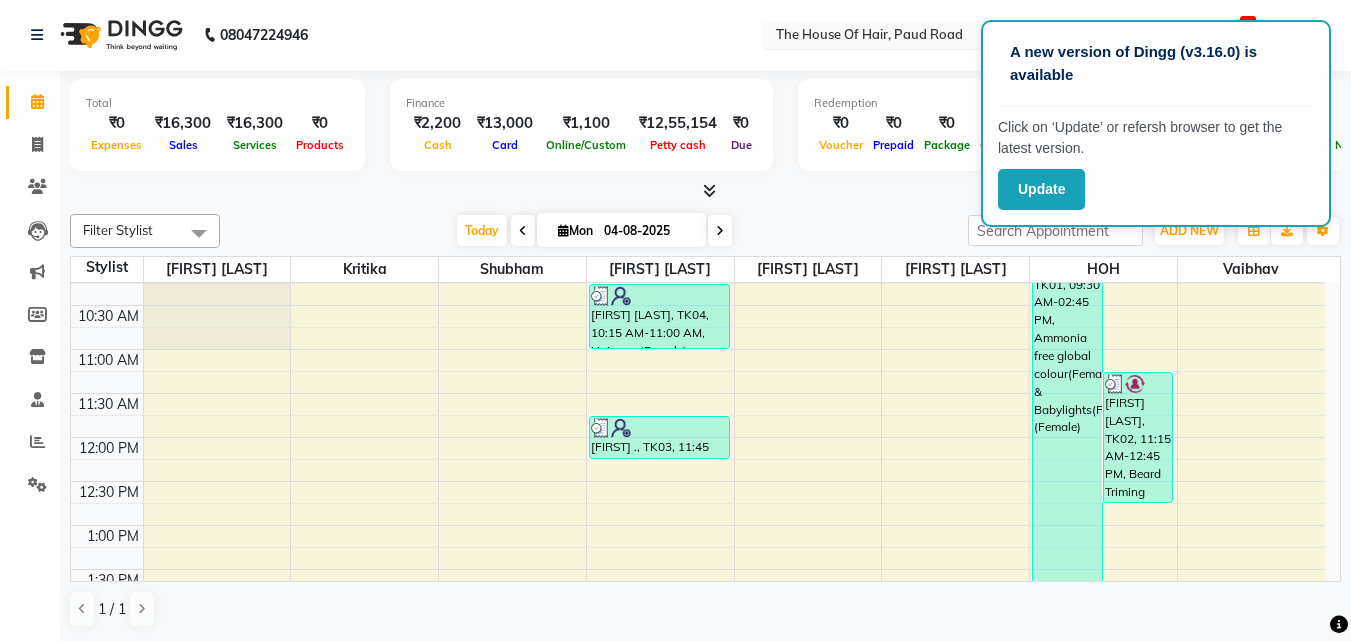 click at bounding box center [917, 37] 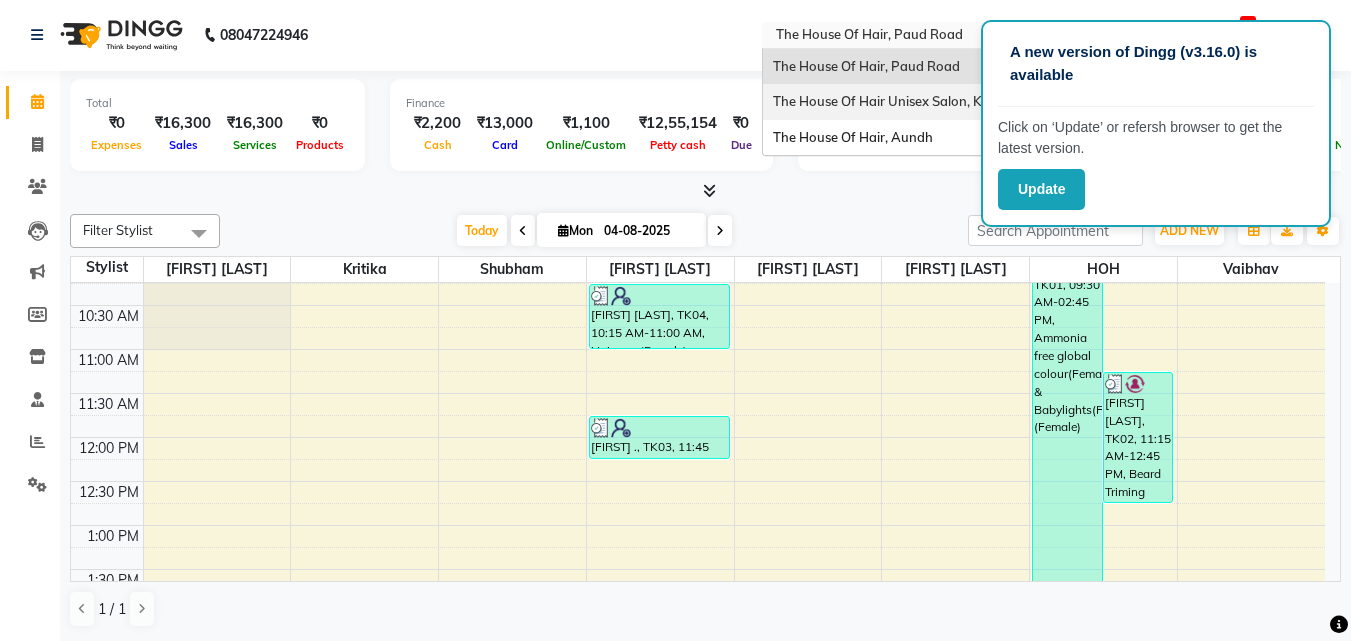 click on "The House Of Hair Unisex Salon, Karve Nagar" at bounding box center [937, 102] 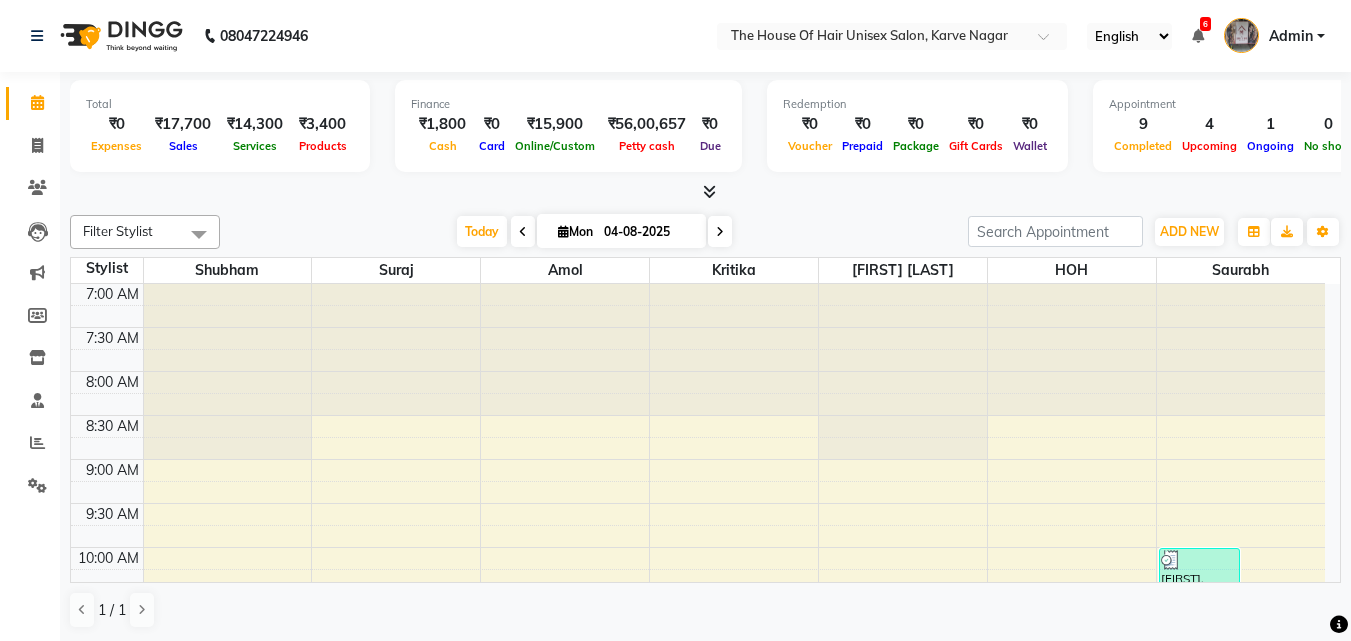 scroll, scrollTop: 0, scrollLeft: 0, axis: both 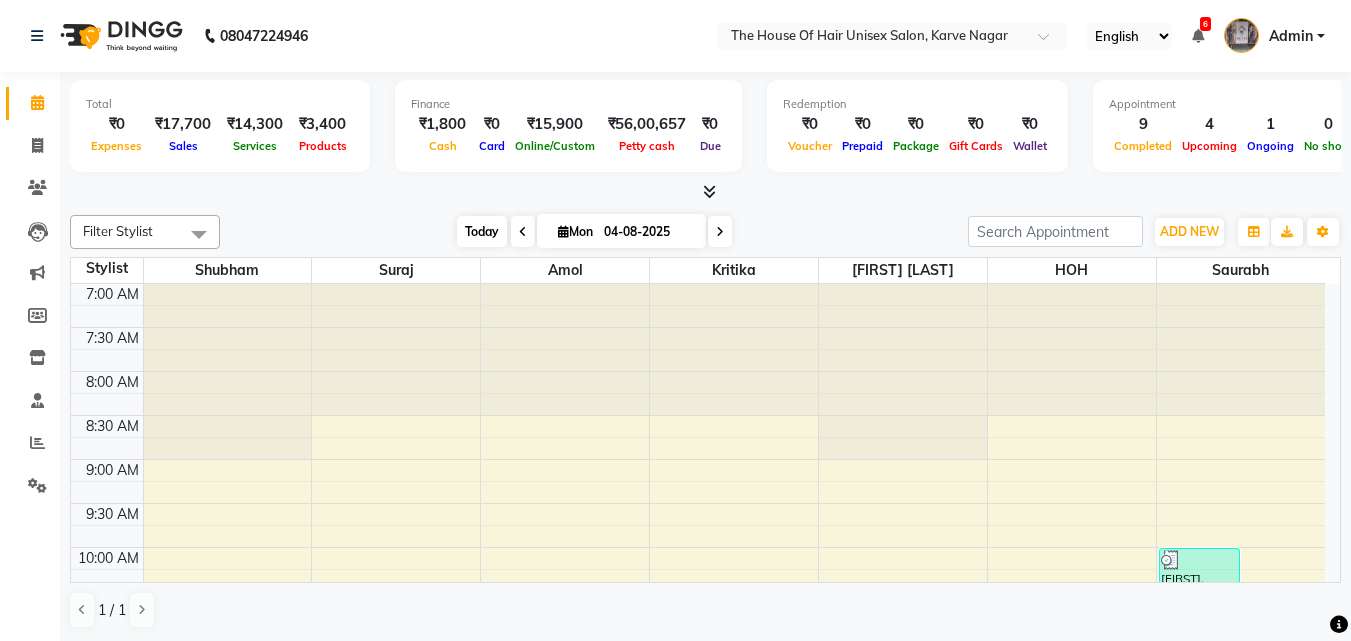 click on "Today" at bounding box center [482, 231] 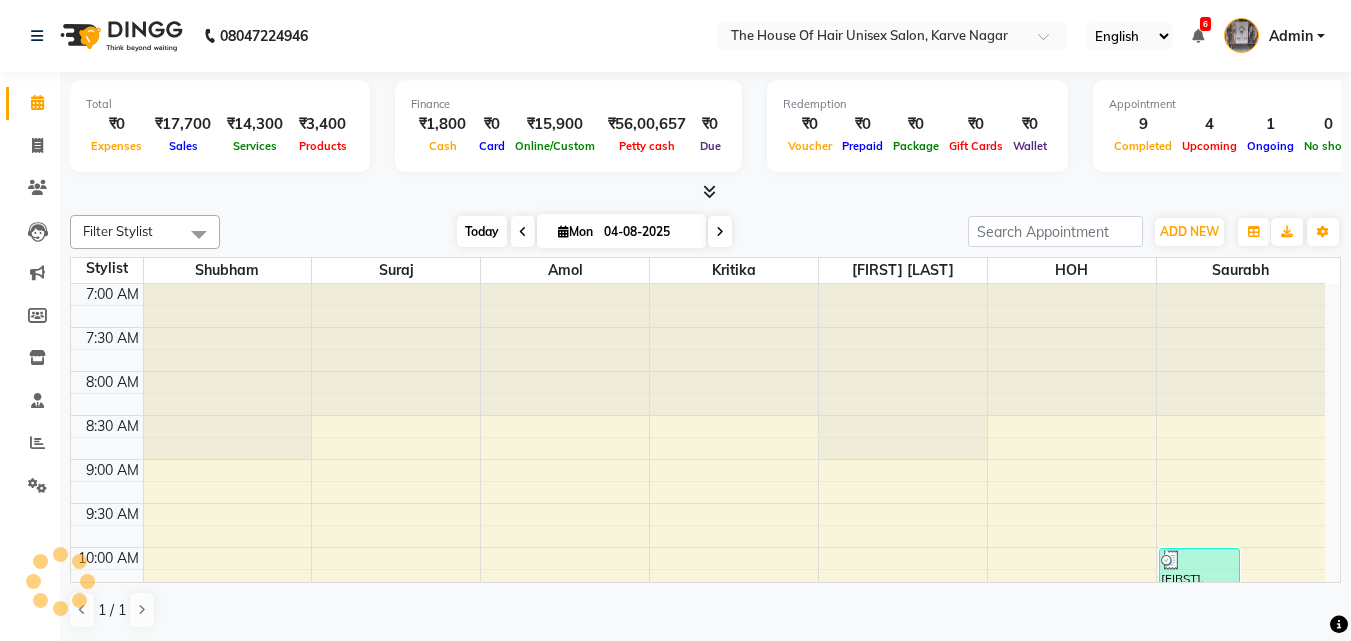 scroll, scrollTop: 969, scrollLeft: 0, axis: vertical 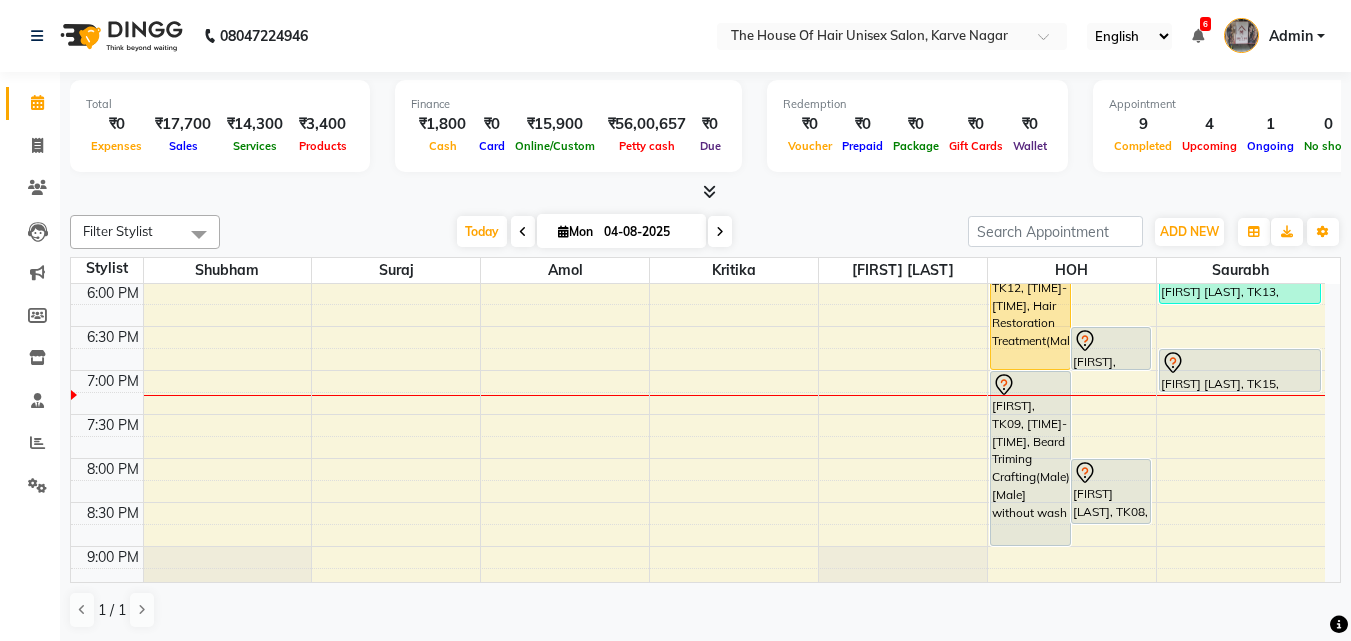 click at bounding box center (563, 231) 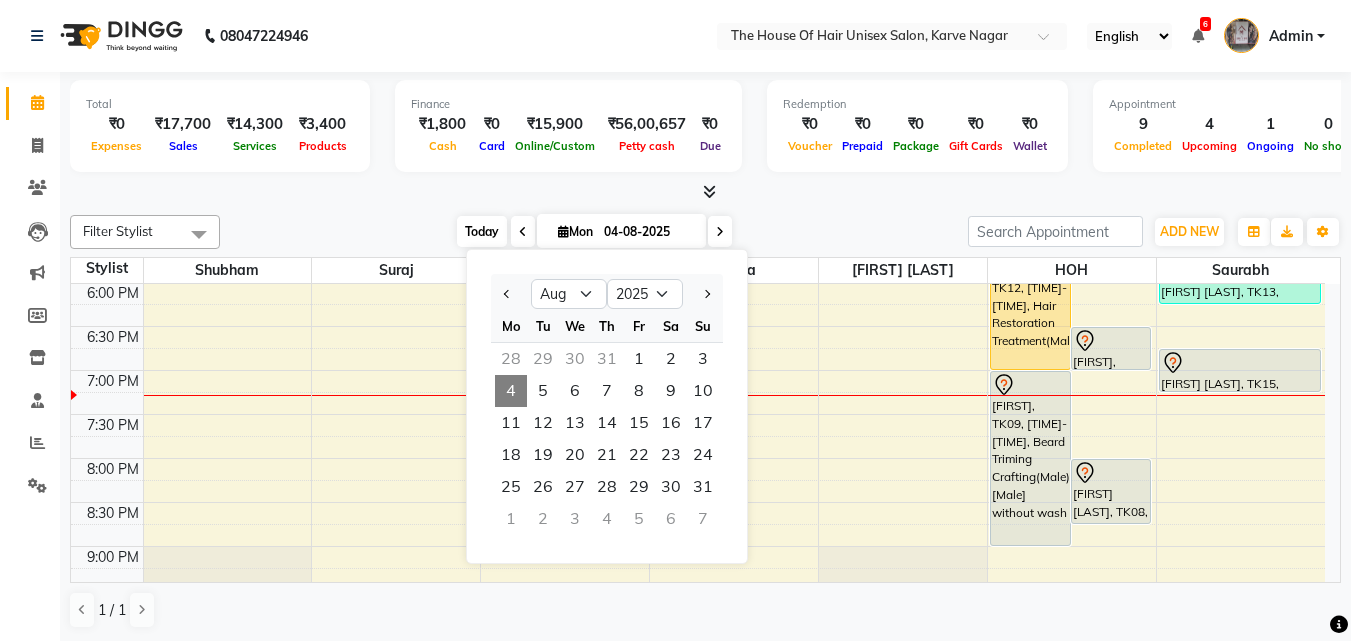 click on "Today" at bounding box center (482, 231) 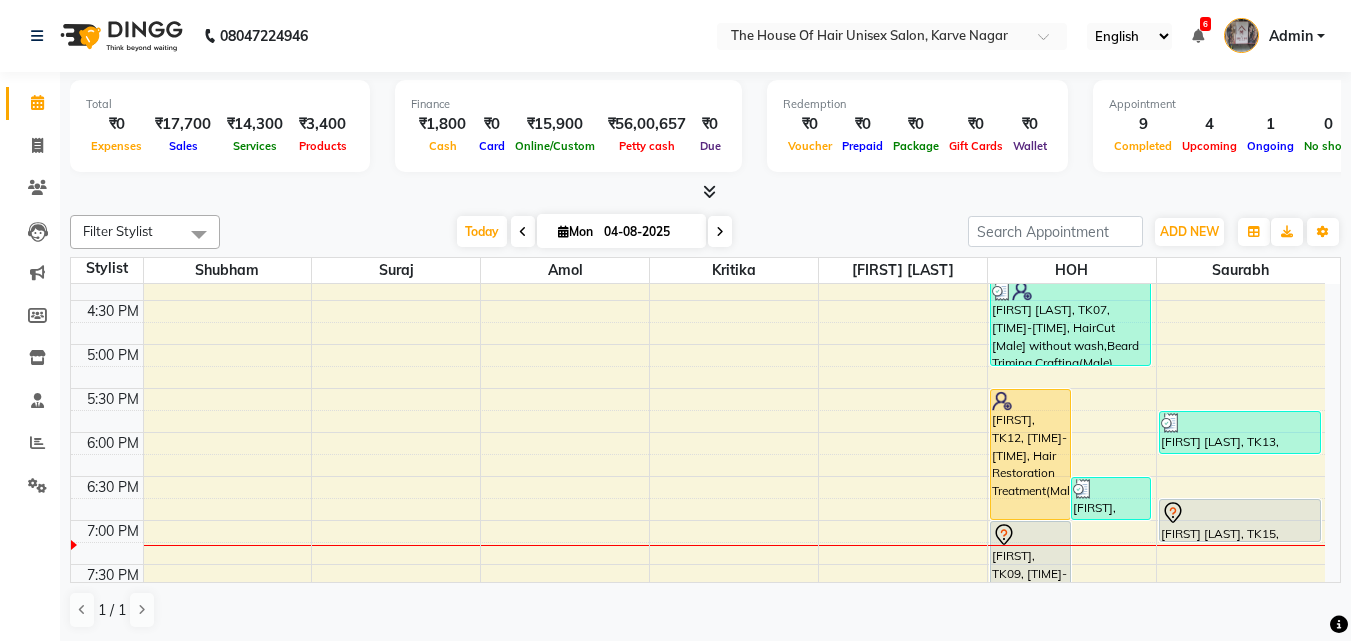 scroll, scrollTop: 814, scrollLeft: 0, axis: vertical 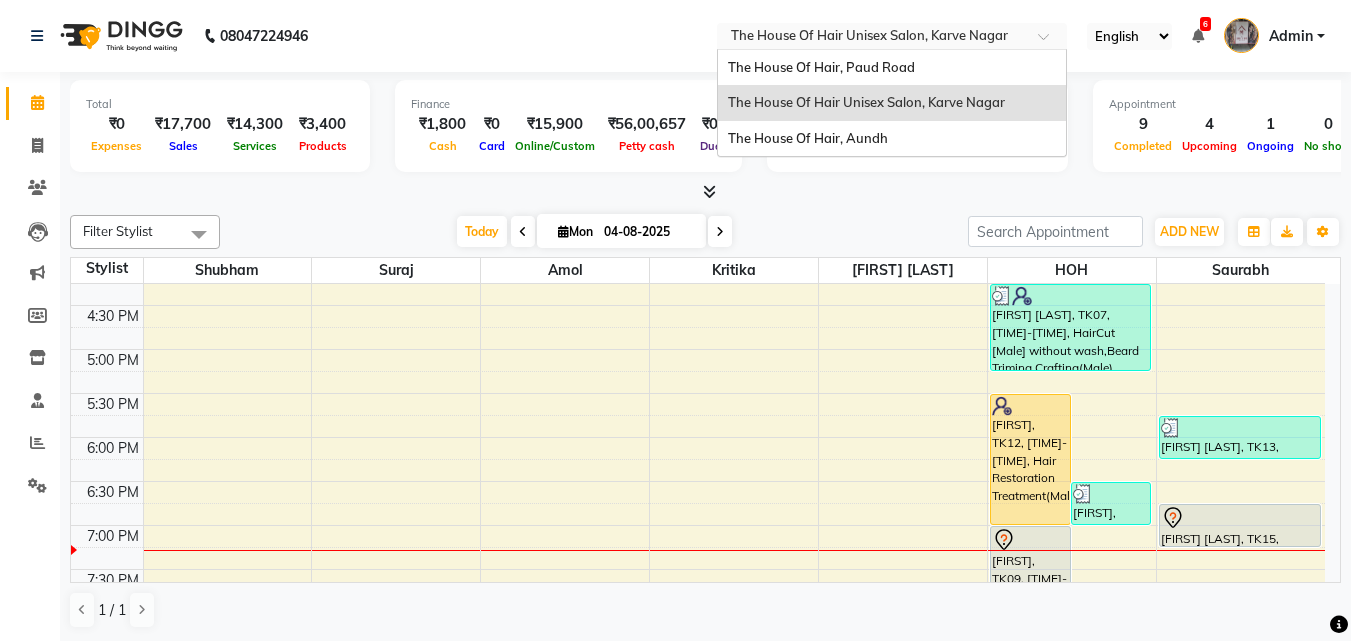click at bounding box center (1050, 42) 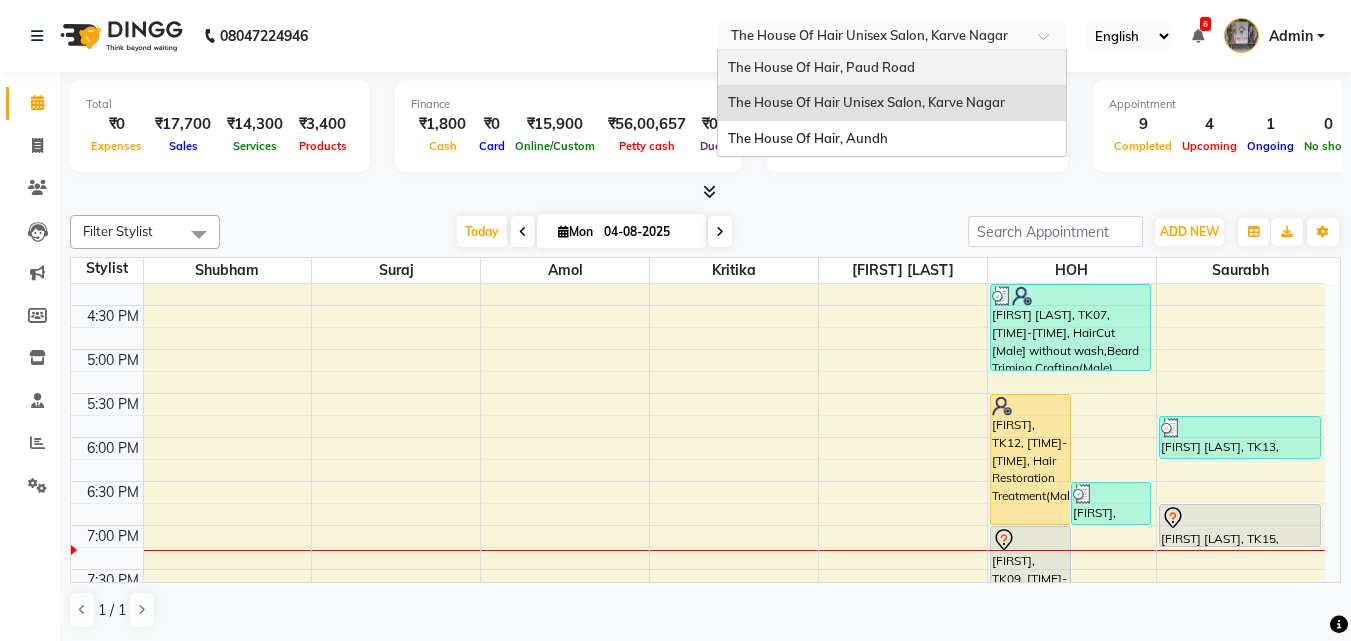 click on "The House Of Hair, Paud Road" at bounding box center (892, 68) 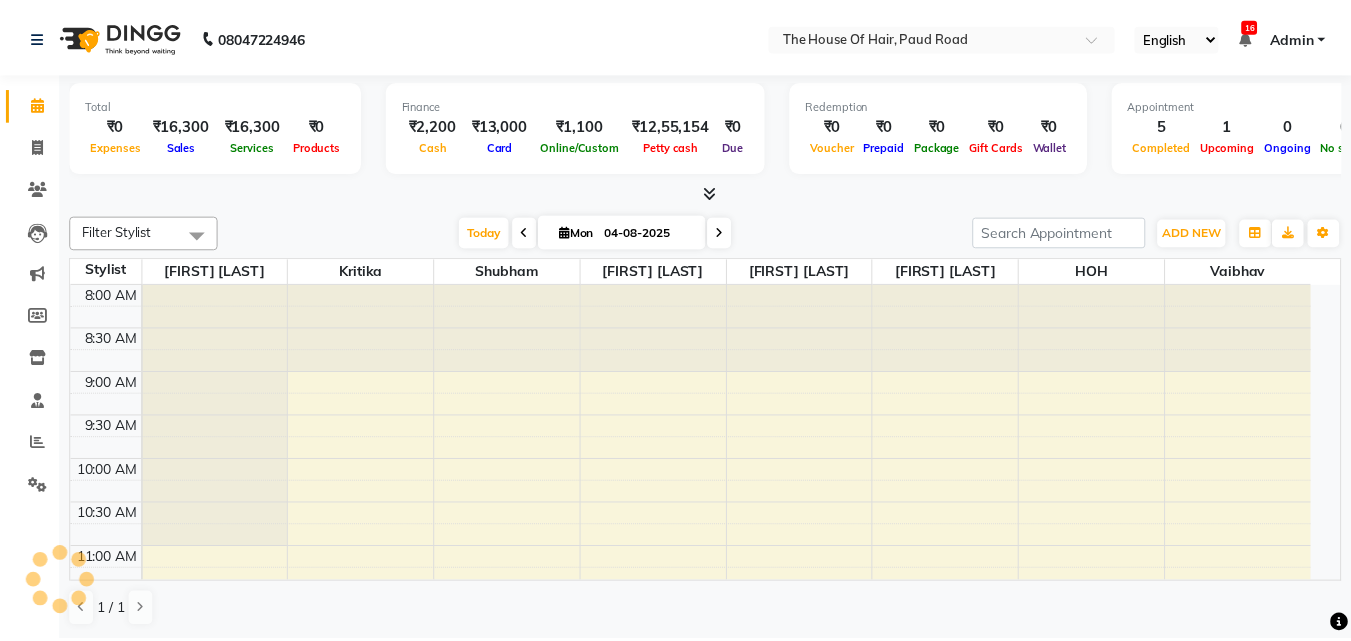 scroll, scrollTop: 0, scrollLeft: 0, axis: both 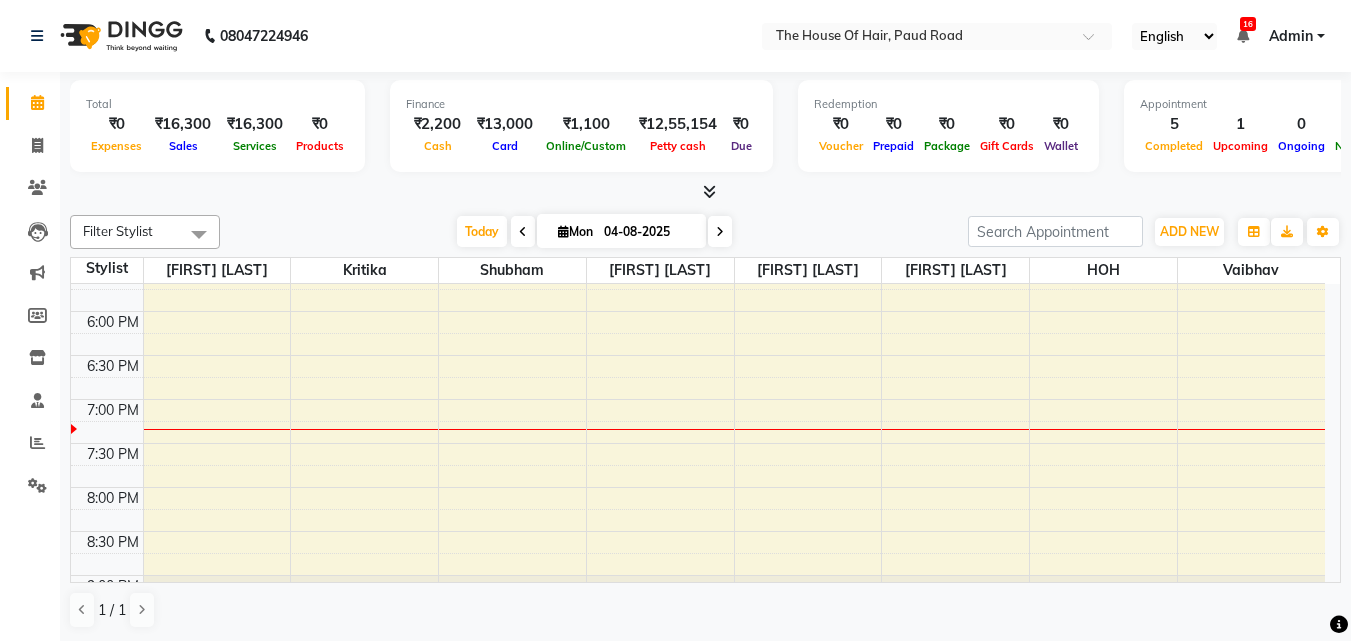 click on "[FIRST] [LAST], TK05, [TIME]-[TIME], Haircut by [FIRST] (Male)     [FIRST] [LAST], TK04, [TIME]-[TIME], Hair spa (Female)     [LAST] ., TK03, [TIME]-[TIME], HairCut  [Male]     [FIRST] [LAST], TK06, [TIME]-[TIME], HairCut  [Male],[LAST] Crafting(Male)     [FIRST] [LAST], TK01, [TIME]-[TIME], [SERVICE](Female),[SERVICE] &[SERVICE](Female),HairCut (Female)     [FIRST] [LAST], TK02, [TIME]-[TIME], [LAST] Crafting(Male),[SERVICE] (Male)" at bounding box center [698, 47] 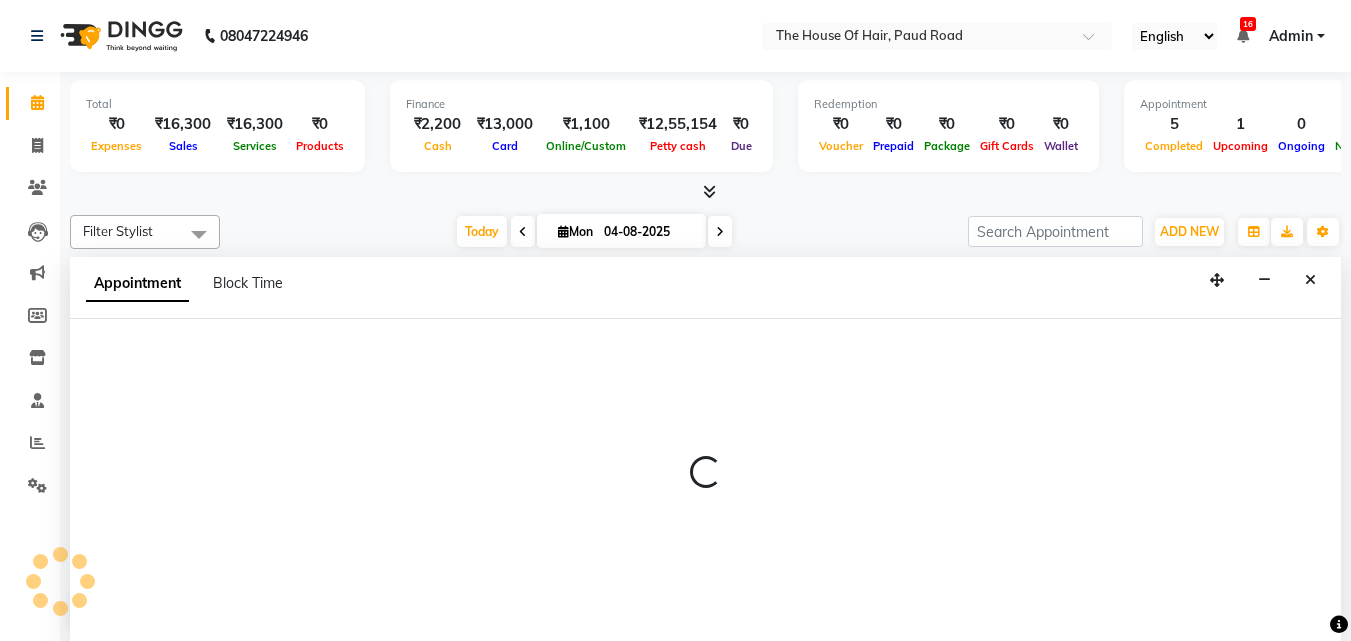 scroll, scrollTop: 1, scrollLeft: 0, axis: vertical 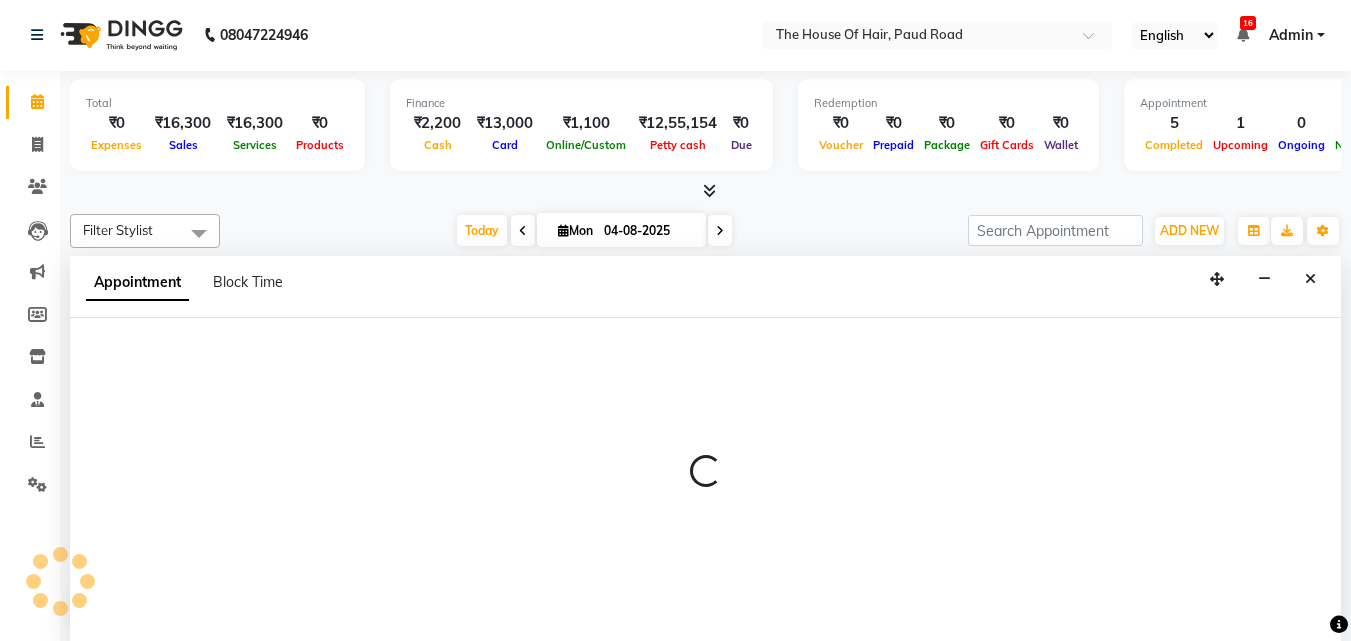 select on "57808" 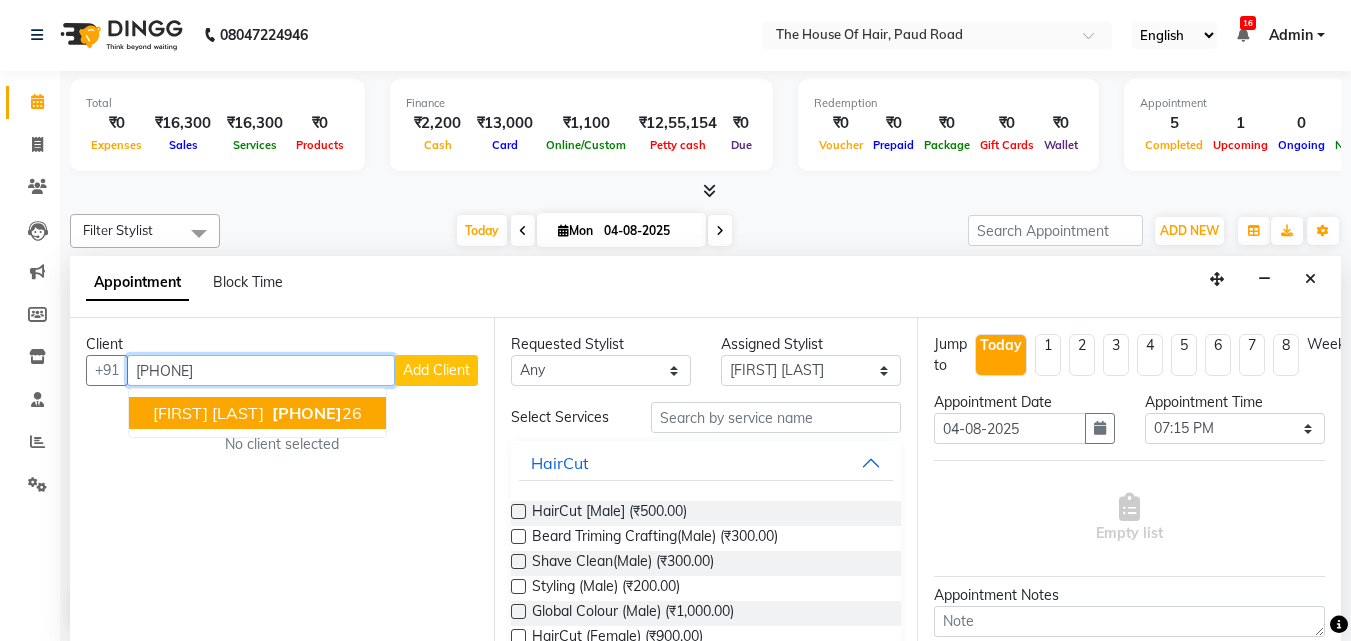 click on "87933685" at bounding box center (307, 413) 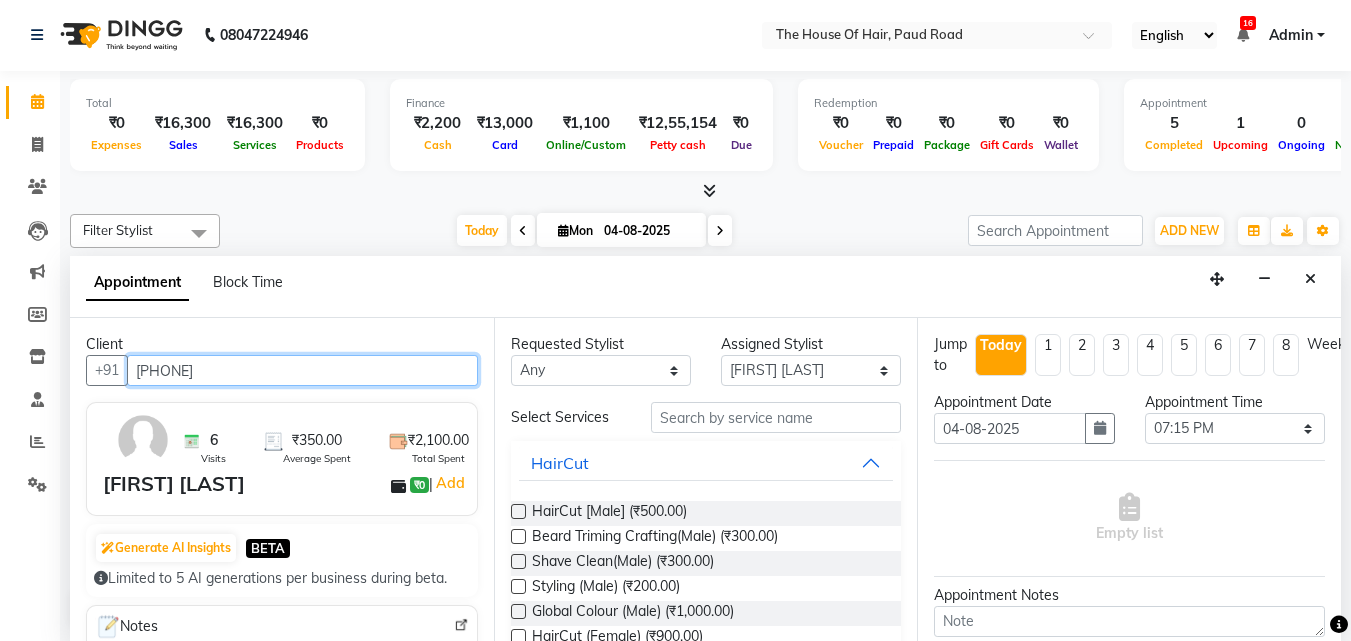 type on "8793368526" 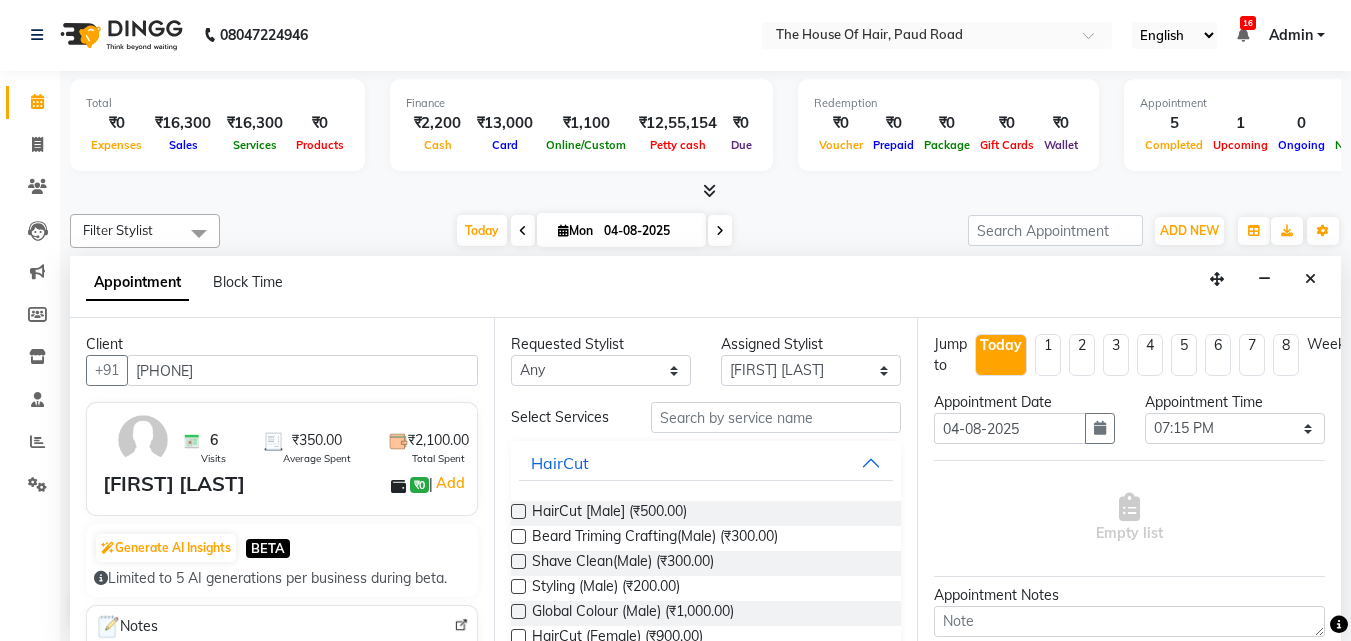 click at bounding box center [518, 511] 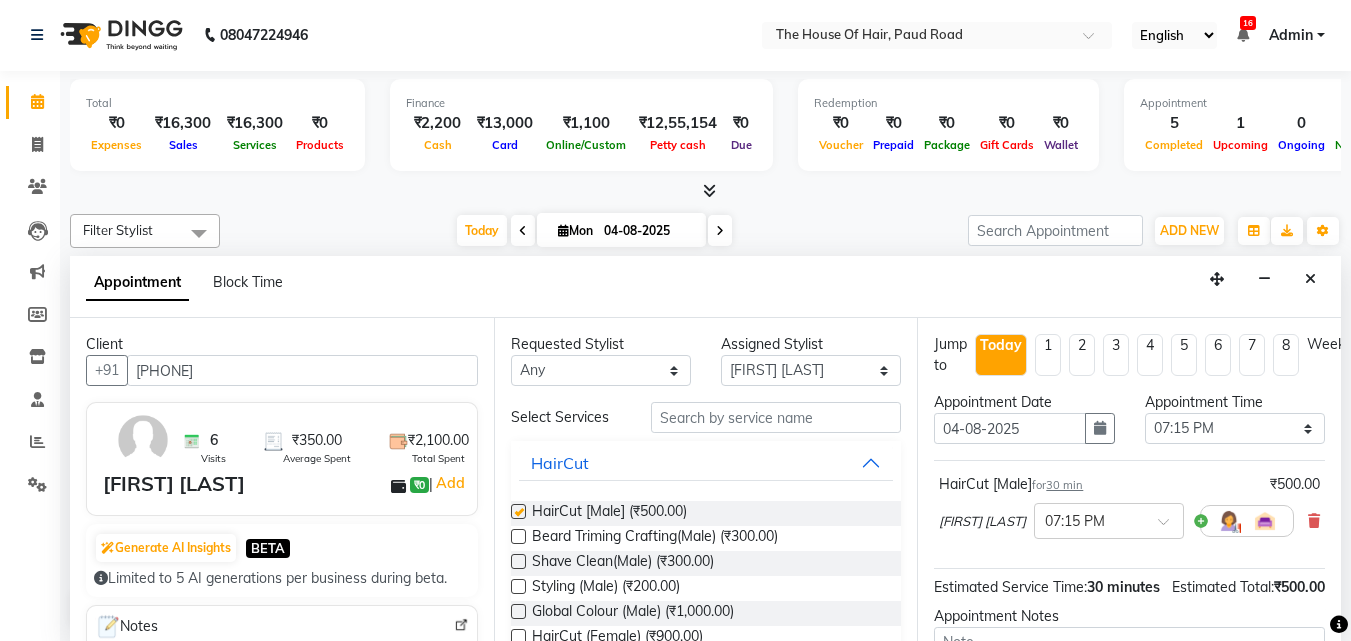 checkbox on "false" 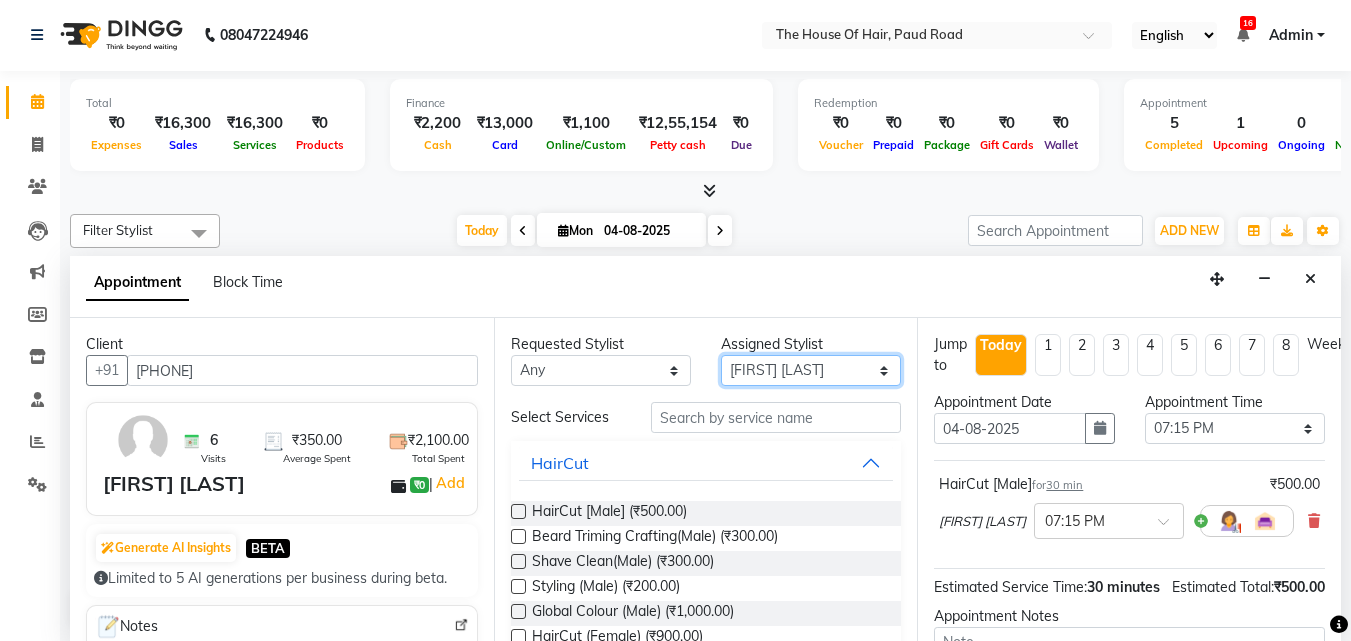 click on "Select Aarohi Ubale Amit Rasal HOH Kanchan Chouhan Kritika navin vaidya Shubham Vaibhav" at bounding box center [811, 370] 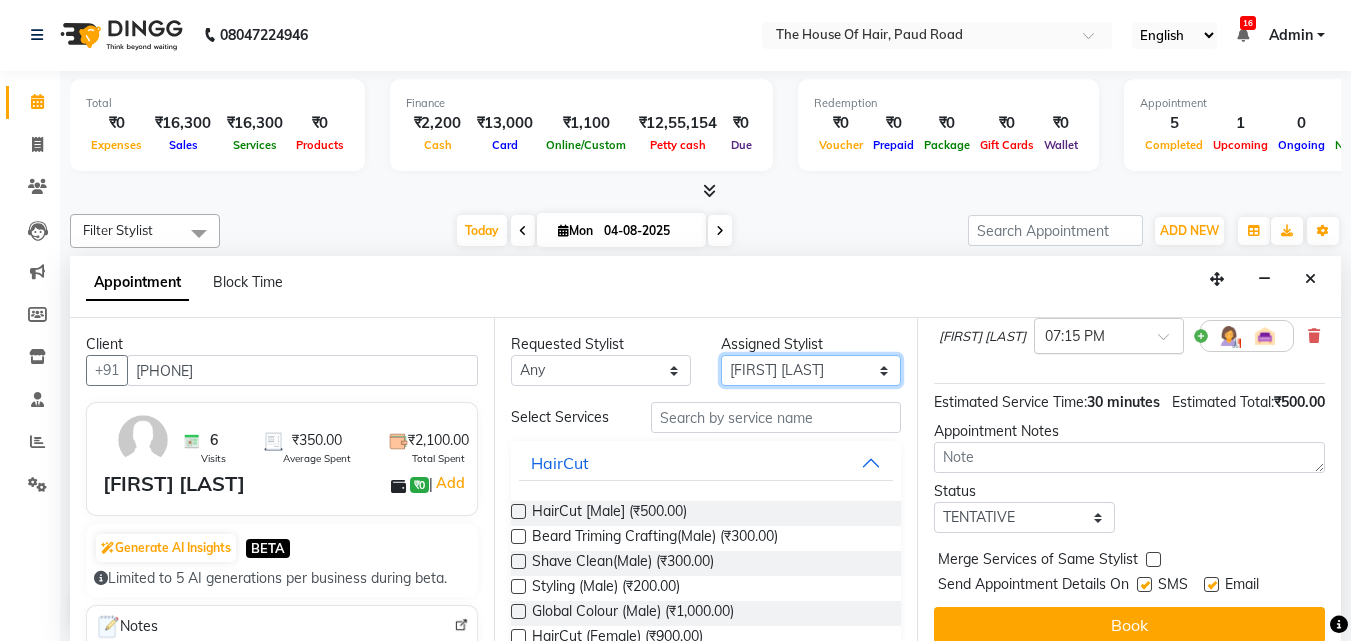 scroll, scrollTop: 239, scrollLeft: 0, axis: vertical 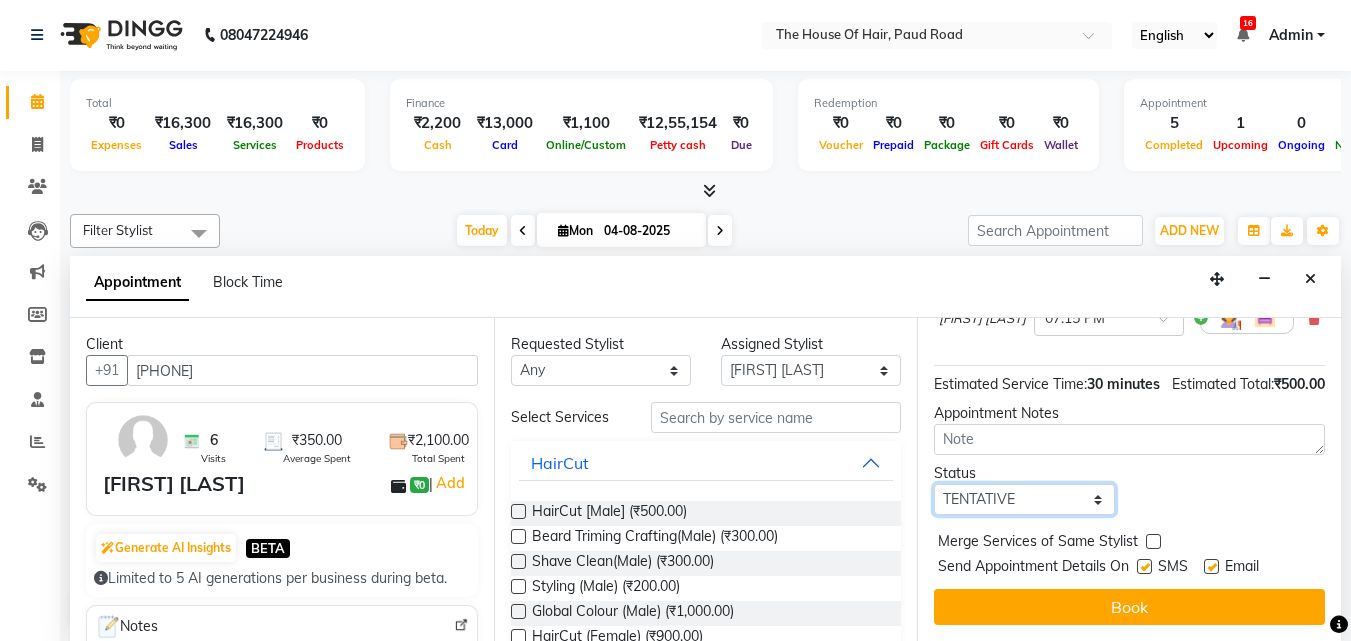 click on "Select TENTATIVE CONFIRM CHECK-IN UPCOMING" at bounding box center [1024, 499] 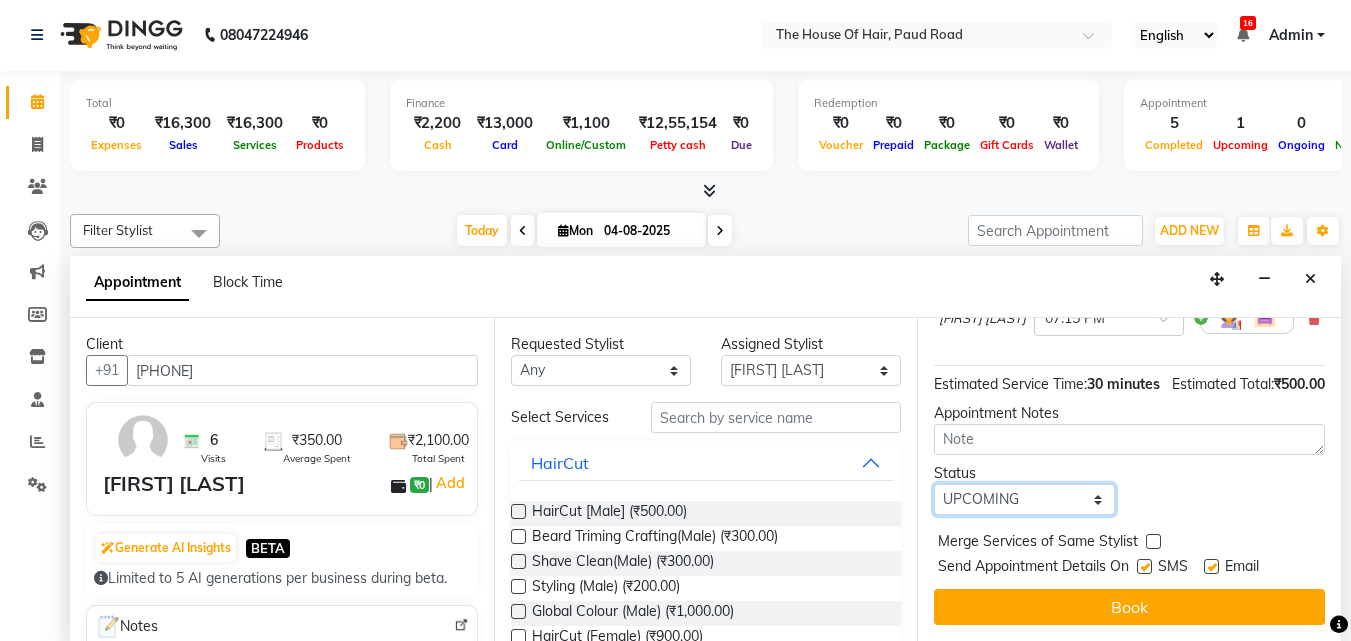 click on "Select TENTATIVE CONFIRM CHECK-IN UPCOMING" at bounding box center (1024, 499) 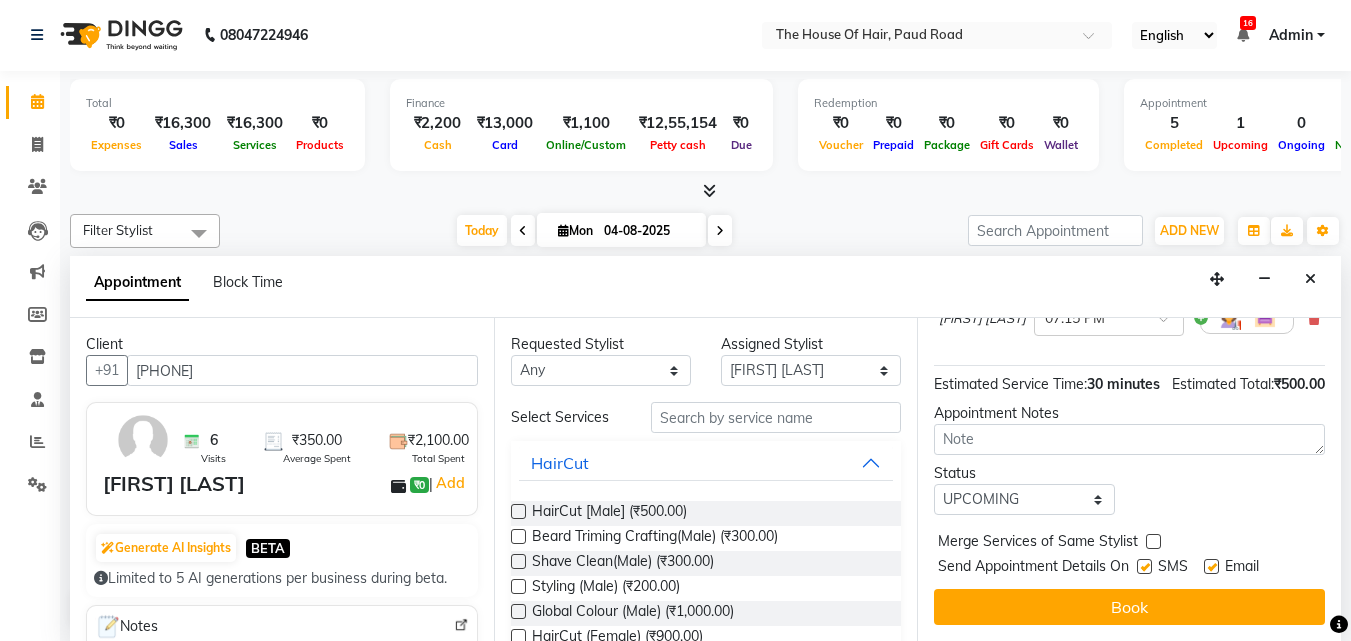 click at bounding box center [1153, 541] 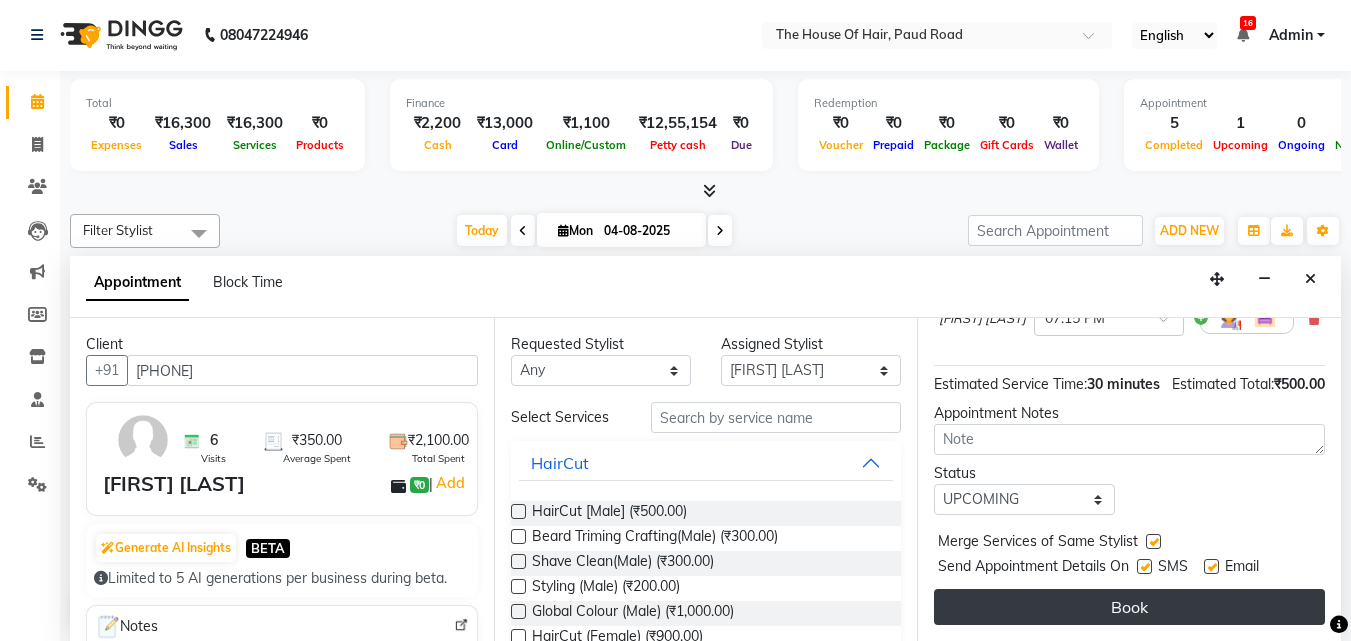 click on "Book" at bounding box center (1129, 607) 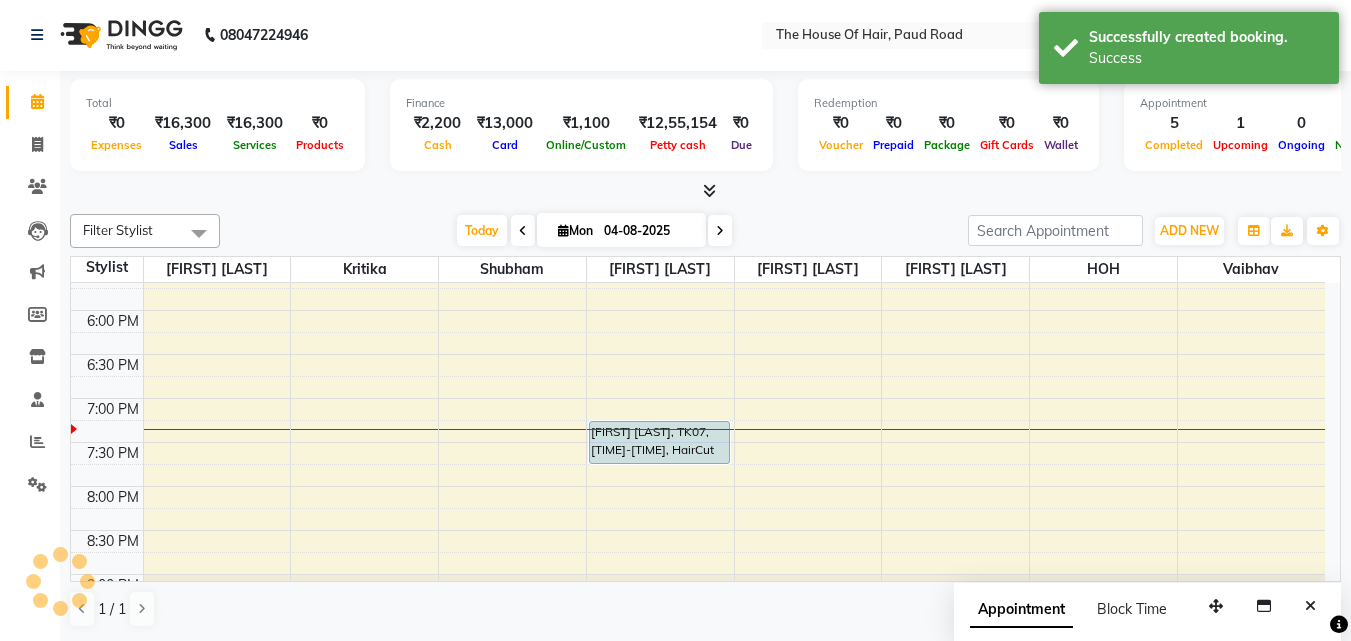 scroll, scrollTop: 0, scrollLeft: 0, axis: both 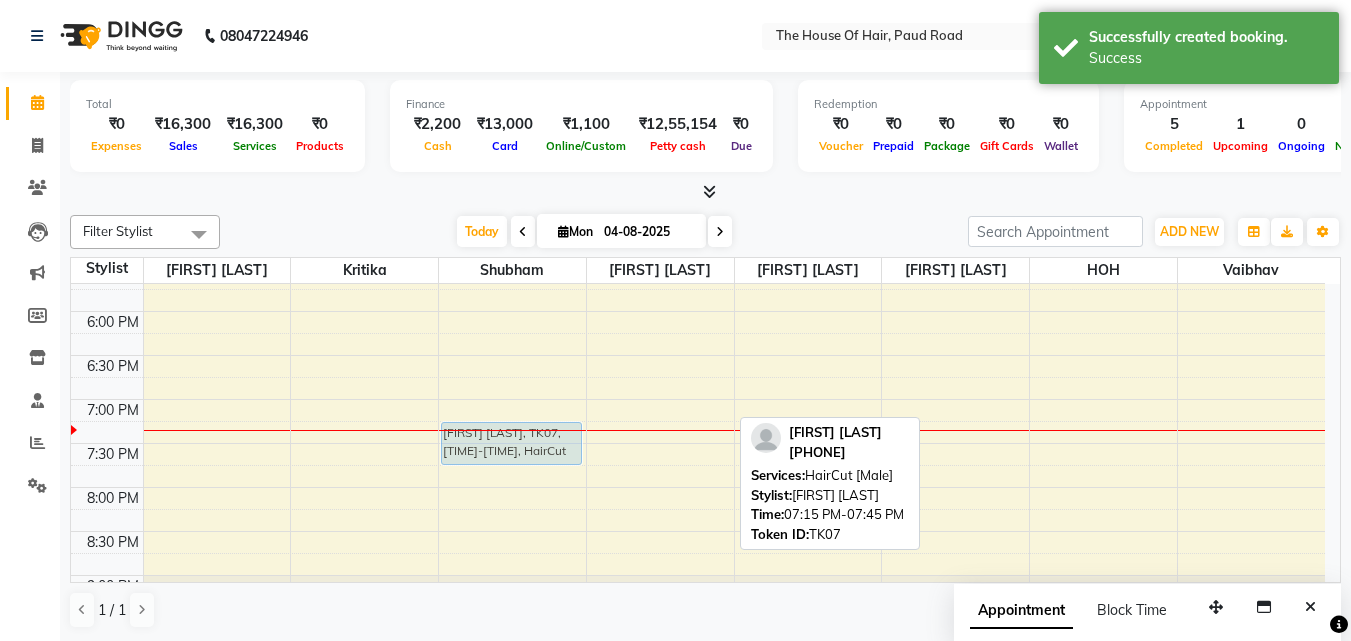 drag, startPoint x: 663, startPoint y: 444, endPoint x: 551, endPoint y: 456, distance: 112.64102 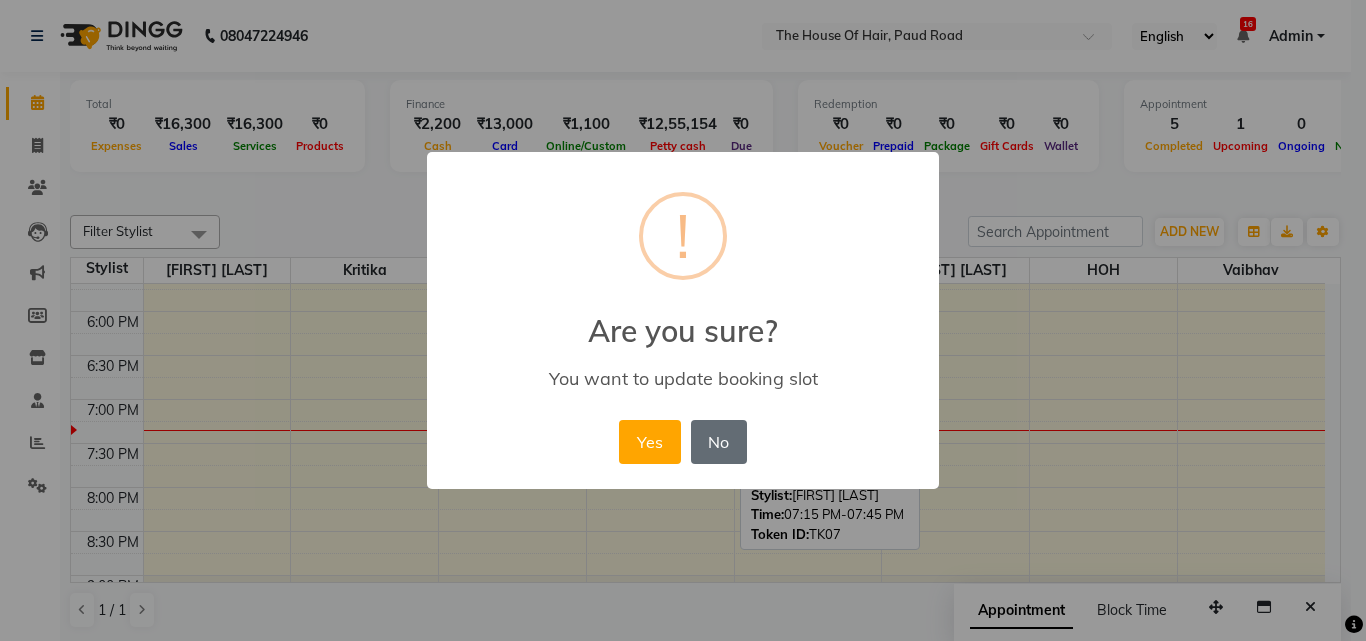 click on "No" at bounding box center (719, 442) 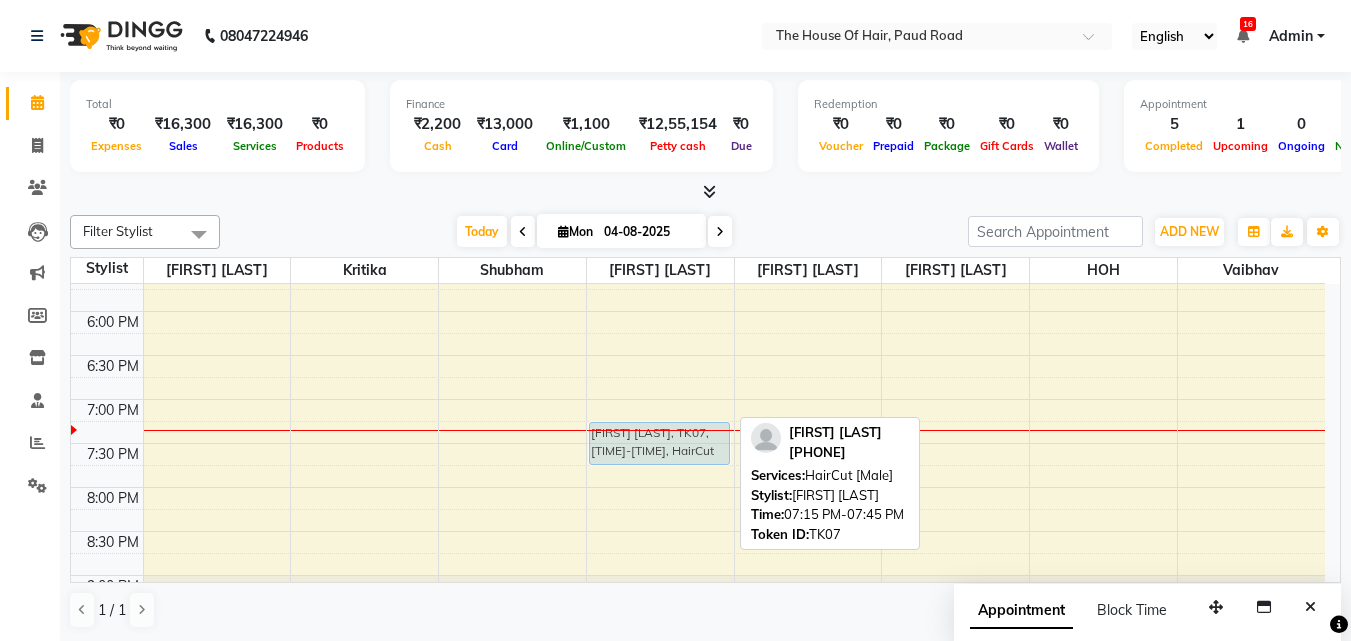 click on "Aaditya Ingale, TK05, 03:30 PM-04:00 PM, Haircut by Shubham (Male)     Carolene Mathew, TK04, 10:15 AM-11:00 AM, Hair spa (Female)     shaurya ., TK03, 11:45 AM-12:15 PM, HairCut  [Male]     Rishiraj Thakur, TK06, 03:00 PM-04:00 PM, HairCut  [Male],Beard Triming Crafting(Male)    Ajay Meherkar, TK07, 07:15 PM-07:45 PM, HairCut  [Male]    Ajay Meherkar, TK07, 07:15 PM-07:45 PM, HairCut  [Male]     Christine Mathew, TK01, 09:30 AM-02:45 PM, Ammonia free global colour(Female),Highlights & Babylights(Female),HairCut (Female)     Abhijit Kanitkar, TK02, 11:15 AM-12:45 PM, Beard Triming Crafting(Male),Global Colour (Male)" at bounding box center (698, 47) 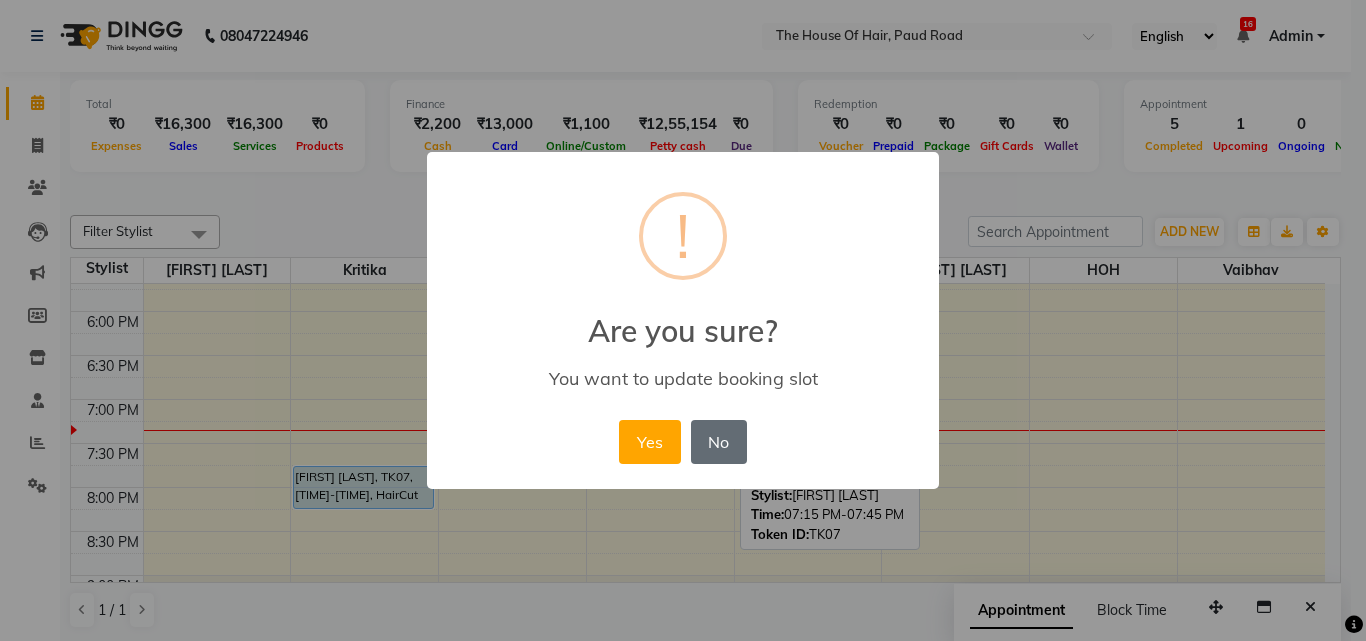 click on "No" at bounding box center [719, 442] 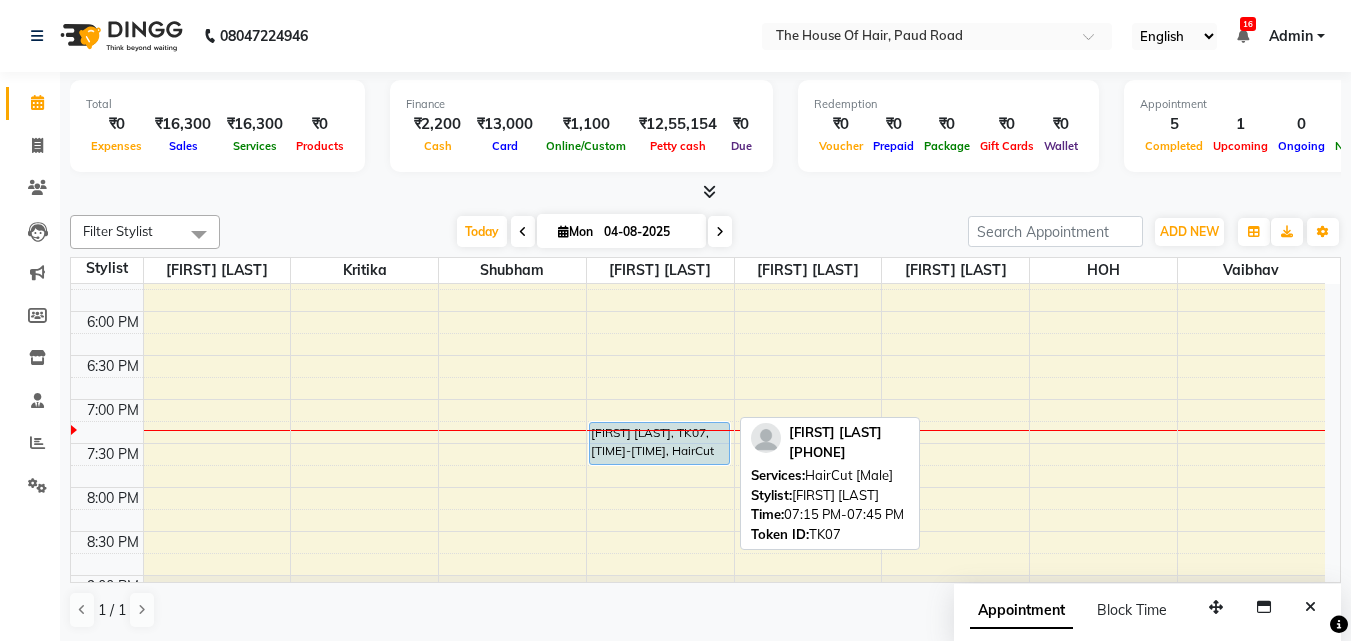 click on "Ajay Meherkar, TK07, 07:15 PM-07:45 PM, HairCut  [Male]" at bounding box center (659, 443) 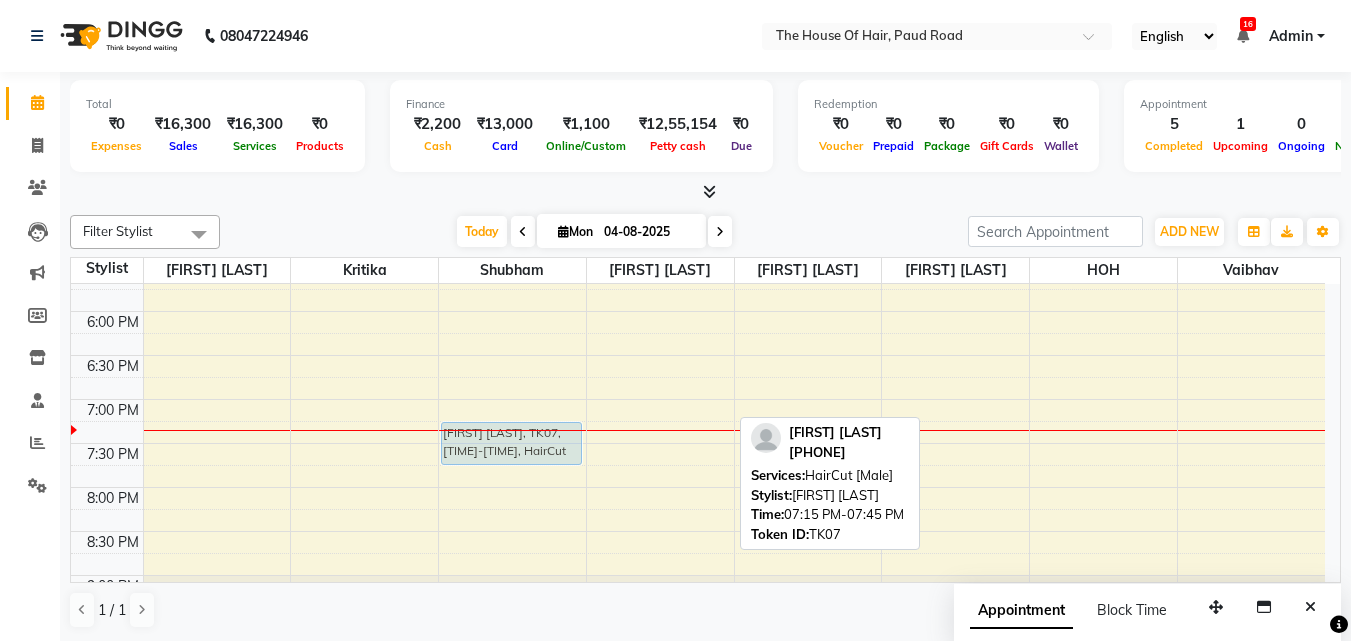 drag, startPoint x: 642, startPoint y: 447, endPoint x: 481, endPoint y: 452, distance: 161.07762 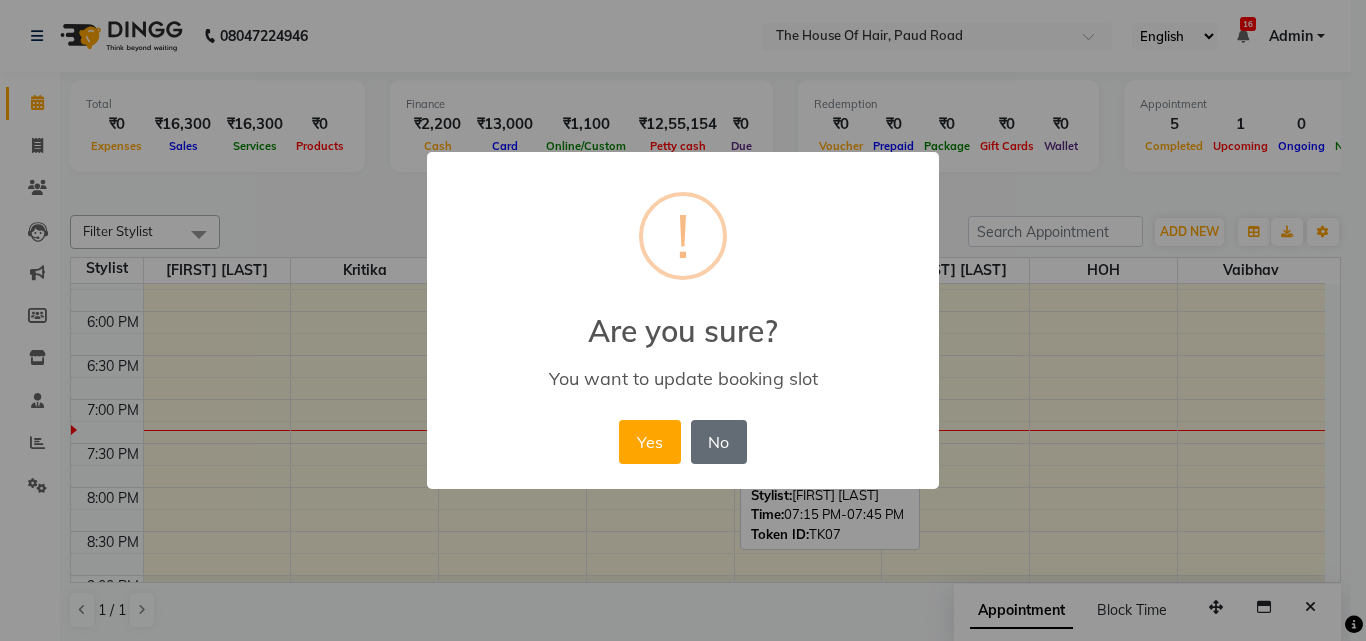 click on "No" at bounding box center [719, 442] 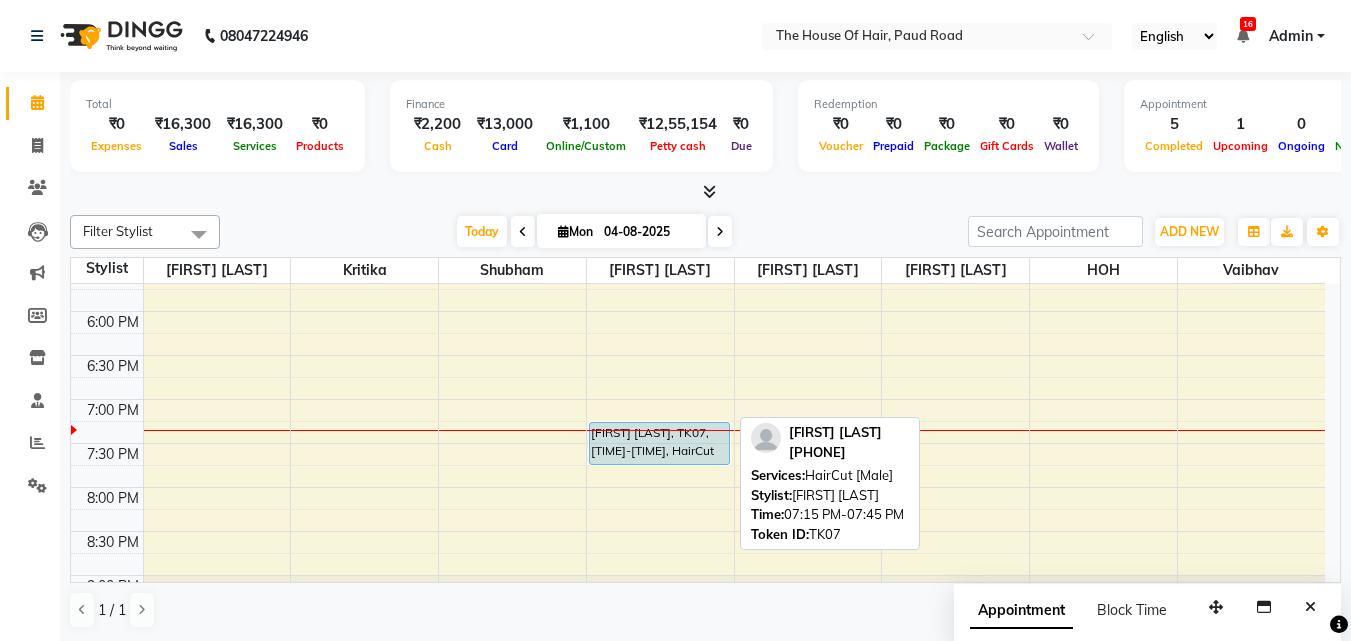 click on "Ajay Meherkar, TK07, 07:15 PM-07:45 PM, HairCut  [Male]" at bounding box center (659, 443) 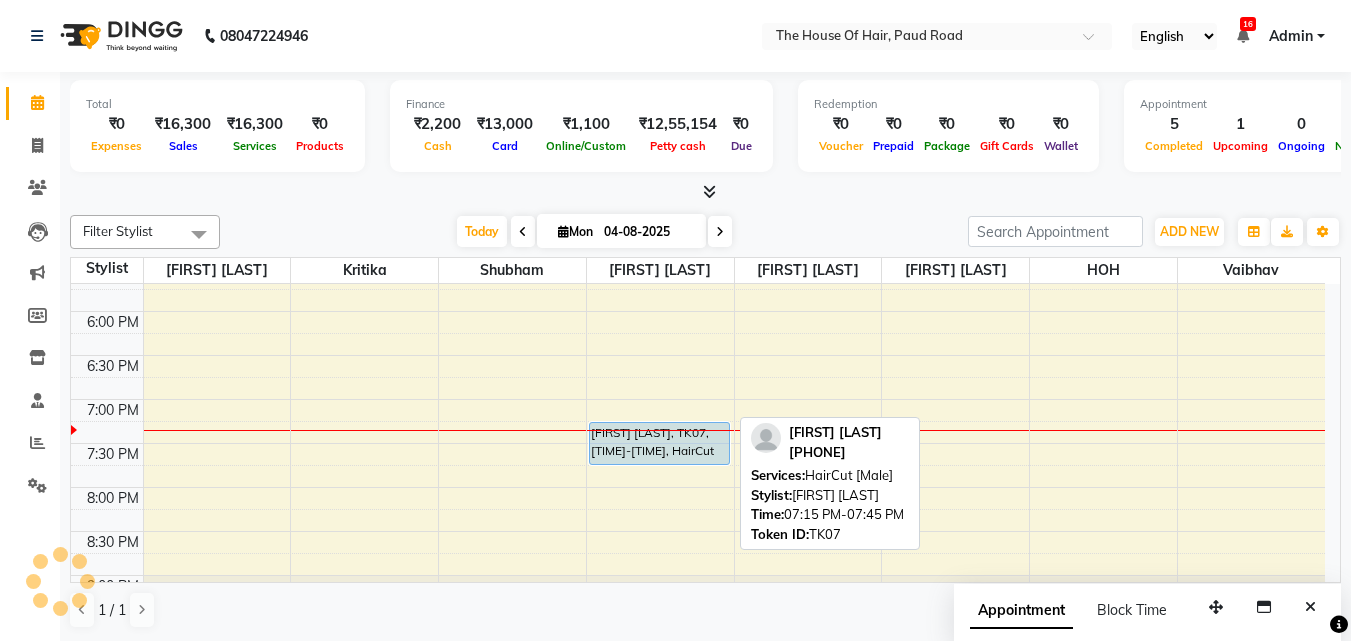 click on "Ajay Meherkar, TK07, 07:15 PM-07:45 PM, HairCut  [Male]" at bounding box center [659, 443] 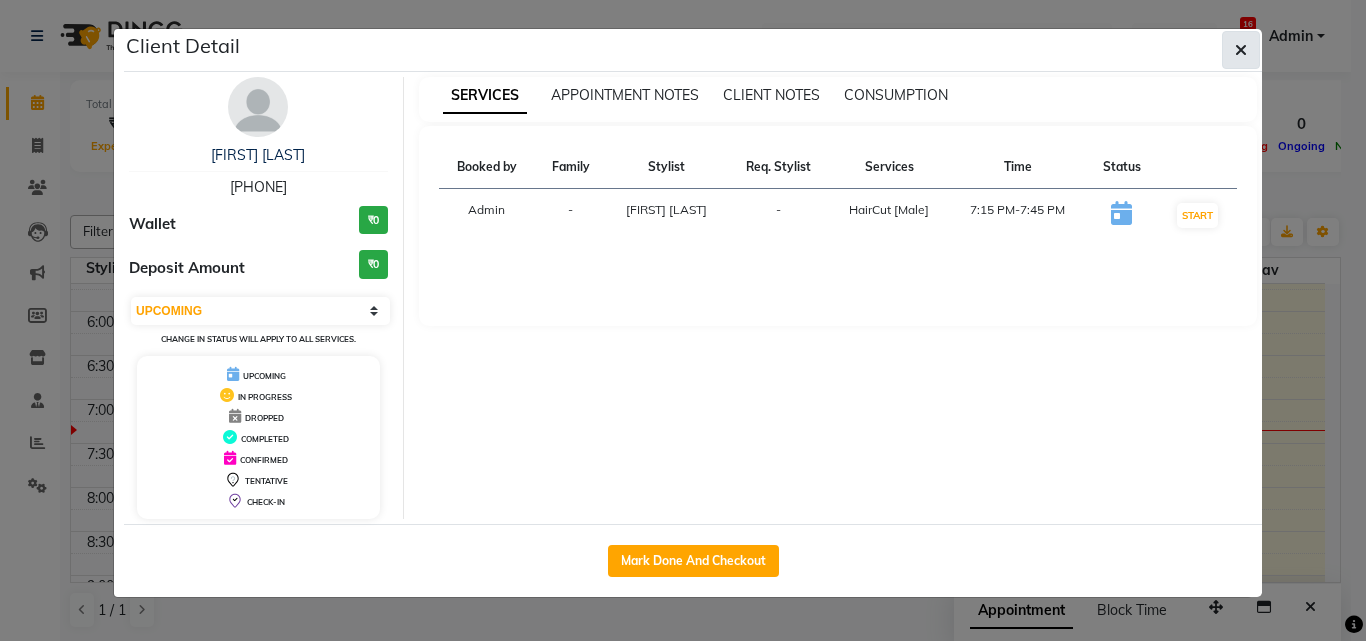 click 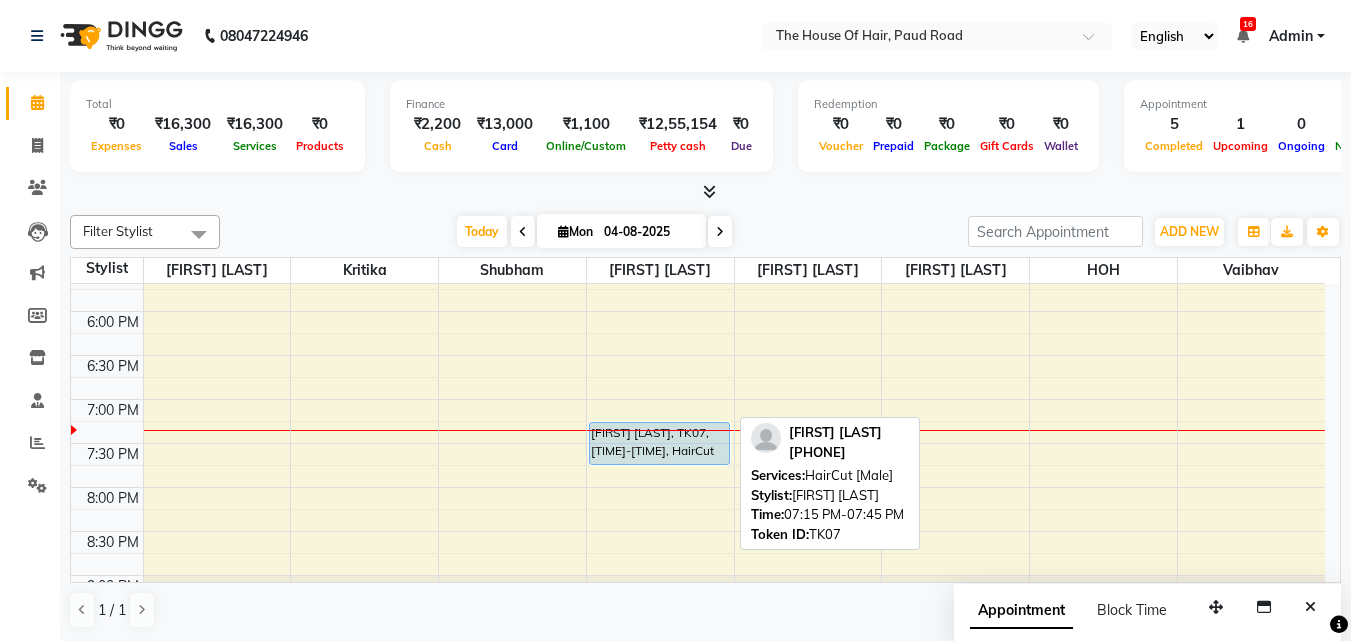 click on "Aaditya Ingale, TK05, 03:30 PM-04:00 PM, Haircut by Shubham (Male)     Carolene Mathew, TK04, 10:15 AM-11:00 AM, Hair spa (Female)     shaurya ., TK03, 11:45 AM-12:15 PM, HairCut  [Male]     Rishiraj Thakur, TK06, 03:00 PM-04:00 PM, HairCut  [Male],Beard Triming Crafting(Male)    Ajay Meherkar, TK07, 07:15 PM-07:45 PM, HairCut  [Male]     Christine Mathew, TK01, 09:30 AM-02:45 PM, Ammonia free global colour(Female),Highlights & Babylights(Female),HairCut (Female)     Abhijit Kanitkar, TK02, 11:15 AM-12:45 PM, Beard Triming Crafting(Male),Global Colour (Male)" at bounding box center (698, 47) 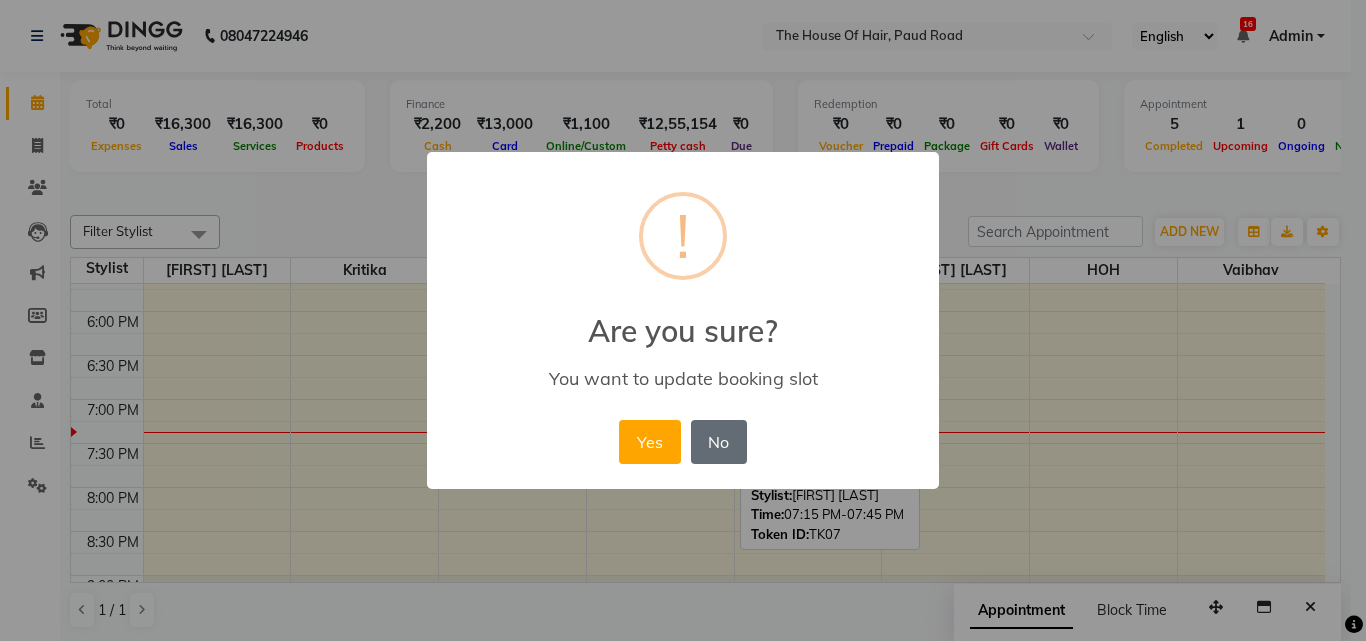 click on "No" at bounding box center [719, 442] 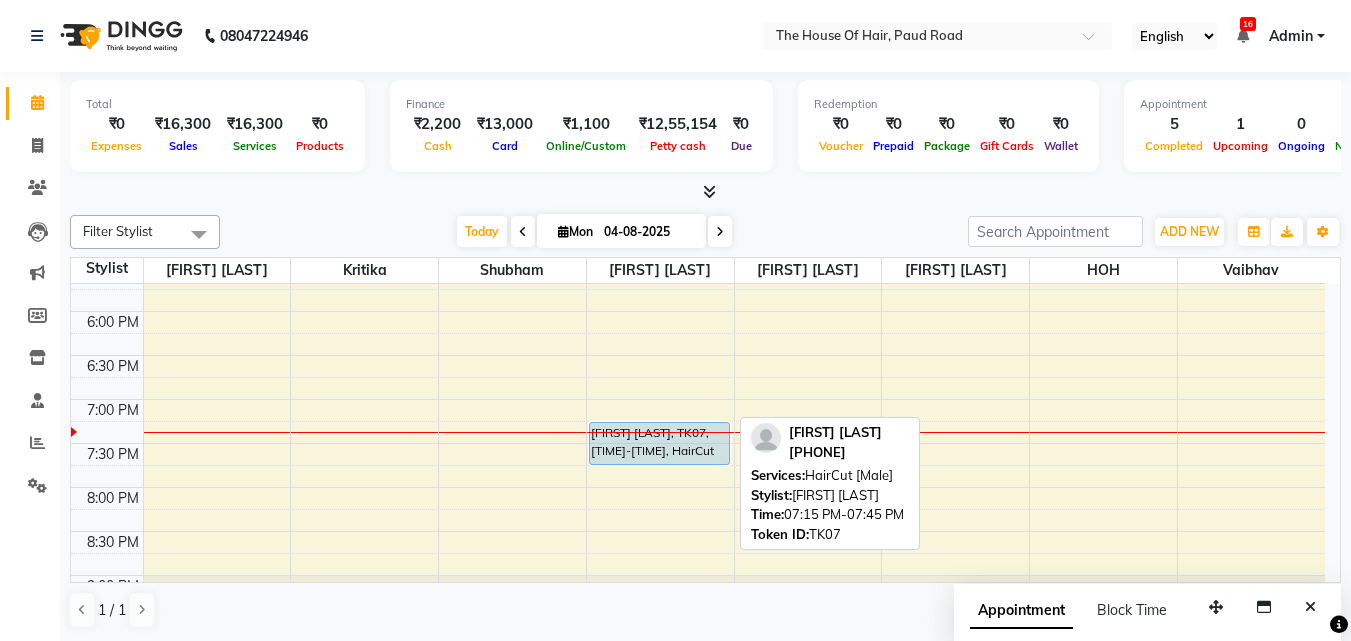 click on "Ajay Meherkar, TK07, 07:15 PM-07:45 PM, HairCut  [Male]" at bounding box center (659, 443) 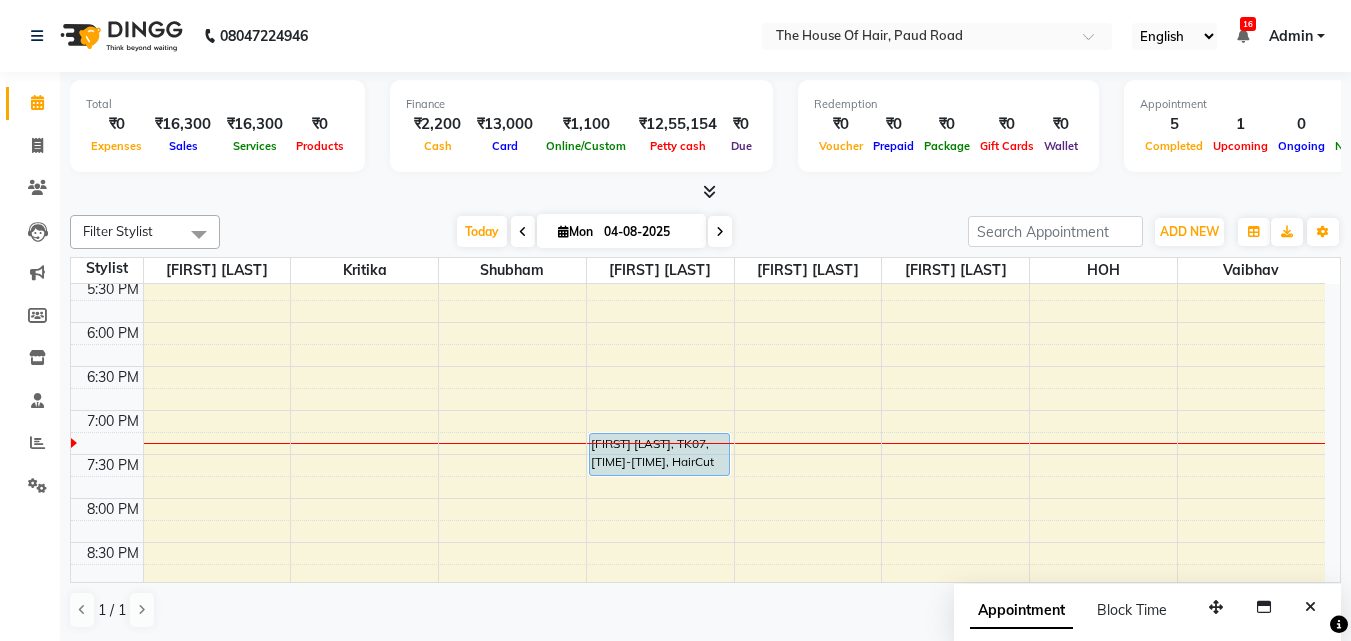 scroll, scrollTop: 843, scrollLeft: 0, axis: vertical 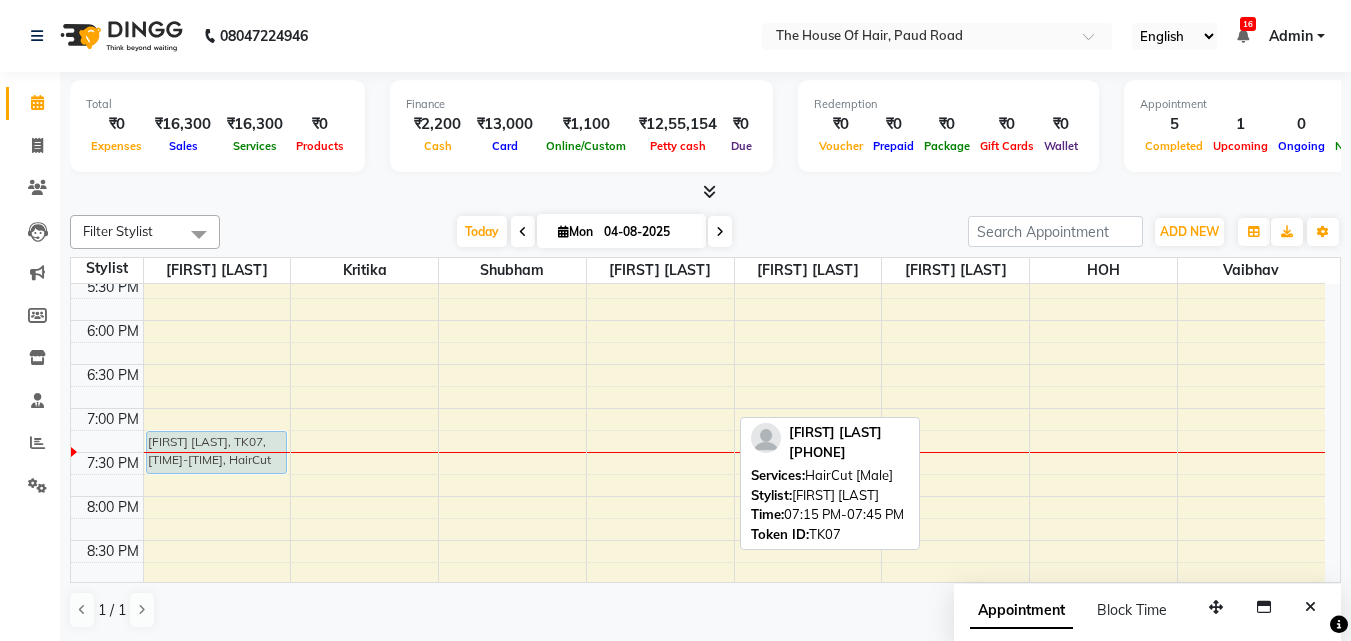 drag, startPoint x: 638, startPoint y: 446, endPoint x: 228, endPoint y: 455, distance: 410.09875 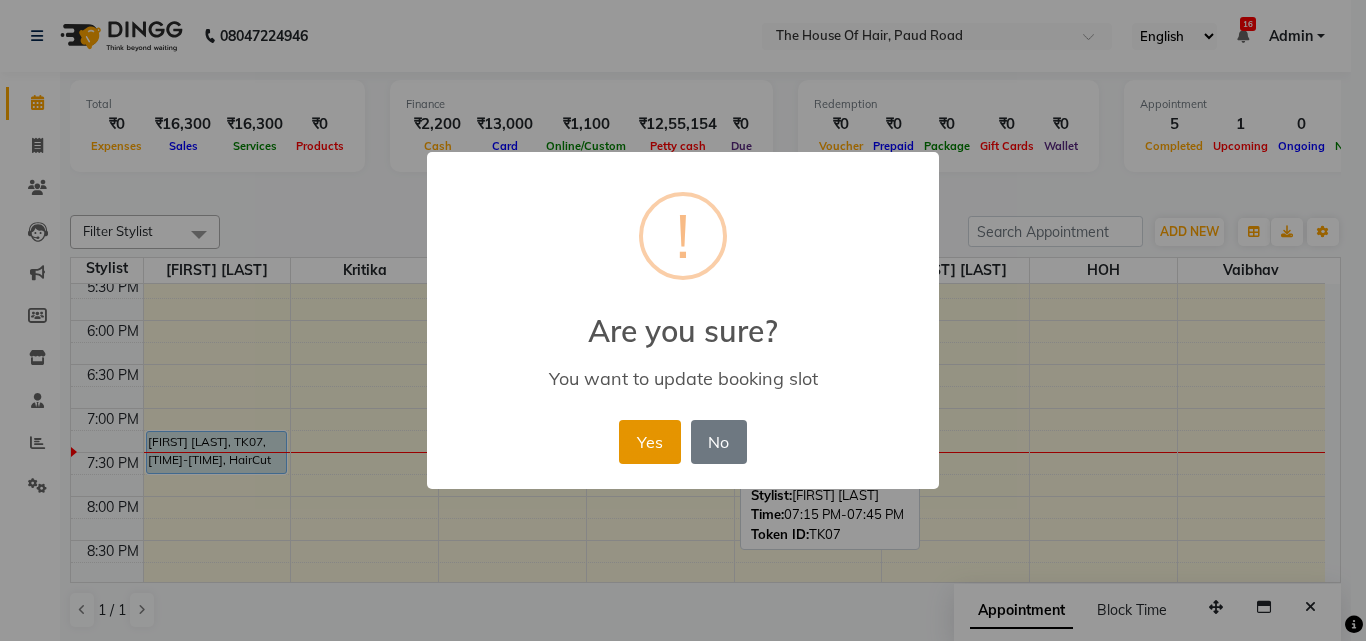 click on "Yes" at bounding box center [649, 442] 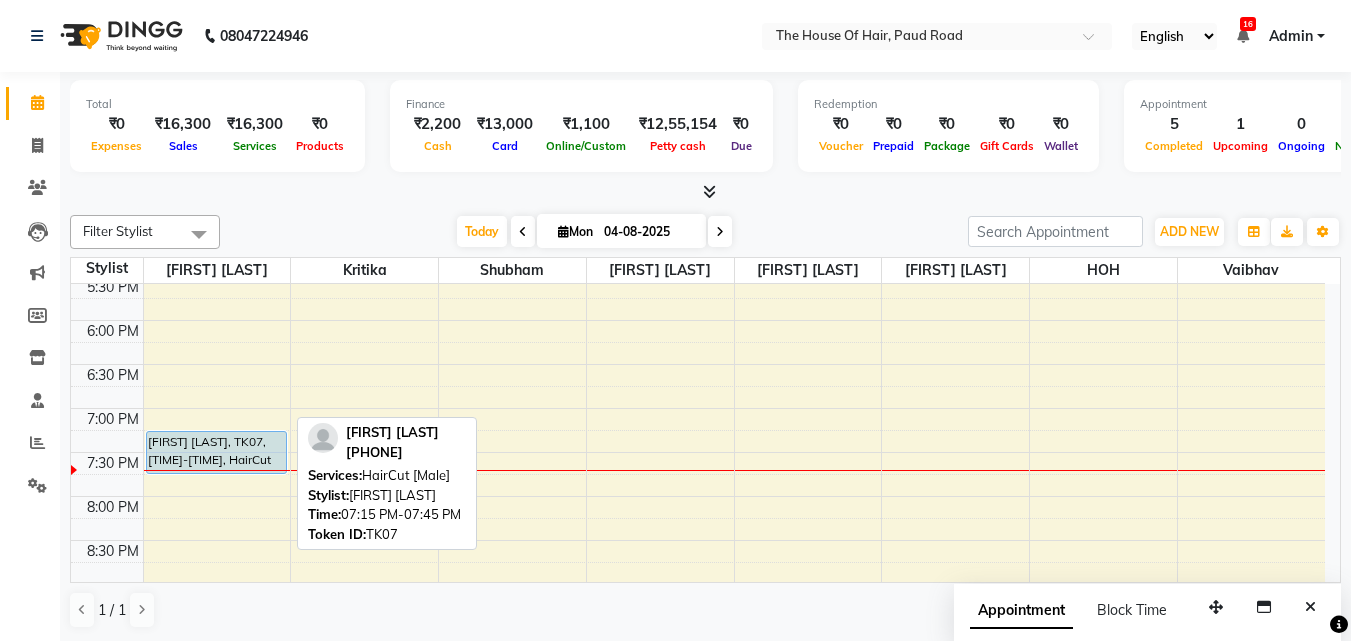 click on "Ajay Meherkar, TK07, 07:15 PM-07:45 PM, HairCut  [Male]" at bounding box center [216, 452] 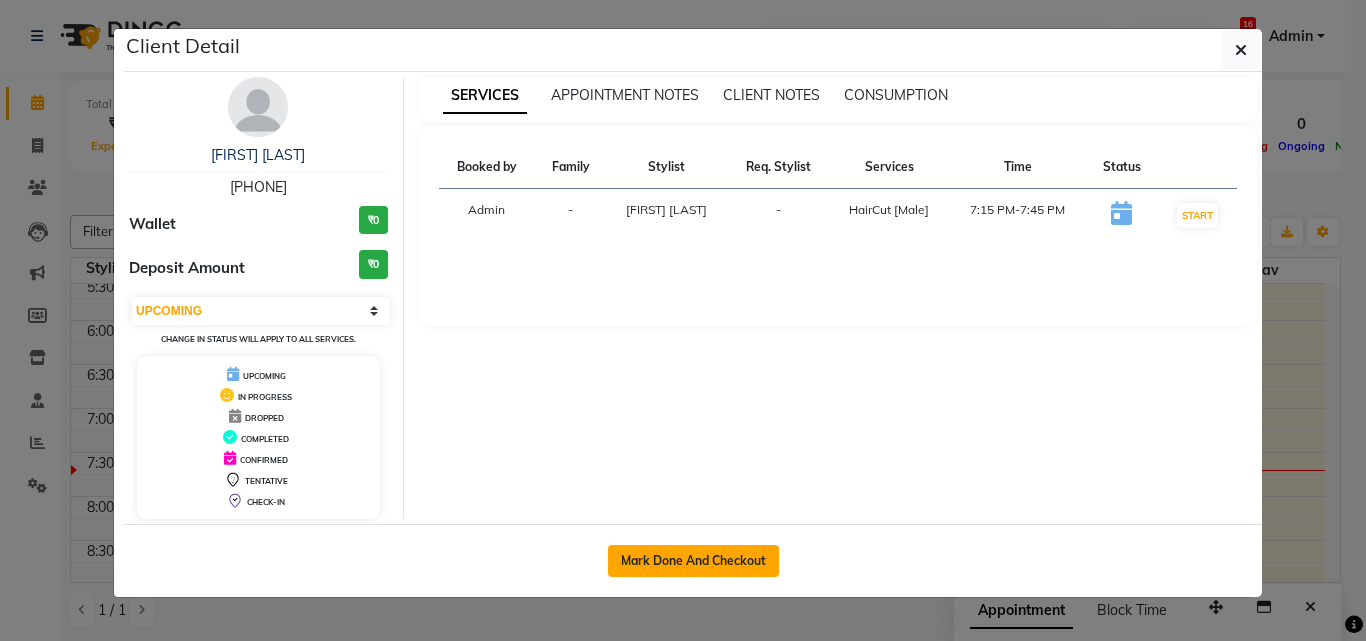 click on "Mark Done And Checkout" 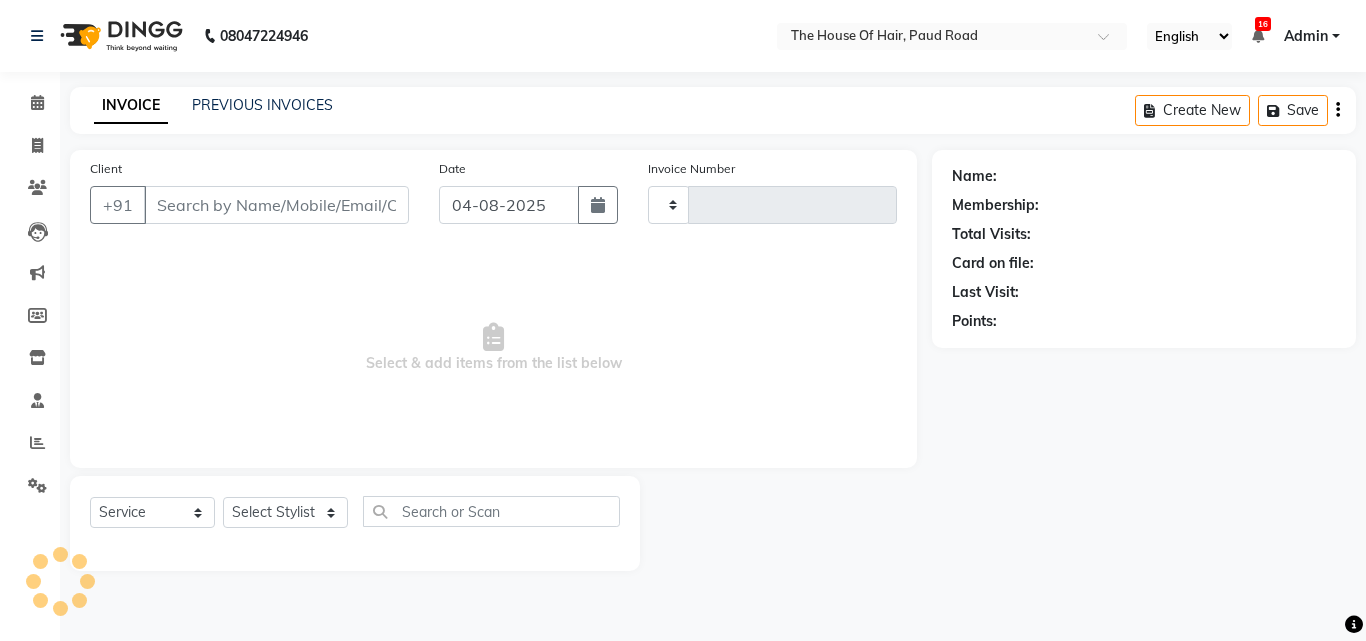 type on "1475" 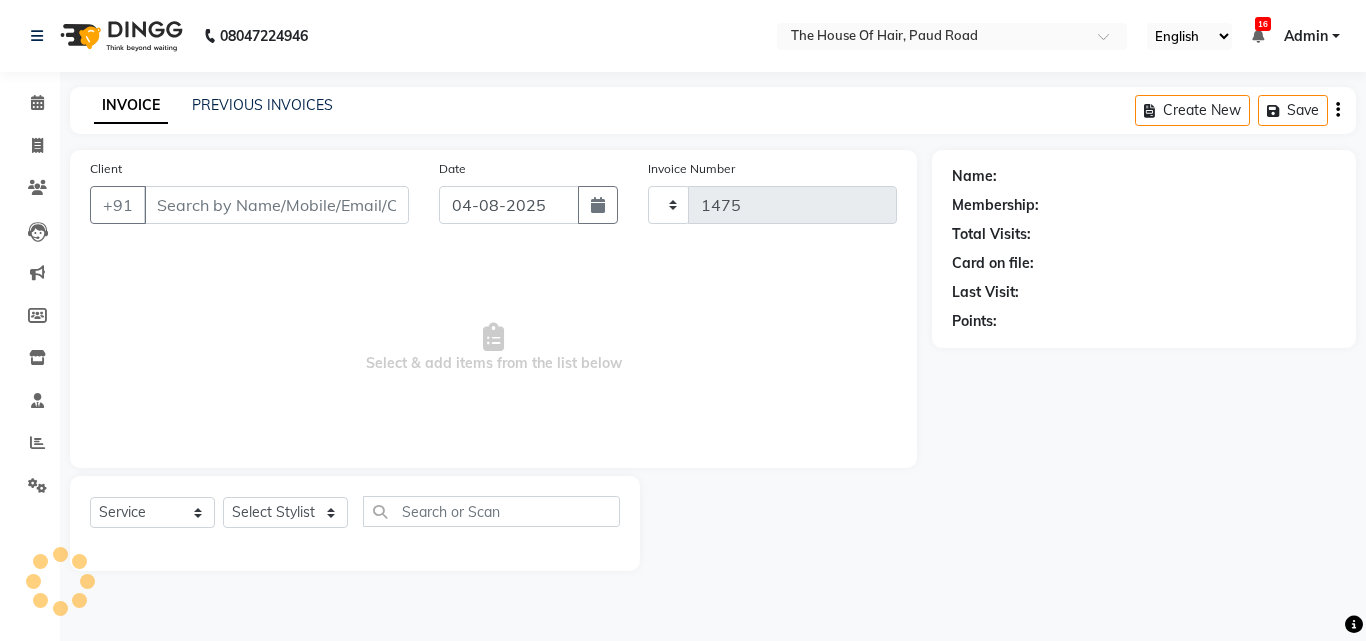 select on "5992" 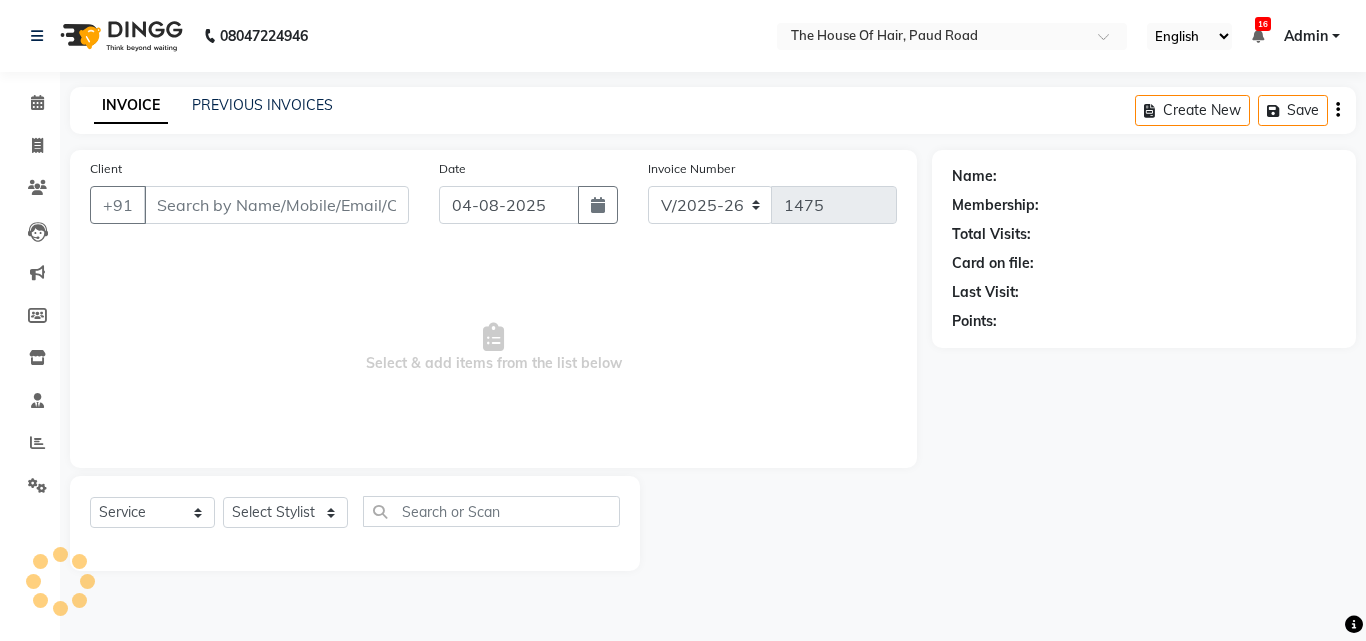 type on "8793368526" 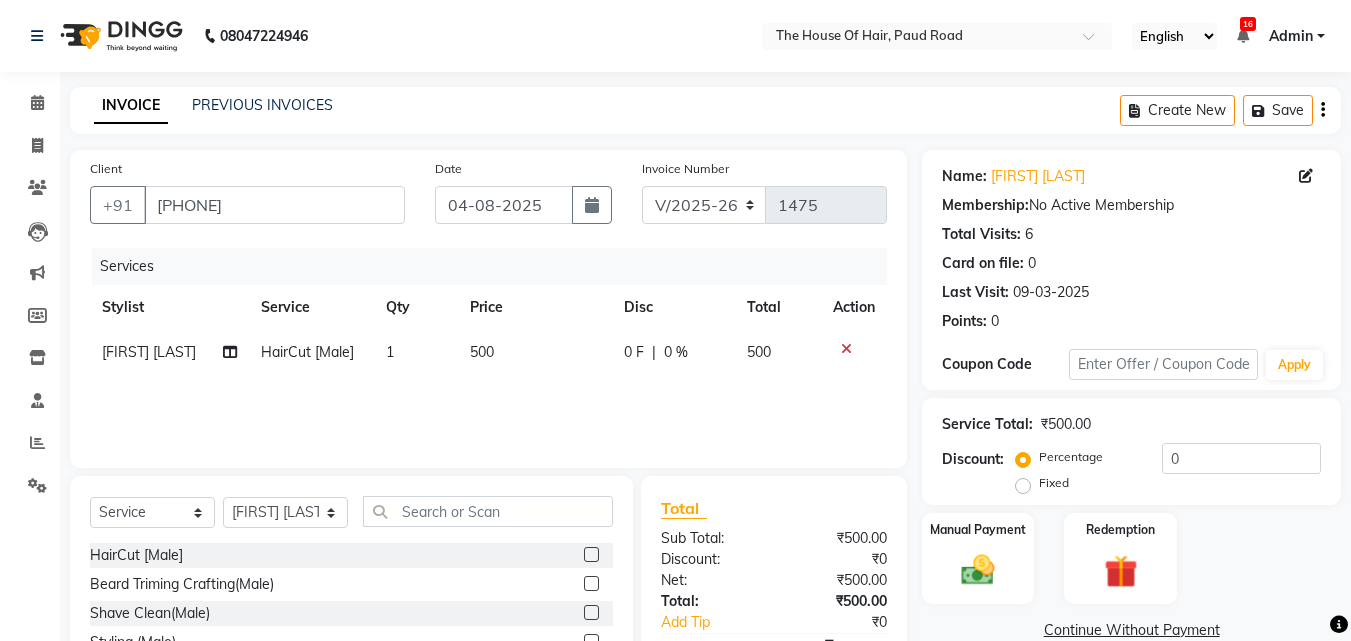 click on "500" 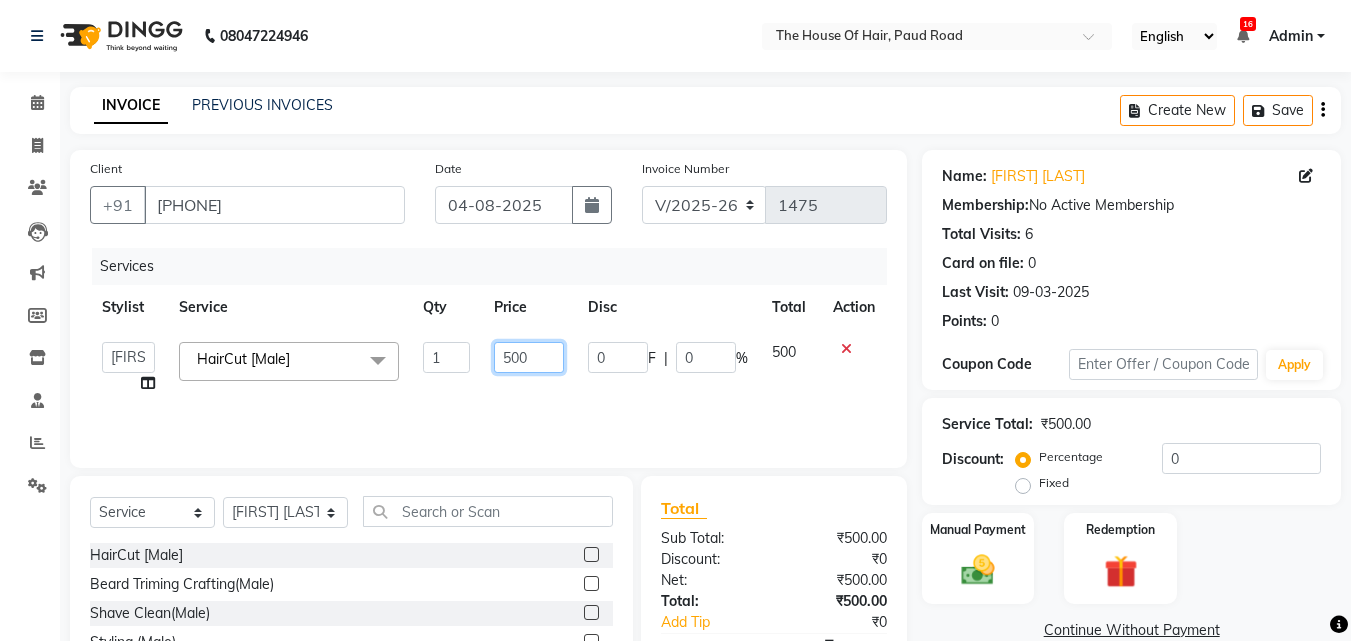 click on "500" 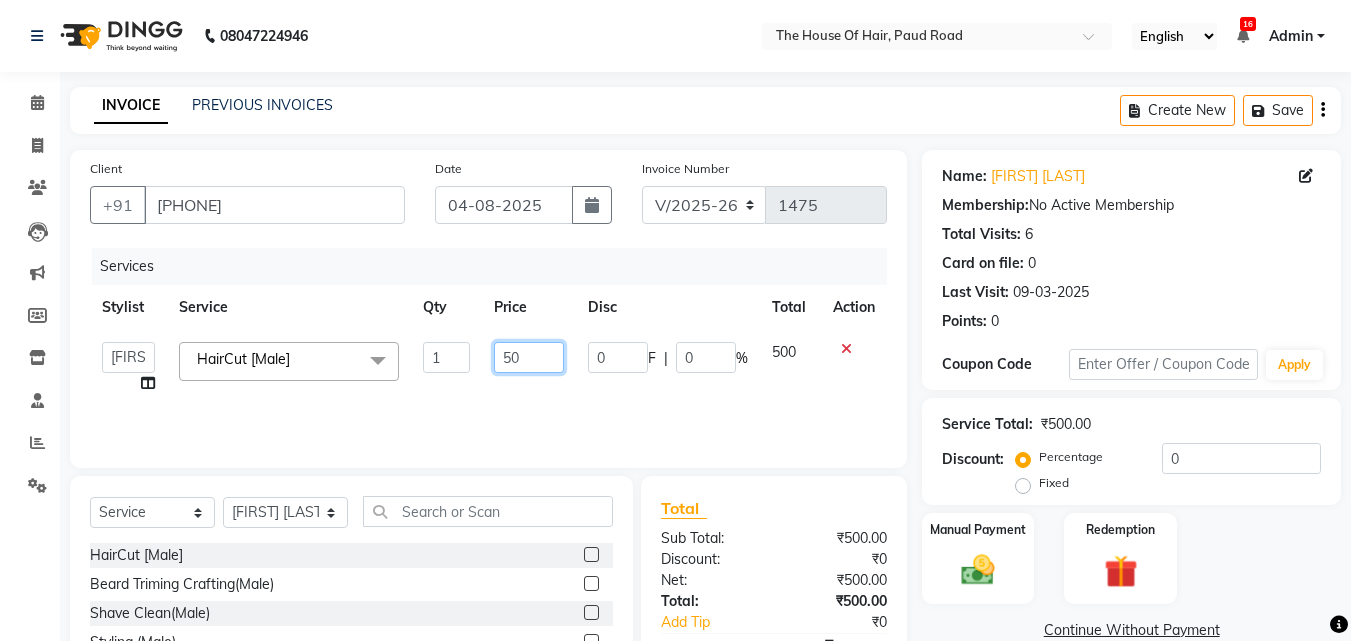 type on "5" 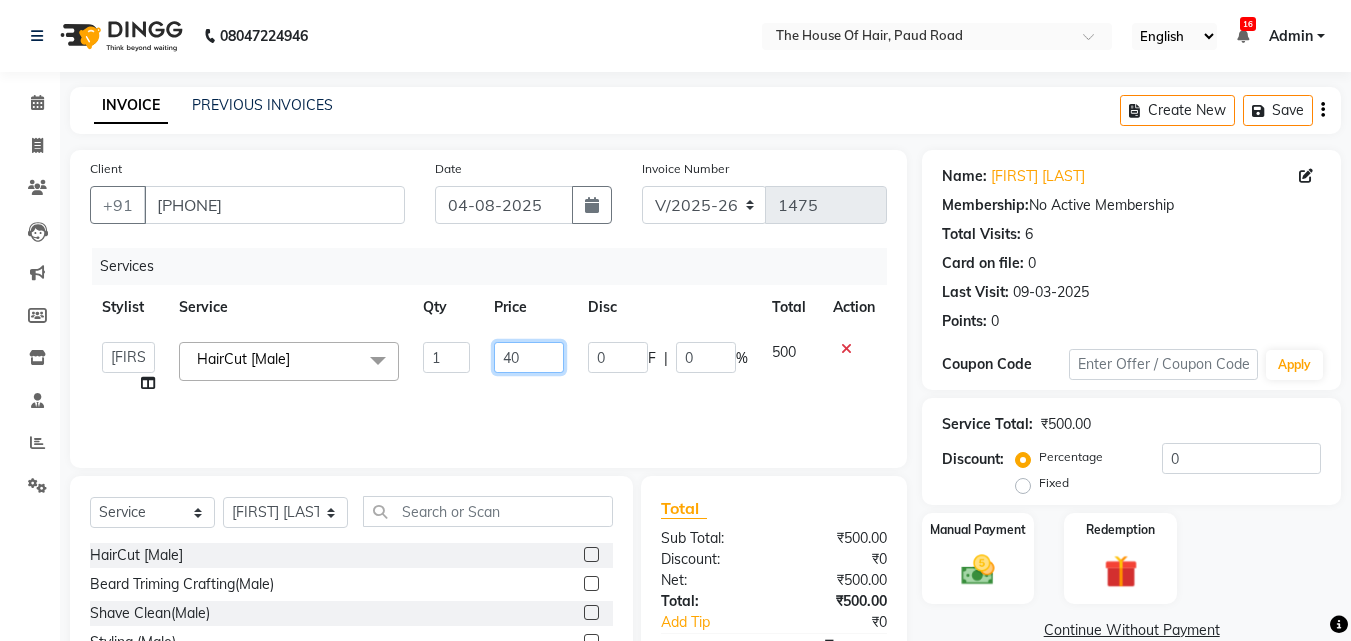 type on "400" 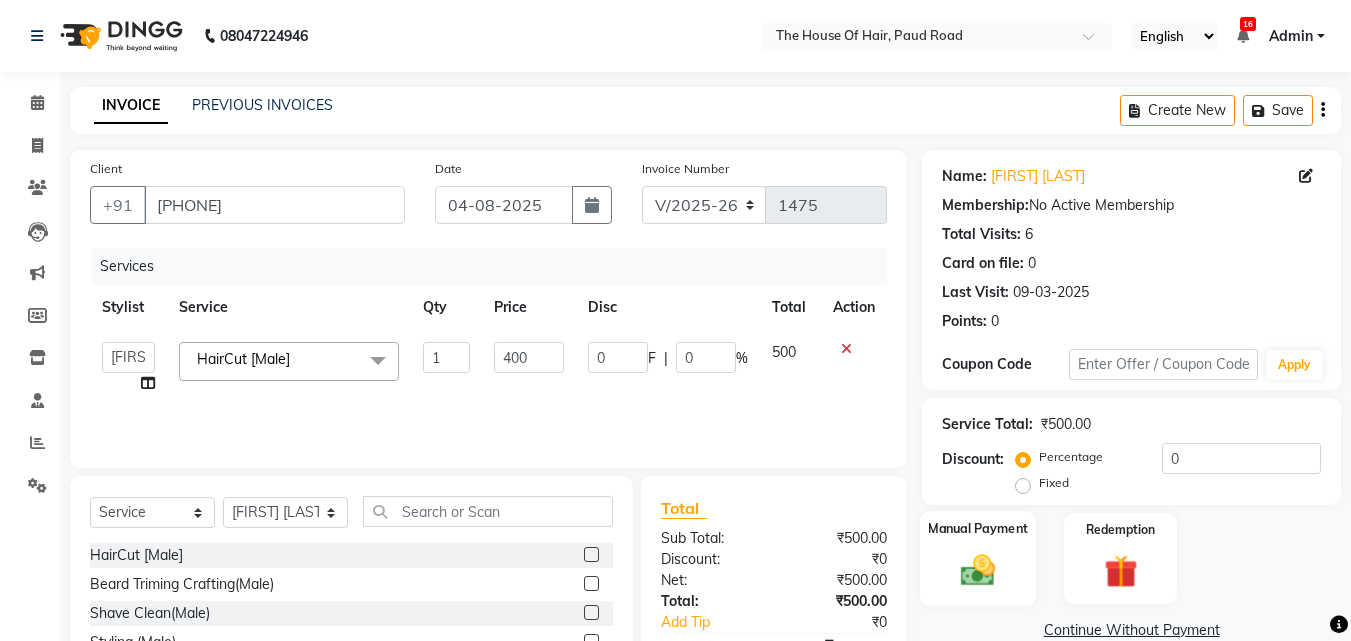 click 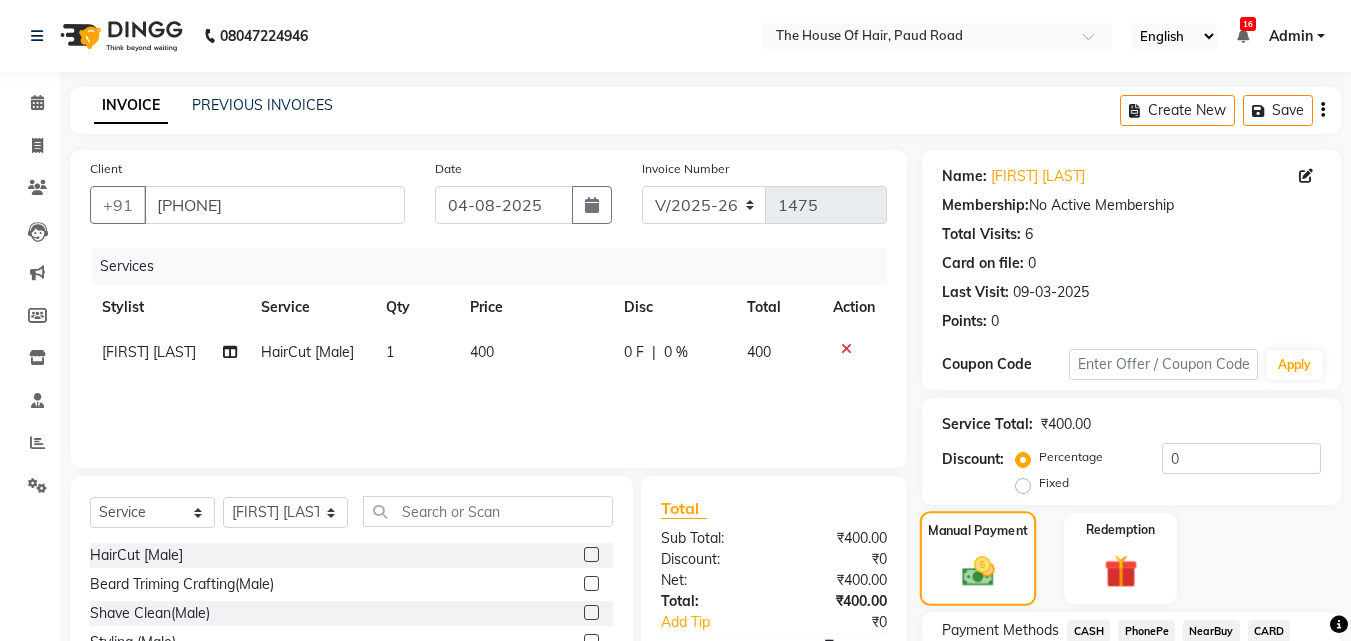 scroll, scrollTop: 162, scrollLeft: 0, axis: vertical 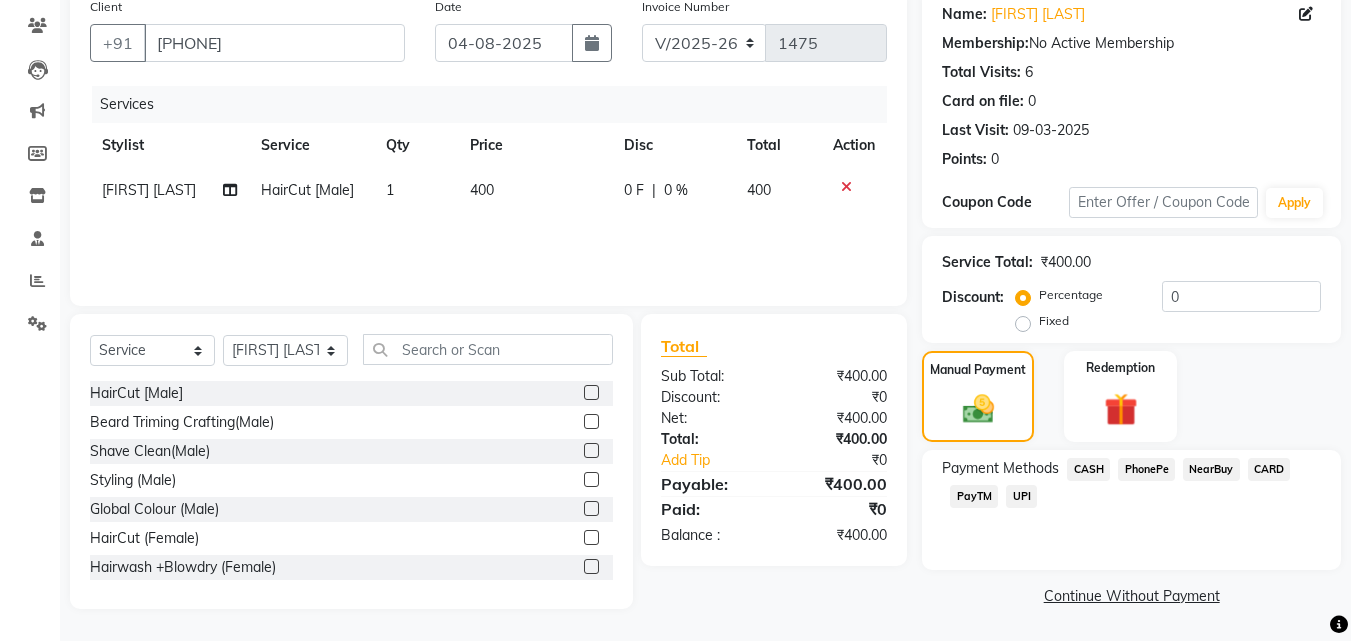 click on "CARD" 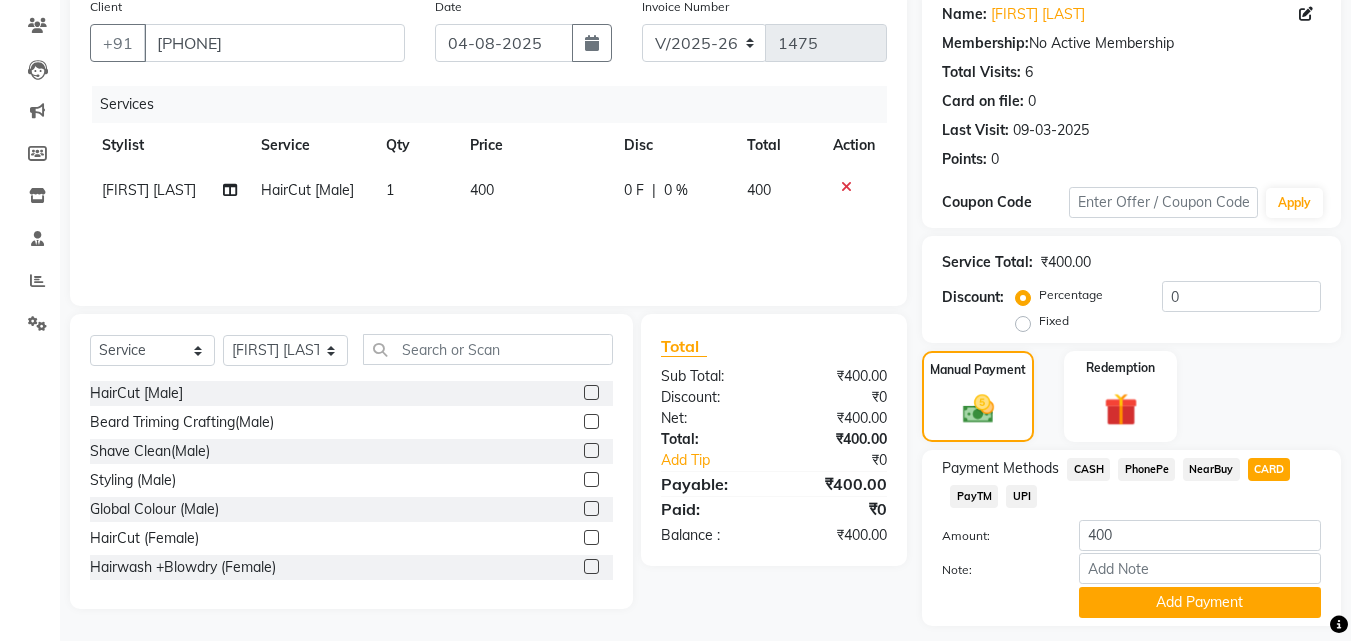 scroll, scrollTop: 218, scrollLeft: 0, axis: vertical 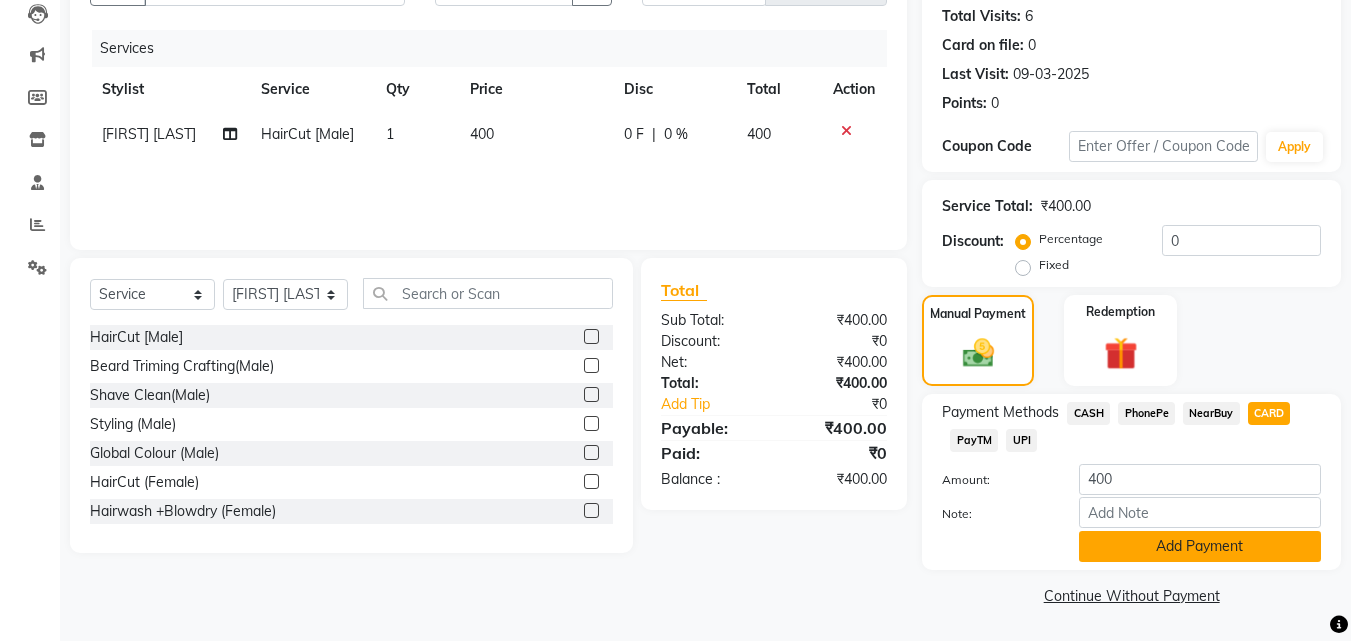 click on "Add Payment" 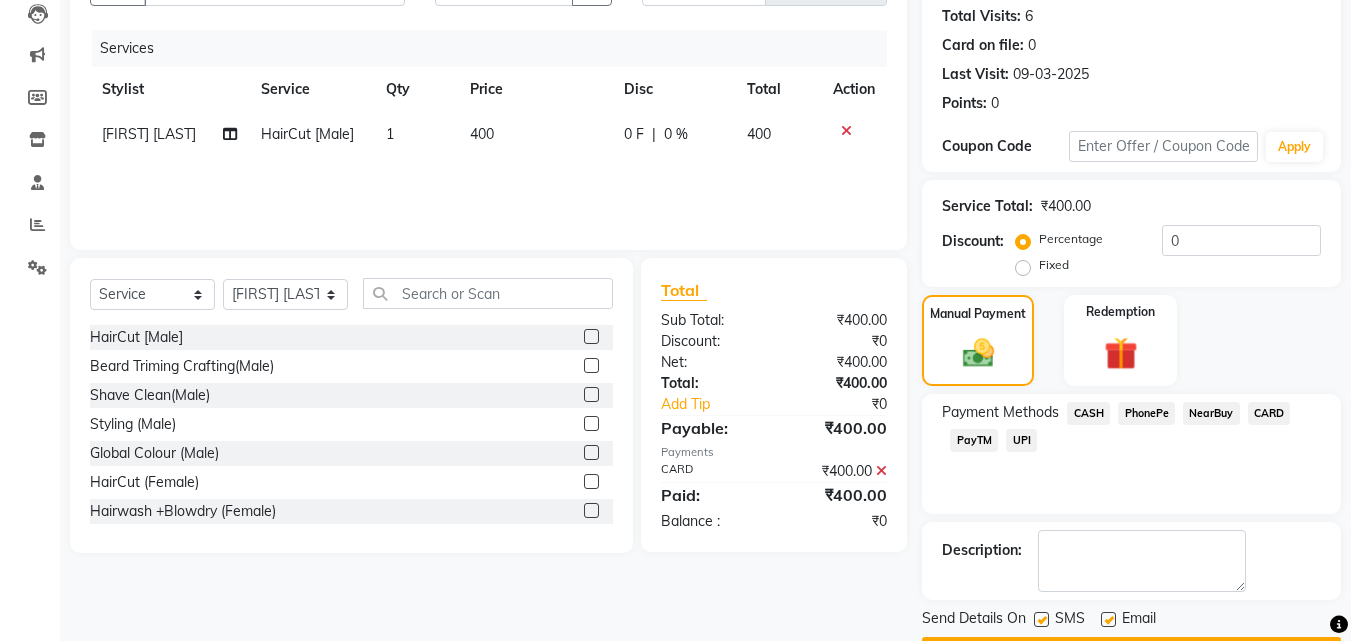 scroll, scrollTop: 275, scrollLeft: 0, axis: vertical 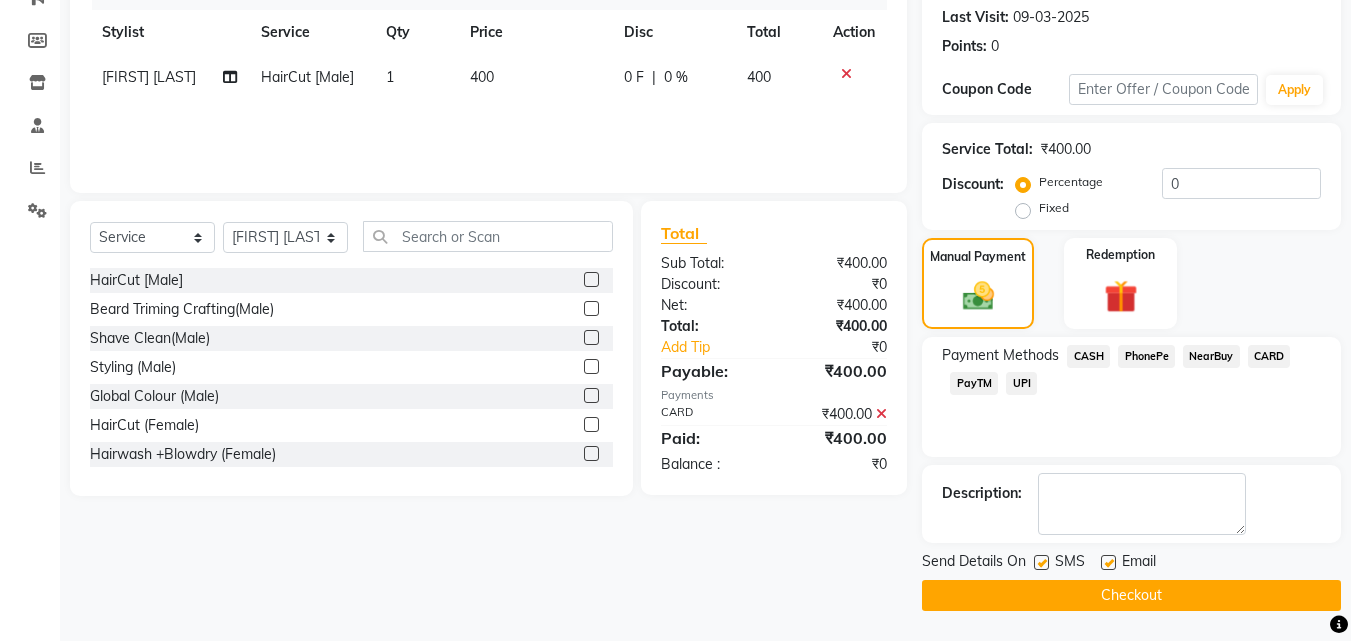 click on "Checkout" 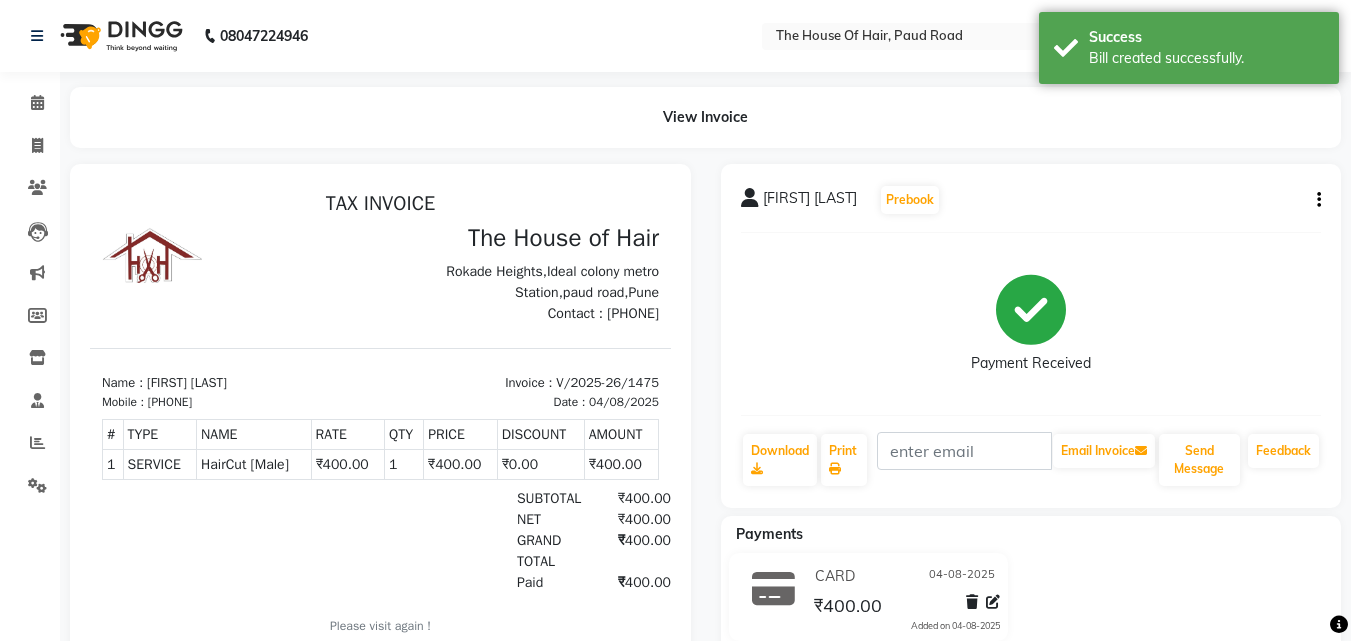 scroll, scrollTop: 0, scrollLeft: 0, axis: both 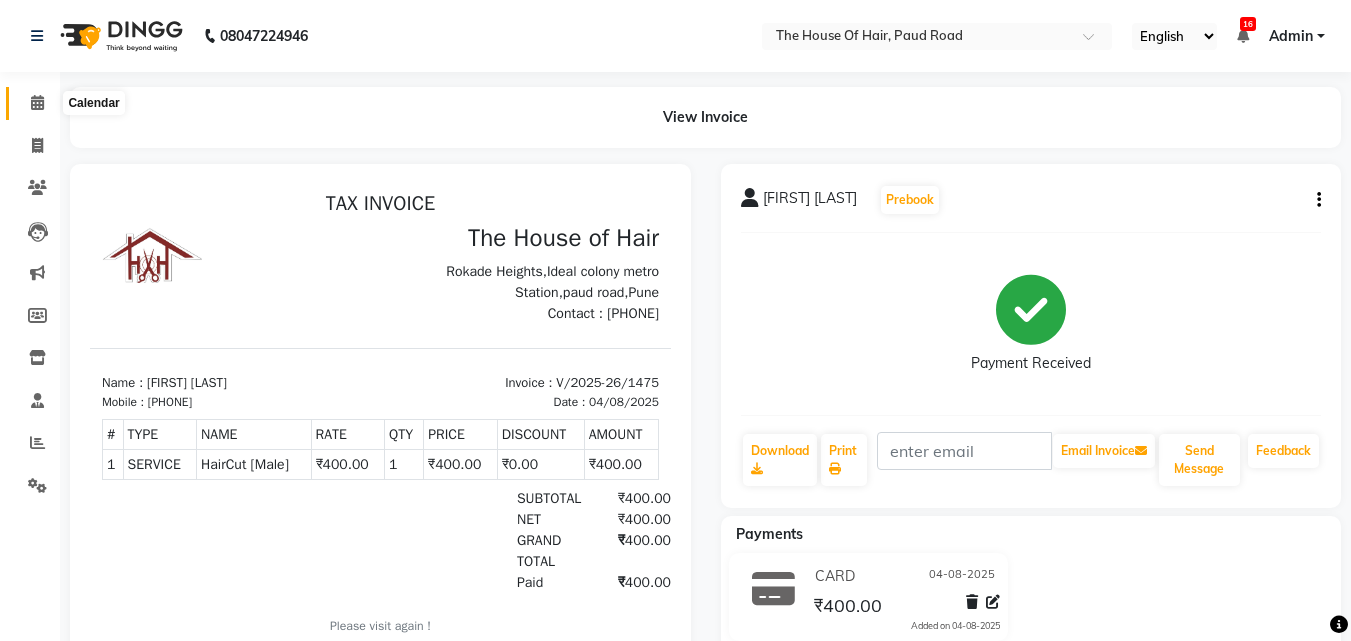 click 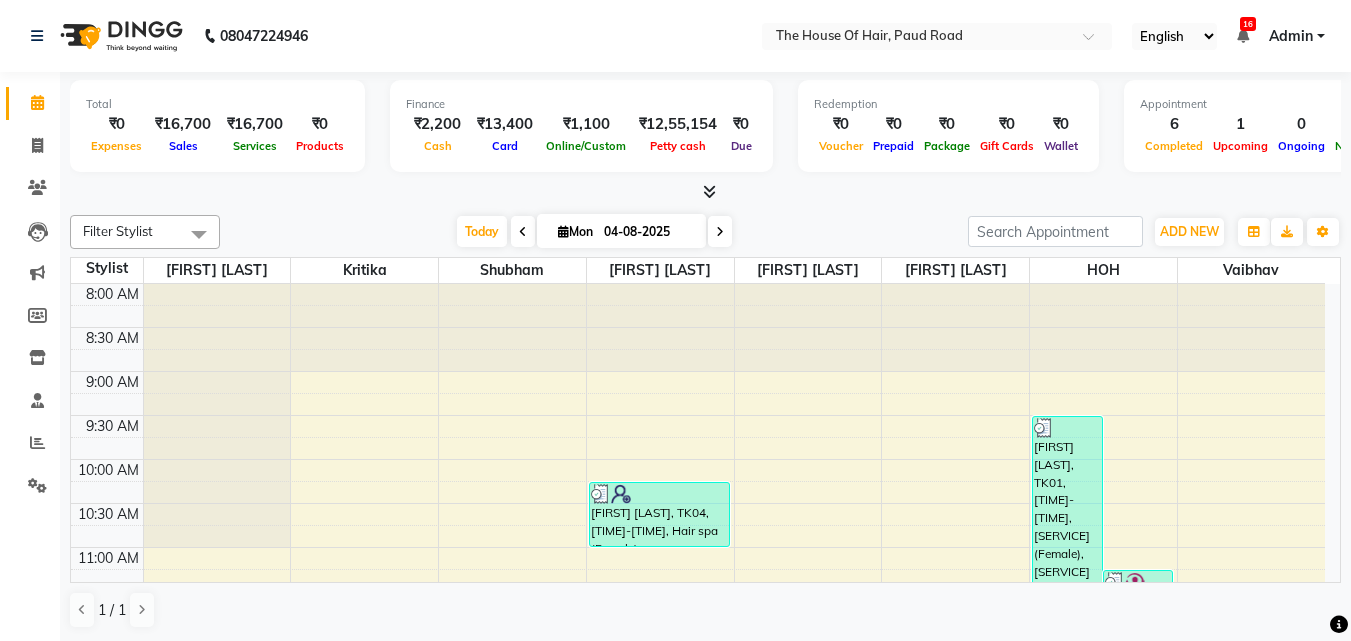 click on "8:00 AM 8:30 AM 9:00 AM 9:30 AM 10:00 AM 10:30 AM 11:00 AM 11:30 AM 12:00 PM 12:30 PM 1:00 PM 1:30 PM 2:00 PM 2:30 PM 3:00 PM 3:30 PM 4:00 PM 4:30 PM 5:00 PM 5:30 PM 6:00 PM 6:30 PM 7:00 PM 7:30 PM 8:00 PM 8:30 PM 9:00 PM 9:30 PM     Ajay Meherkar, TK07, 07:15 PM-07:45 PM, HairCut  [Male]    Aaditya Ingale, TK05, 03:30 PM-04:00 PM, Haircut by Shubham (Male)     Carolene Mathew, TK04, 10:15 AM-11:00 AM, Hair spa (Female)     shaurya ., TK03, 11:45 AM-12:15 PM, HairCut  [Male]     Rishiraj Thakur, TK06, 03:00 PM-04:00 PM, HairCut  [Male],Beard Triming Crafting(Male)     Christine Mathew, TK01, 09:30 AM-02:45 PM, Ammonia free global colour(Female),Highlights & Babylights(Female),HairCut (Female)     Abhijit Kanitkar, TK02, 11:15 AM-12:45 PM, Beard Triming Crafting(Male),Global Colour (Male)" at bounding box center [698, 899] 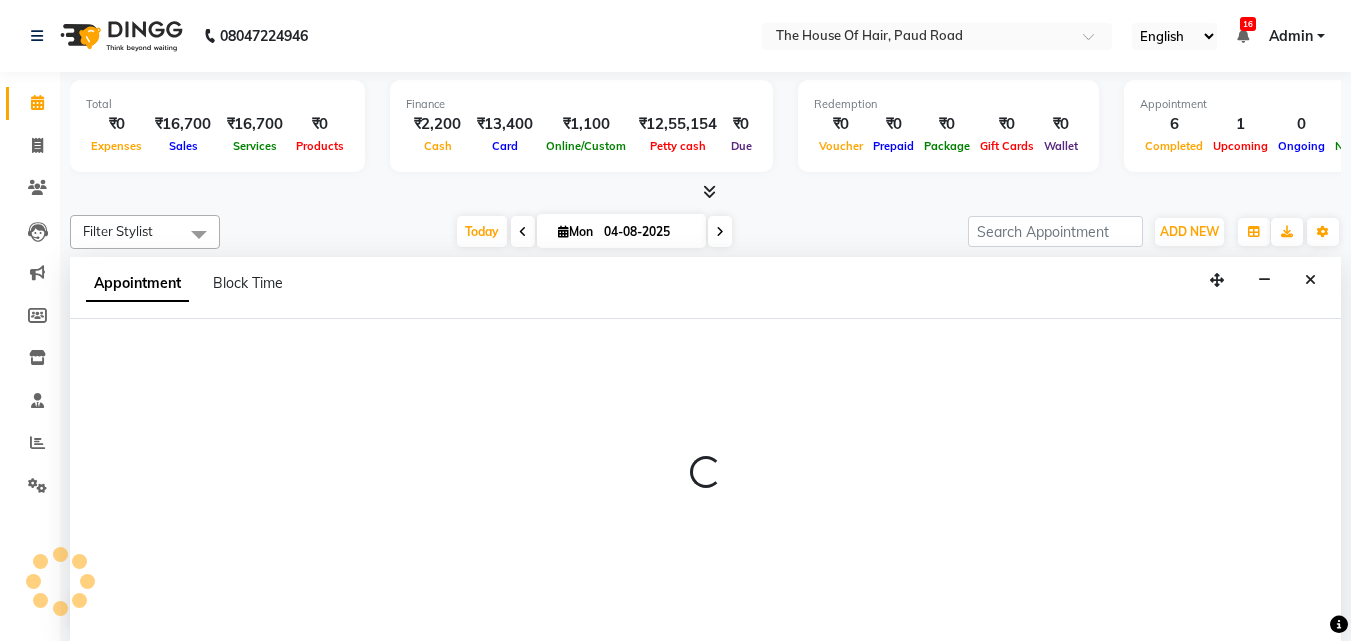 scroll, scrollTop: 103, scrollLeft: 0, axis: vertical 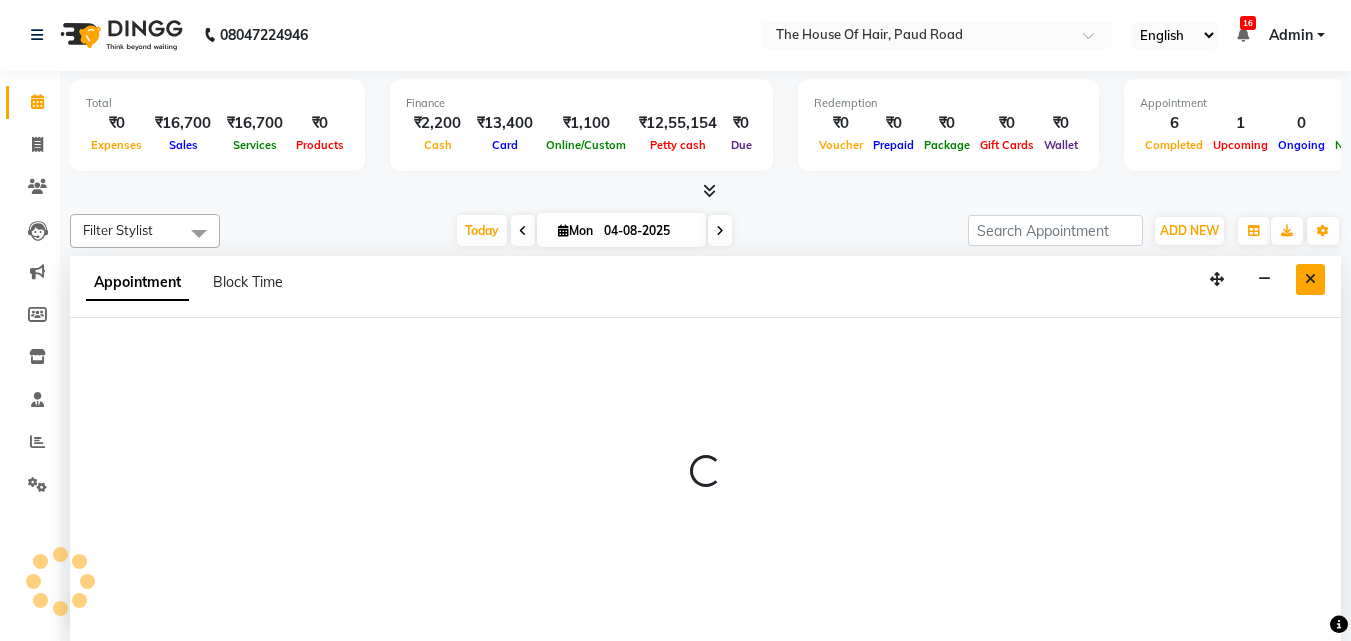 select on "42824" 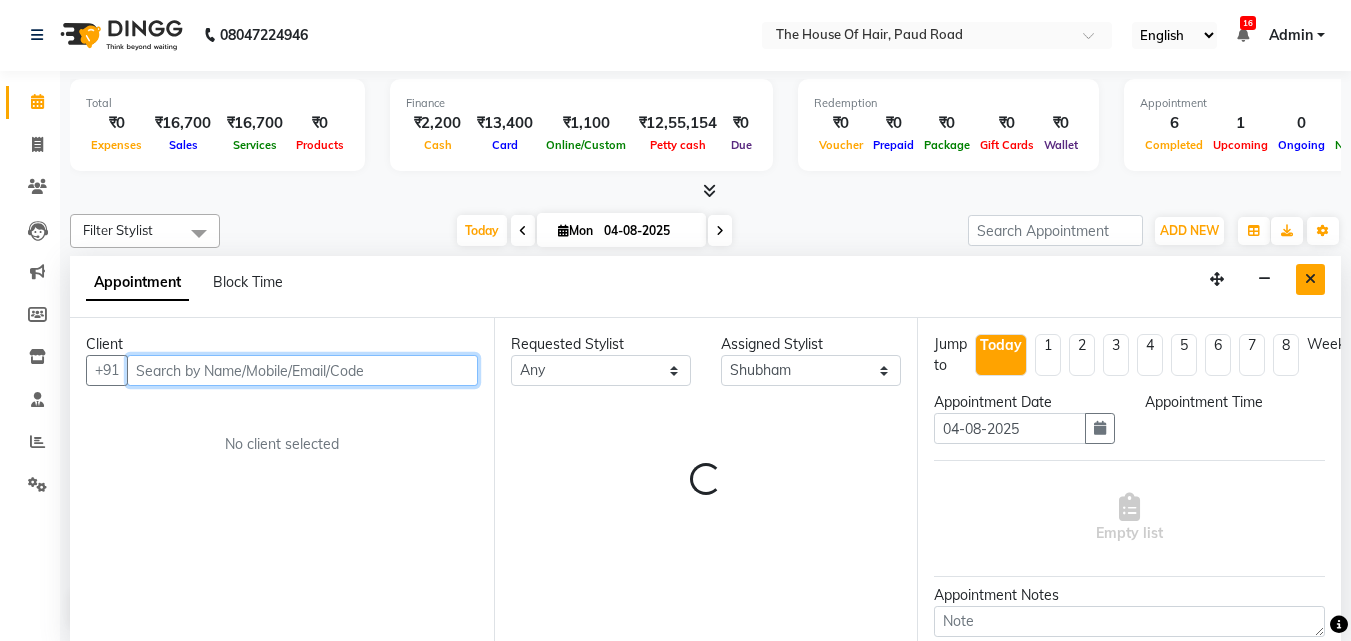 select on "645" 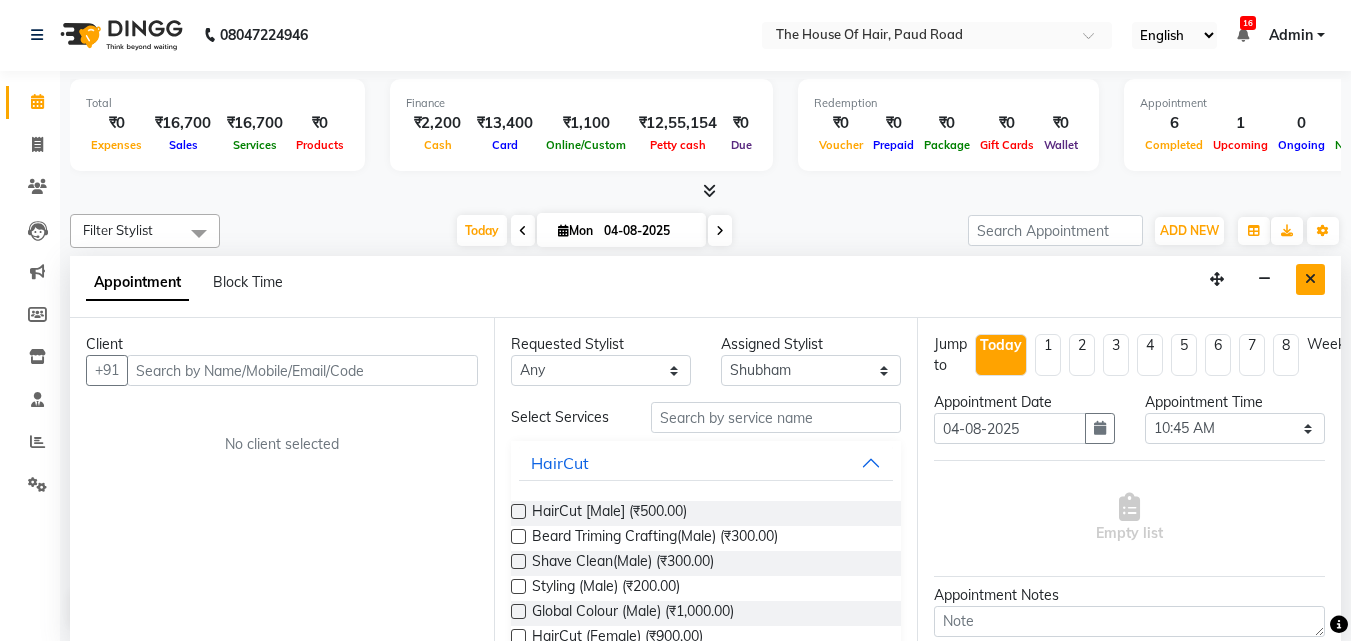 click at bounding box center (1310, 279) 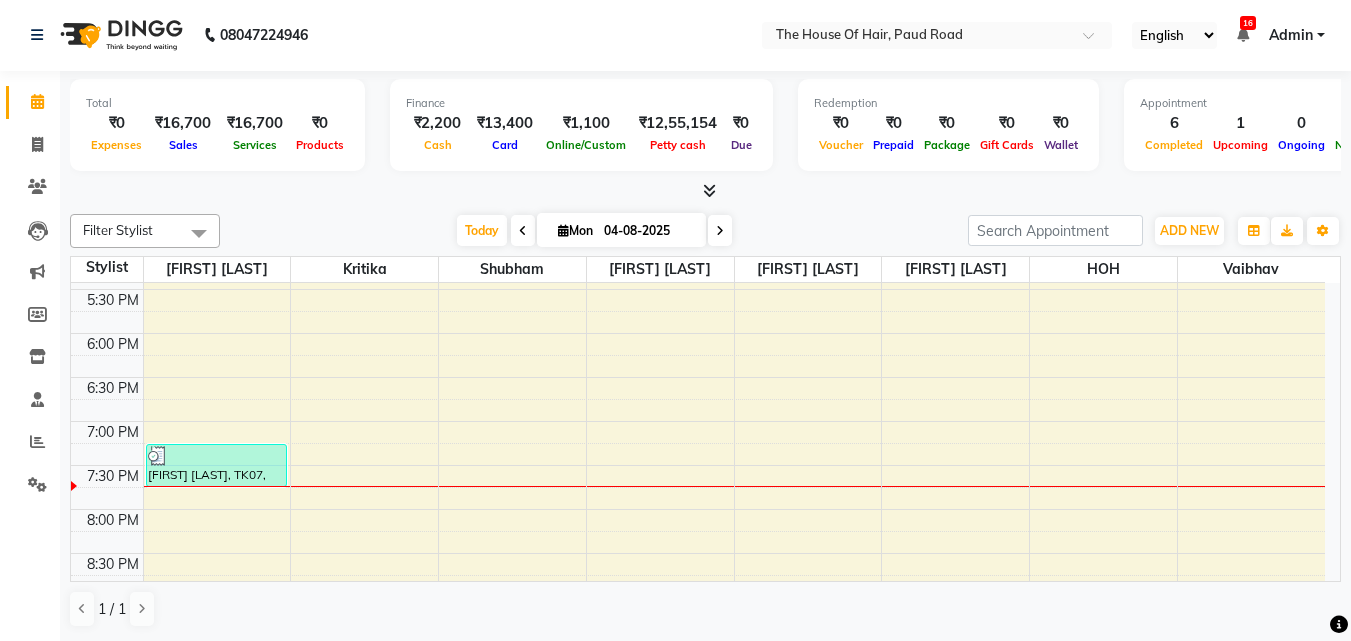 scroll, scrollTop: 832, scrollLeft: 0, axis: vertical 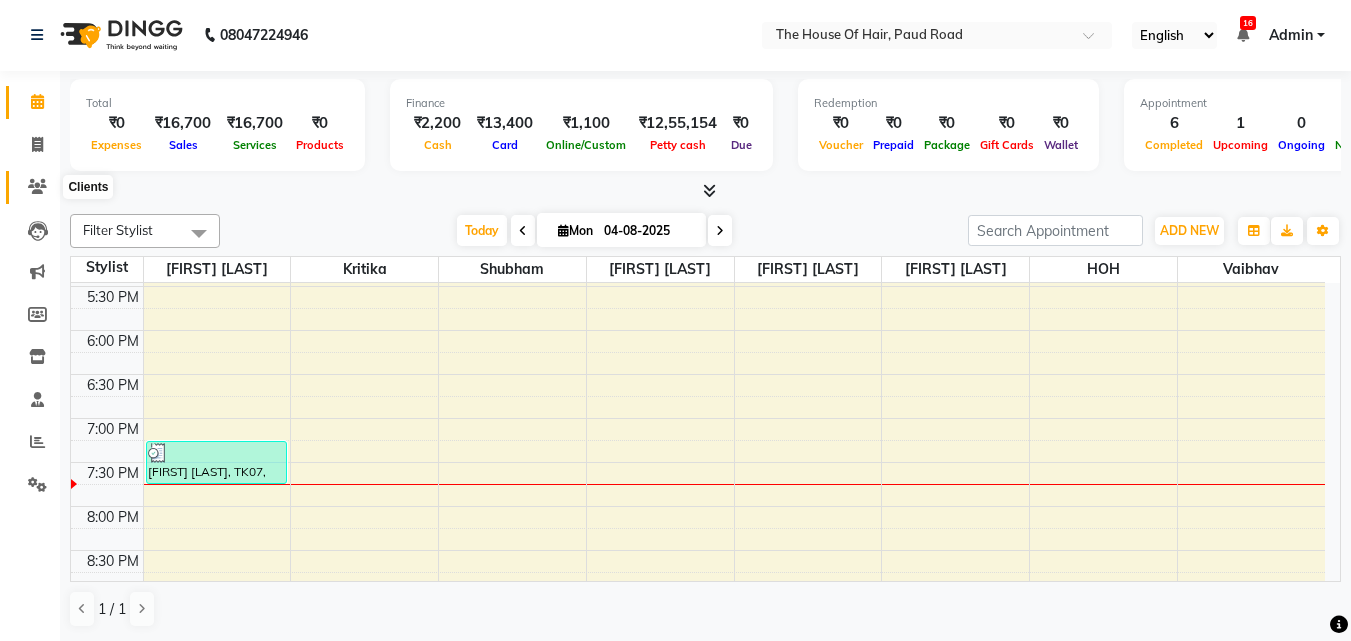 click 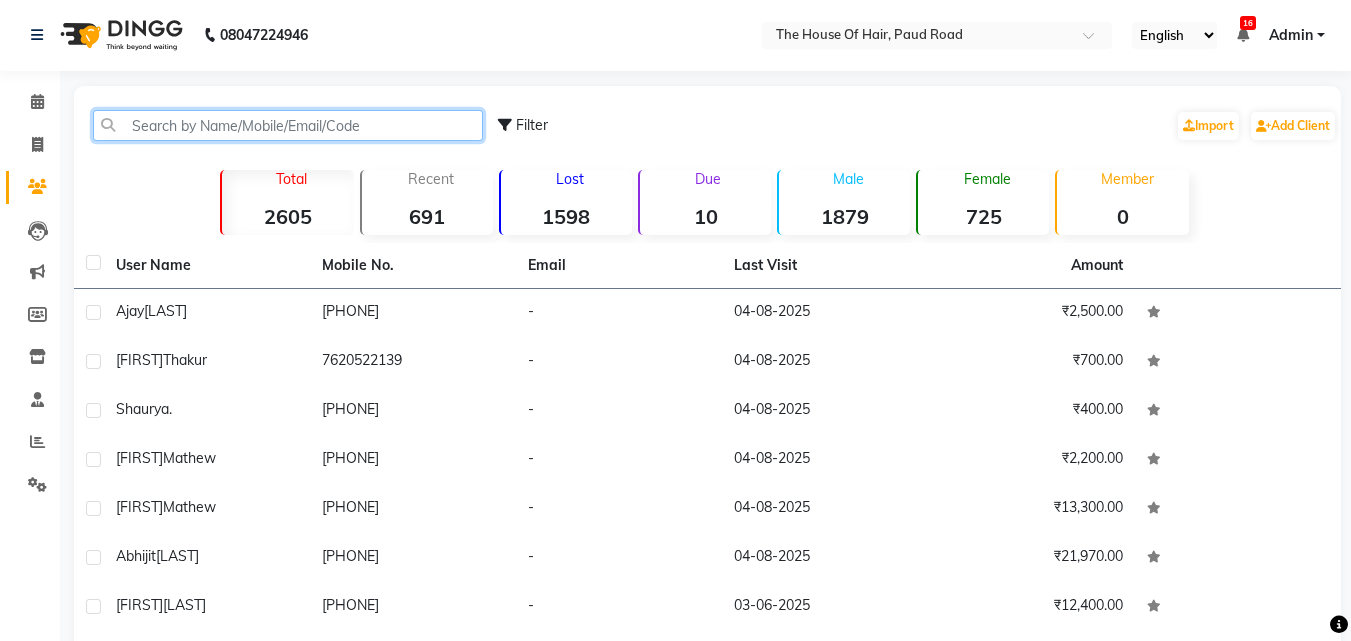 click 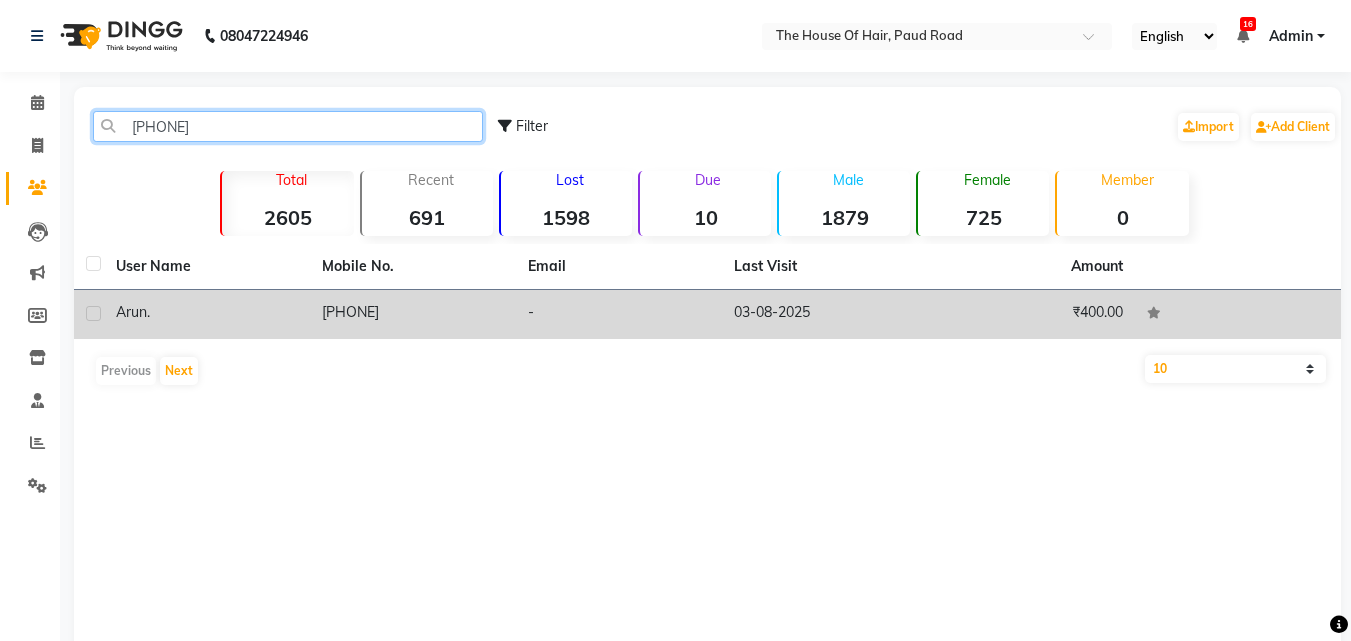 type on "901102555" 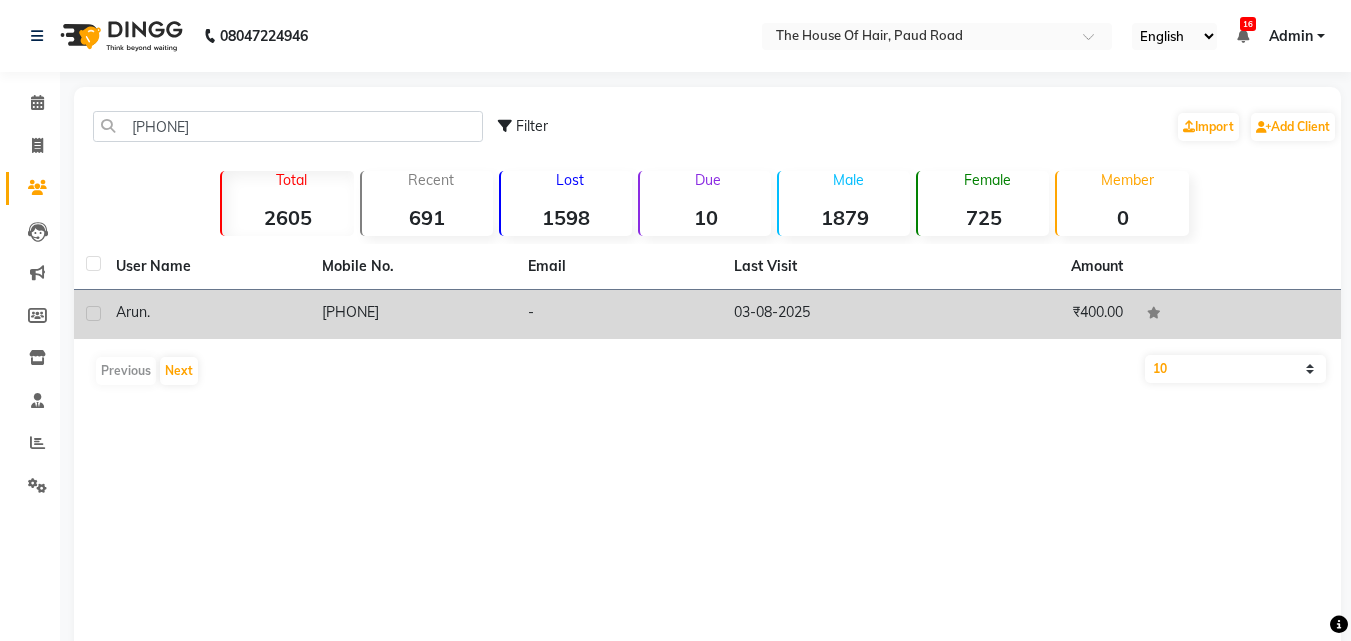 click on "9011025550" 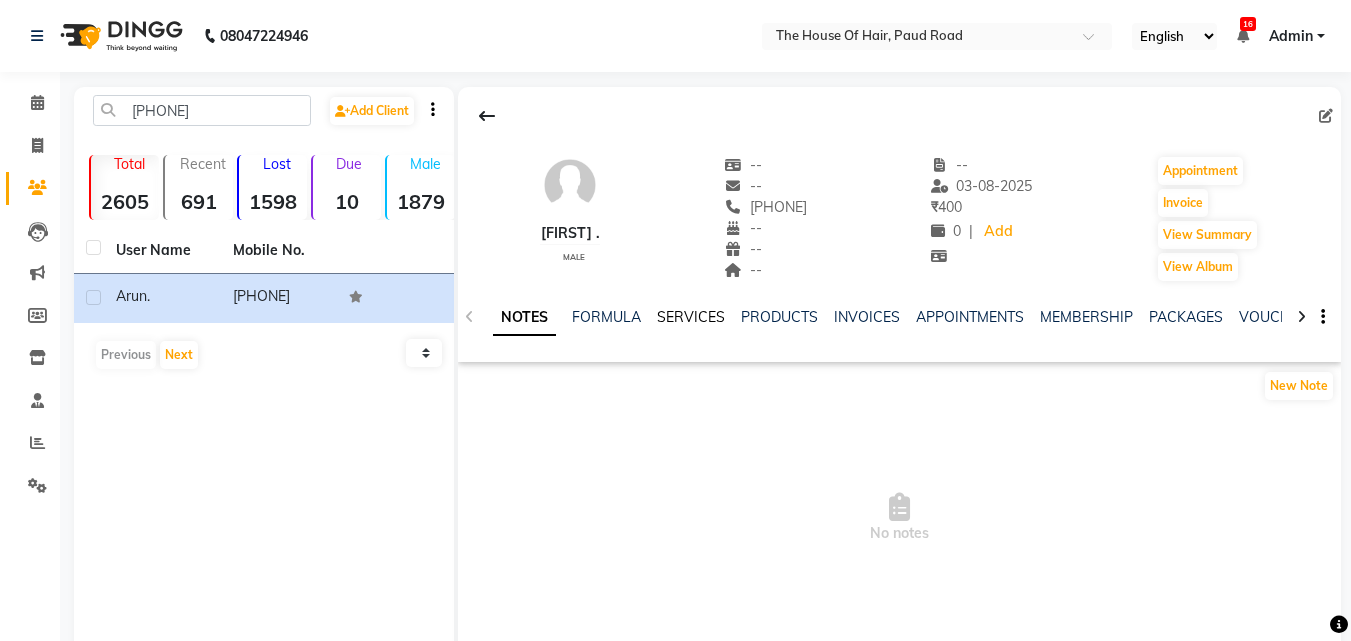 click on "SERVICES" 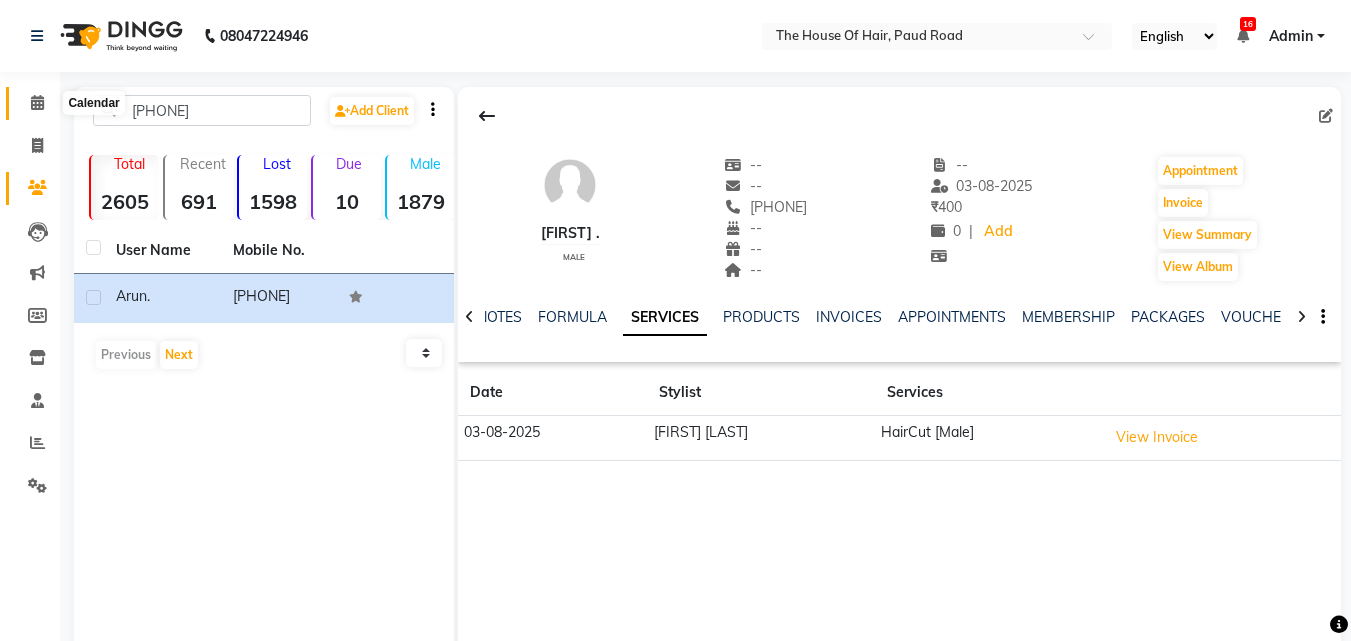click 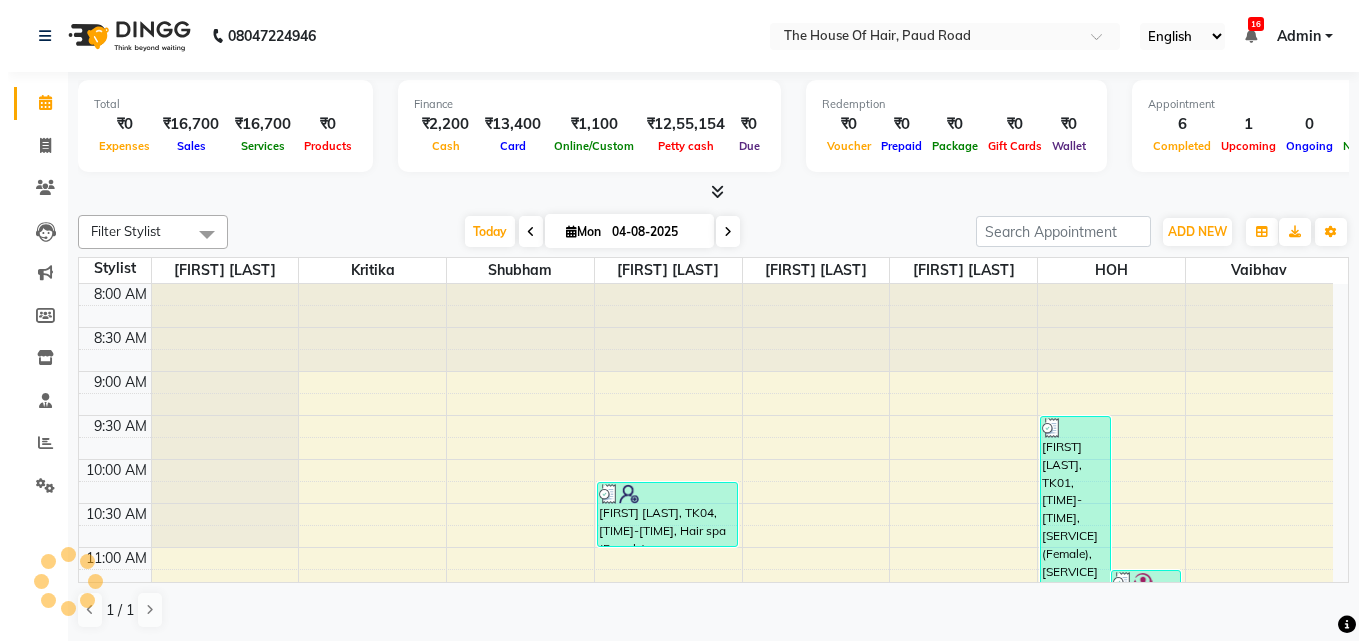 scroll, scrollTop: 895, scrollLeft: 0, axis: vertical 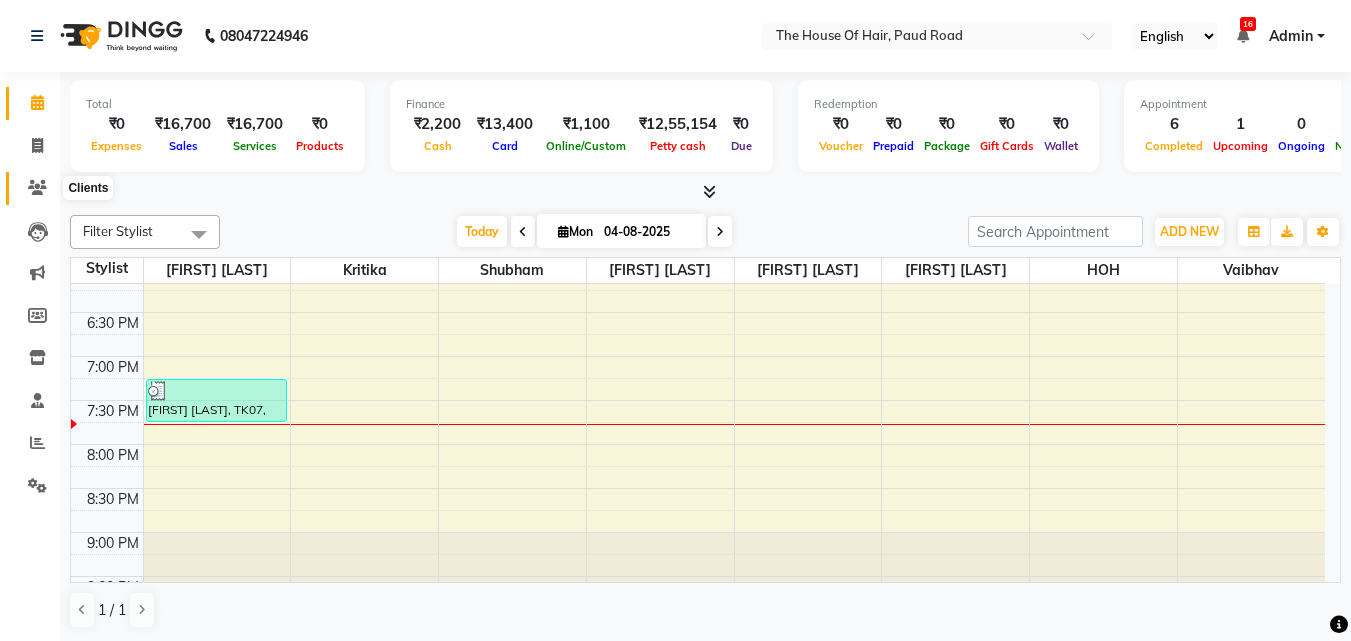 click 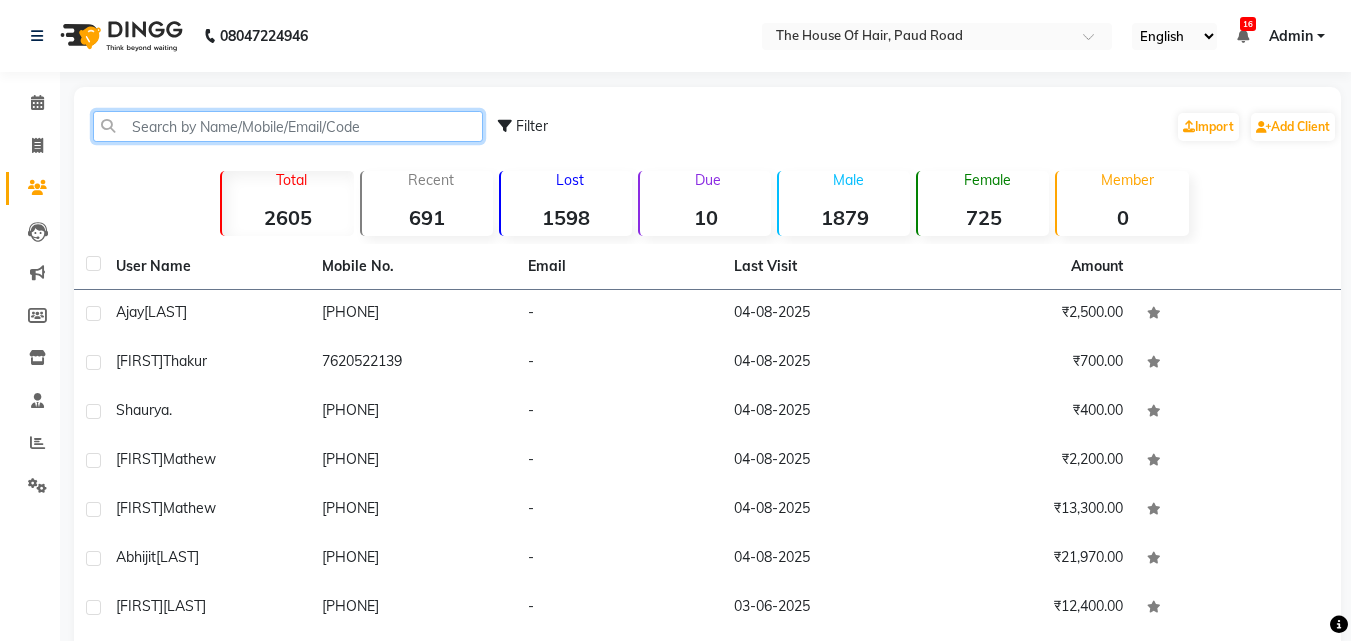 click 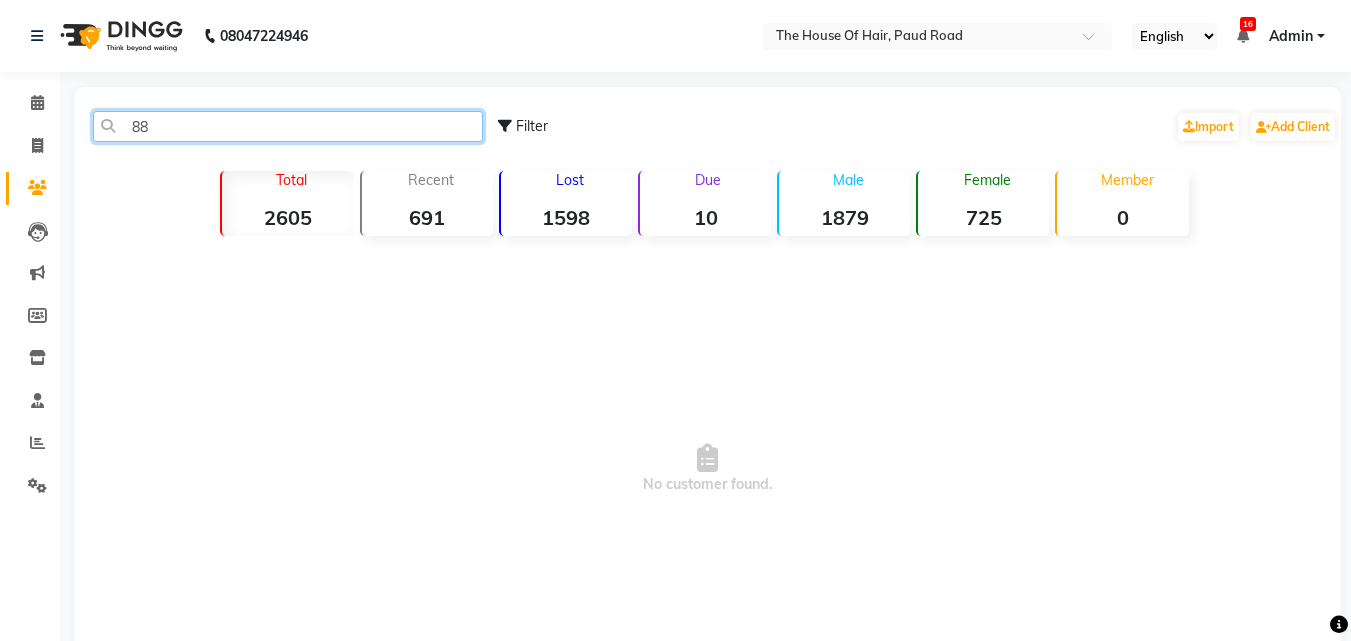 type on "8" 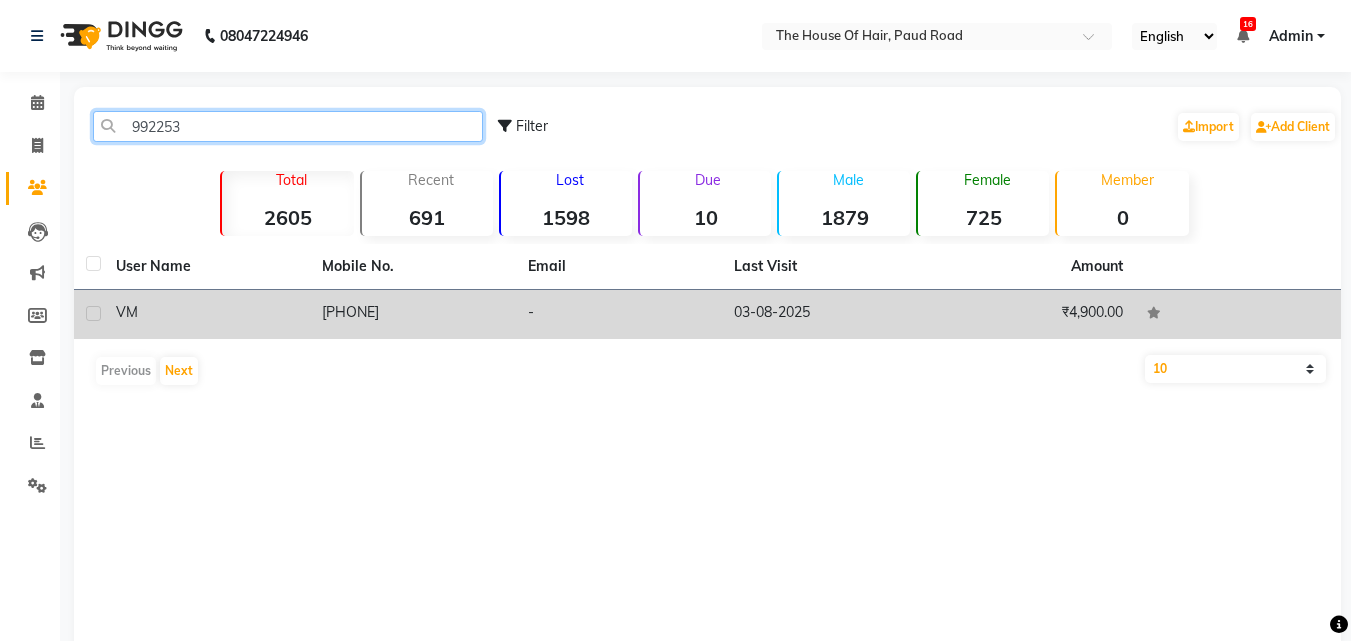 type on "992253" 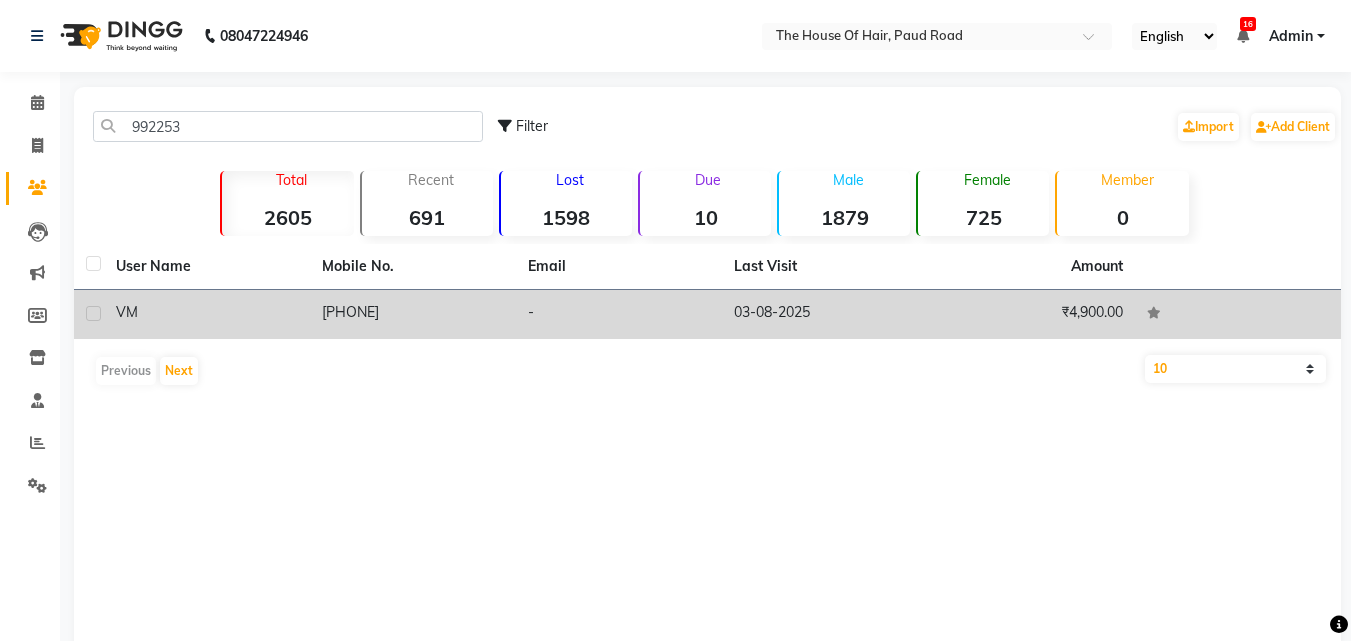 click on "9922534265" 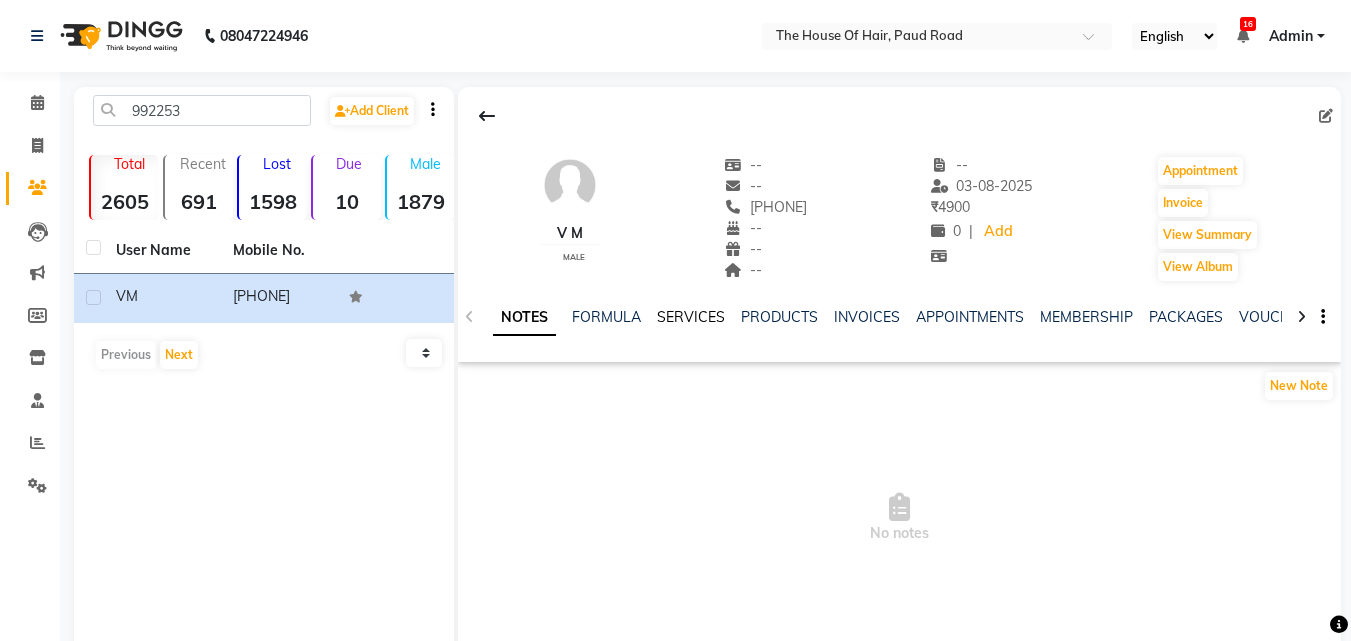 click on "SERVICES" 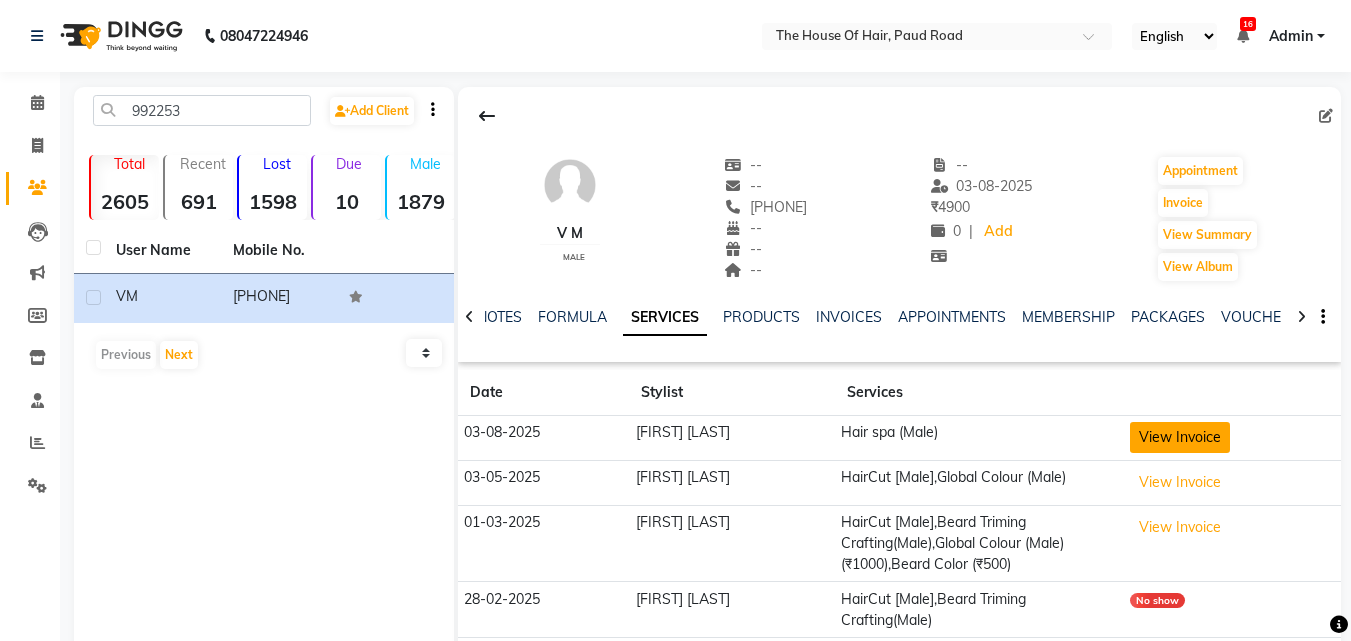 click on "View Invoice" 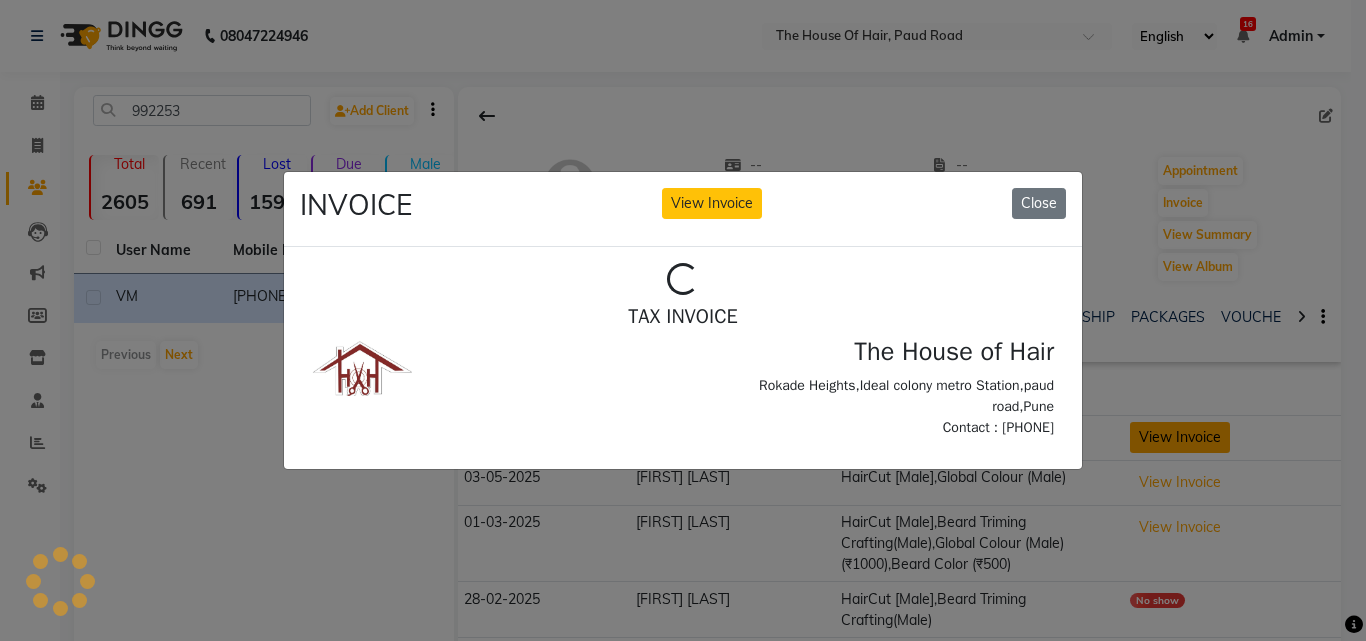 scroll, scrollTop: 0, scrollLeft: 0, axis: both 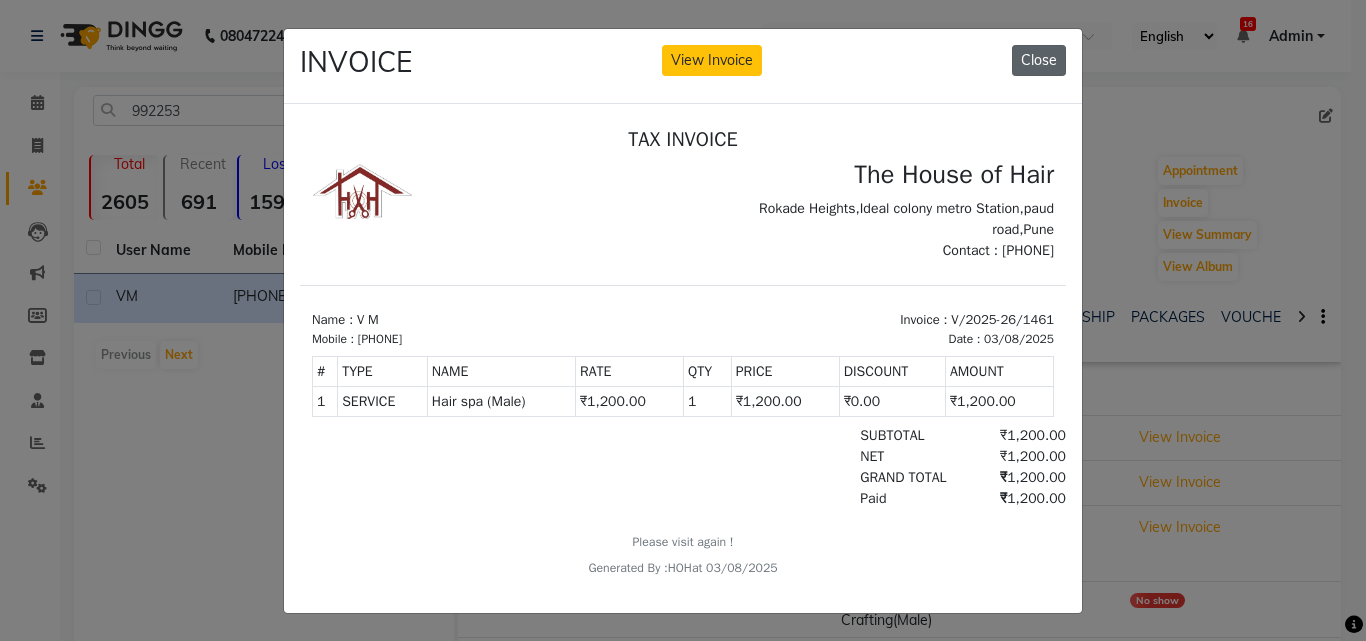 click on "Close" 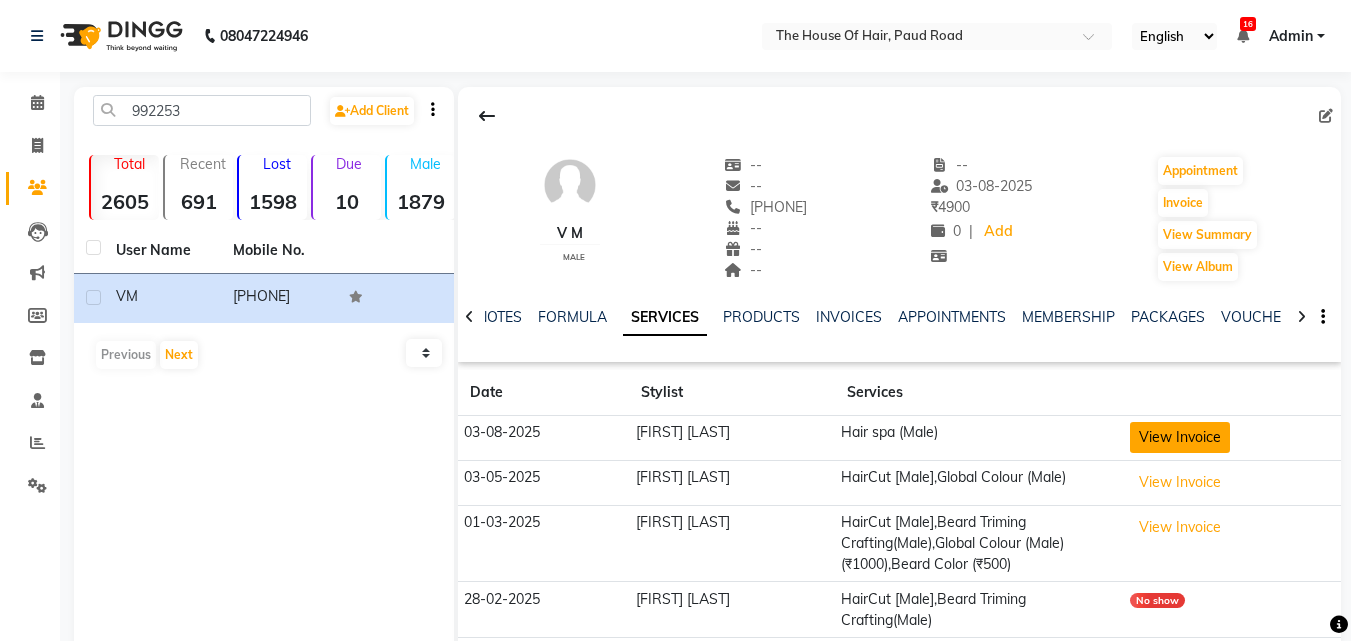 click on "View Invoice" 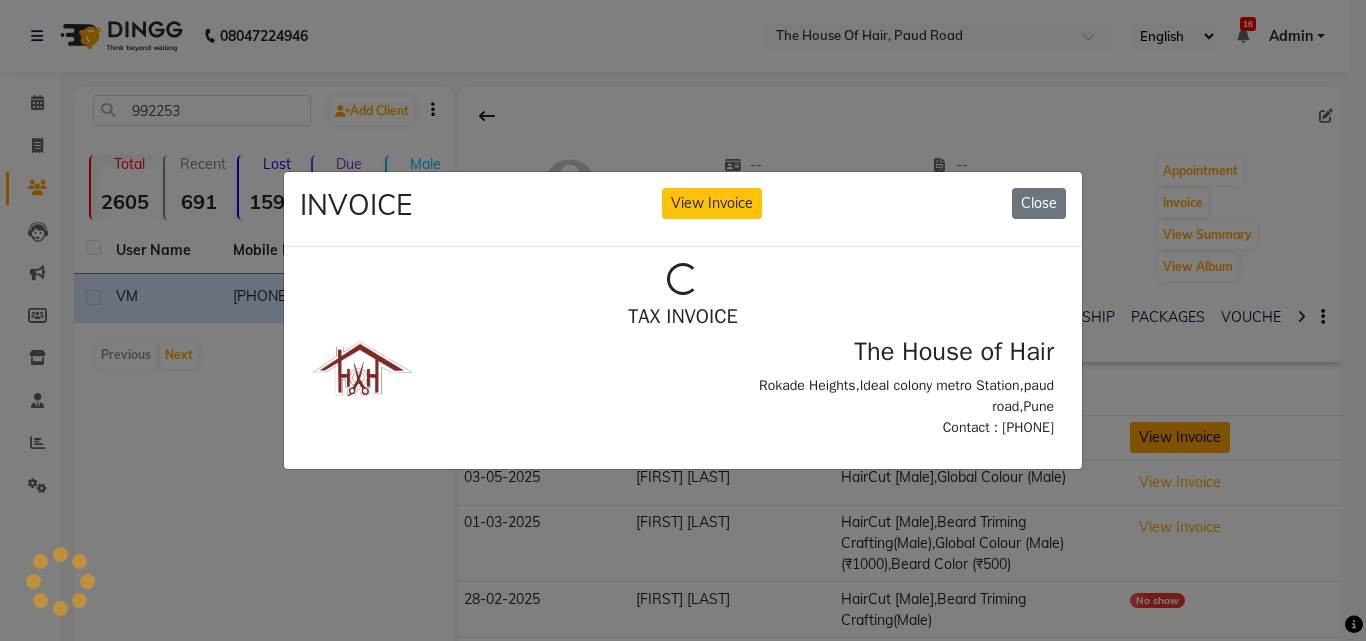 scroll, scrollTop: 0, scrollLeft: 0, axis: both 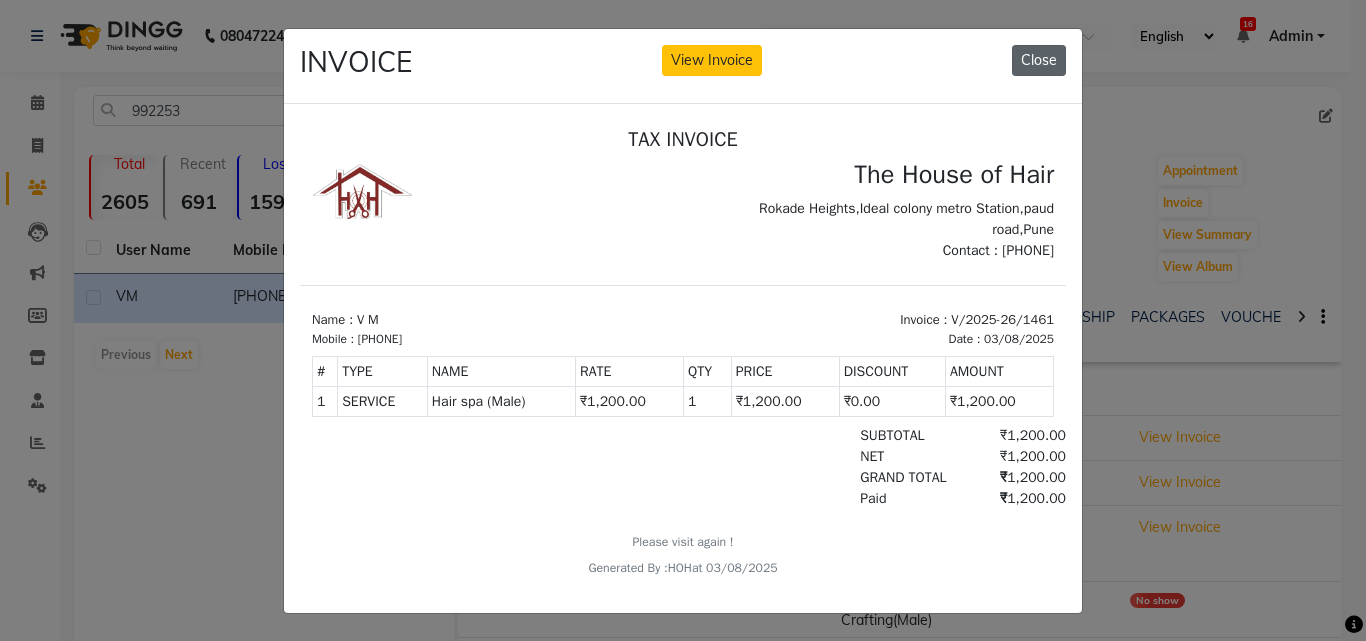 click on "Close" 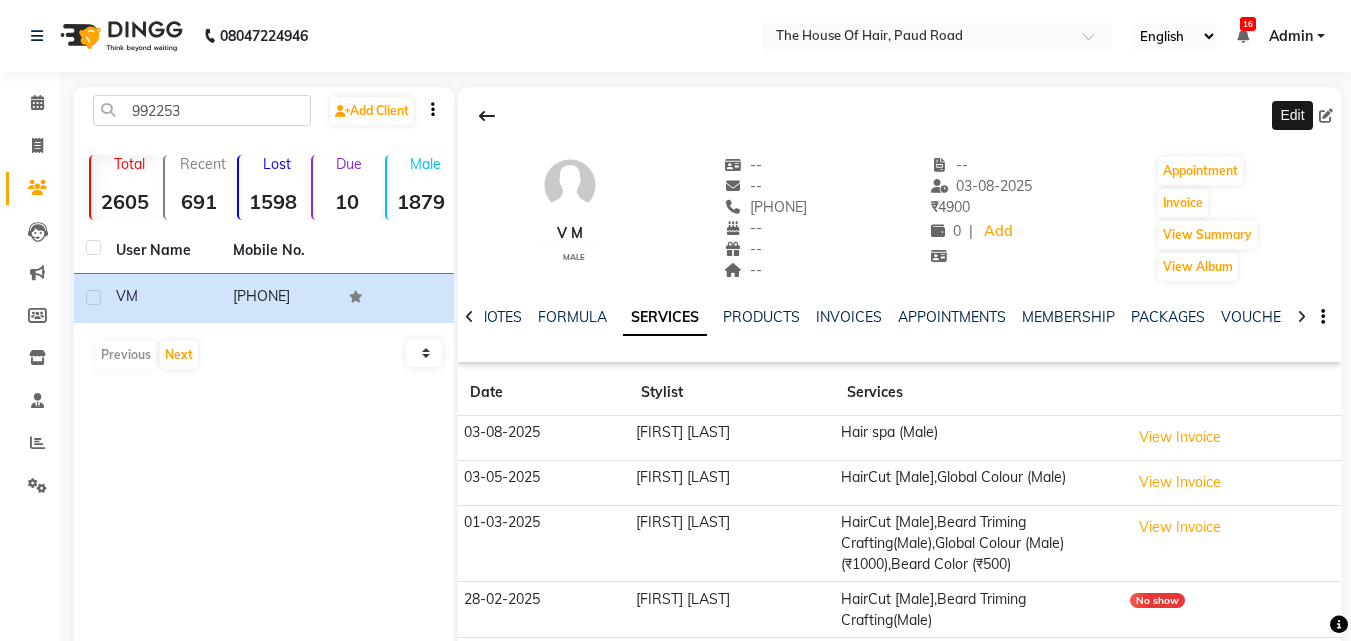 click 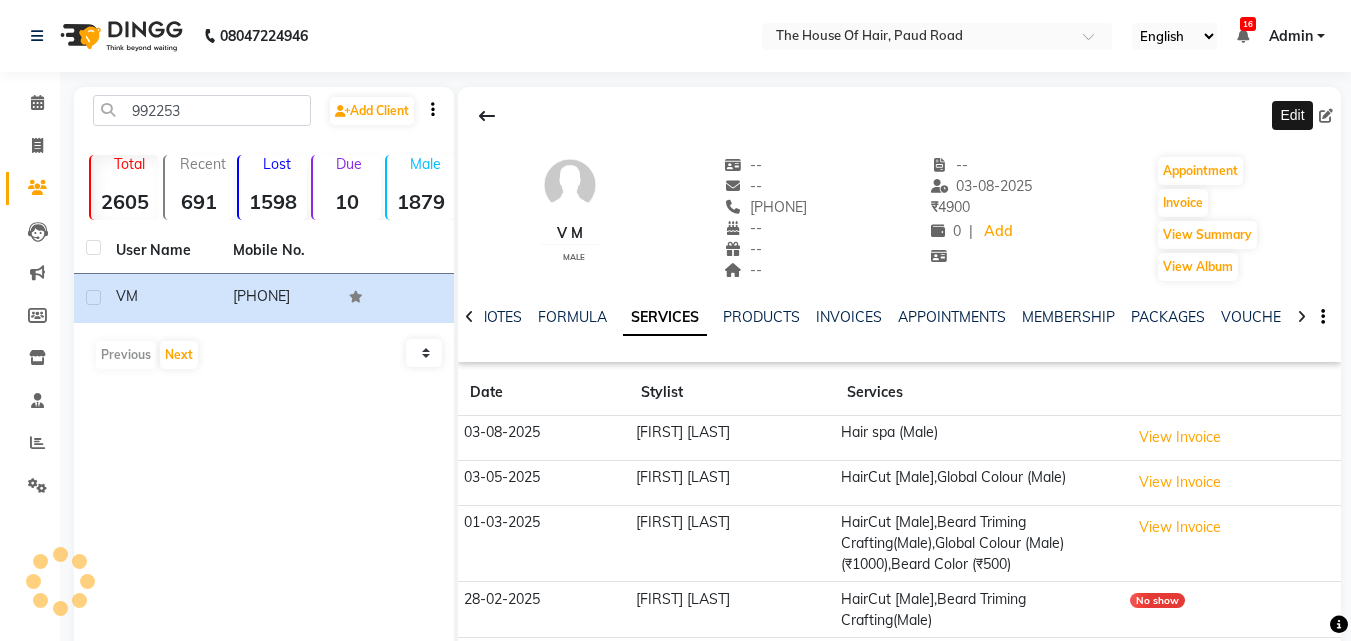 click 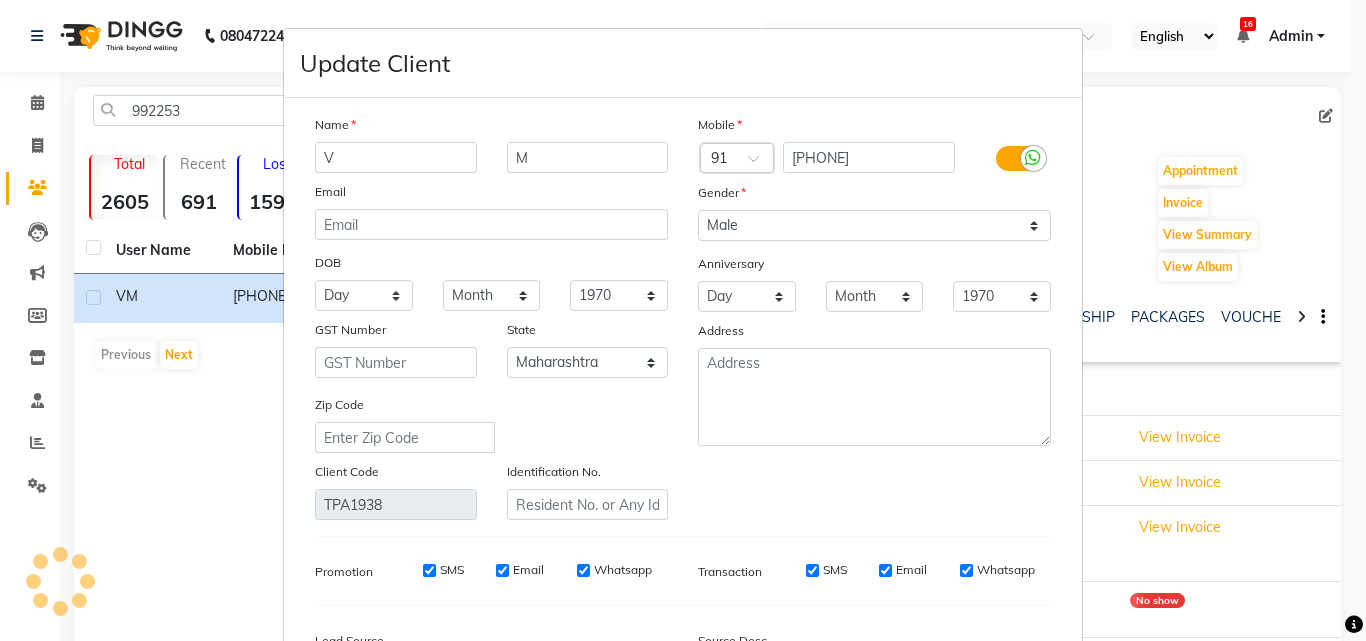 click on "Update Client Name V M Email DOB Day 01 02 03 04 05 06 07 08 09 10 11 12 13 14 15 16 17 18 19 20 21 22 23 24 25 26 27 28 29 30 31 Month January February March April May June July August September October November December 1940 1941 1942 1943 1944 1945 1946 1947 1948 1949 1950 1951 1952 1953 1954 1955 1956 1957 1958 1959 1960 1961 1962 1963 1964 1965 1966 1967 1968 1969 1970 1971 1972 1973 1974 1975 1976 1977 1978 1979 1980 1981 1982 1983 1984 1985 1986 1987 1988 1989 1990 1991 1992 1993 1994 1995 1996 1997 1998 1999 2000 2001 2002 2003 2004 2005 2006 2007 2008 2009 2010 2011 2012 2013 2014 2015 2016 2017 2018 2019 2020 2021 2022 2023 2024 GST Number State Select Andaman and Nicobar Islands Andhra Pradesh Arunachal Pradesh Assam Bihar Chandigarh Chhattisgarh Dadra and Nagar Haveli Daman and Diu Delhi Goa Gujarat Haryana Himachal Pradesh Jammu and Kashmir Jharkhand Karnataka Kerala Lakshadweep Madhya Pradesh Maharashtra Manipur Meghalaya Mizoram Nagaland Odisha Pondicherry Punjab Rajasthan Sikkim Tamil Nadu ×" at bounding box center (683, 320) 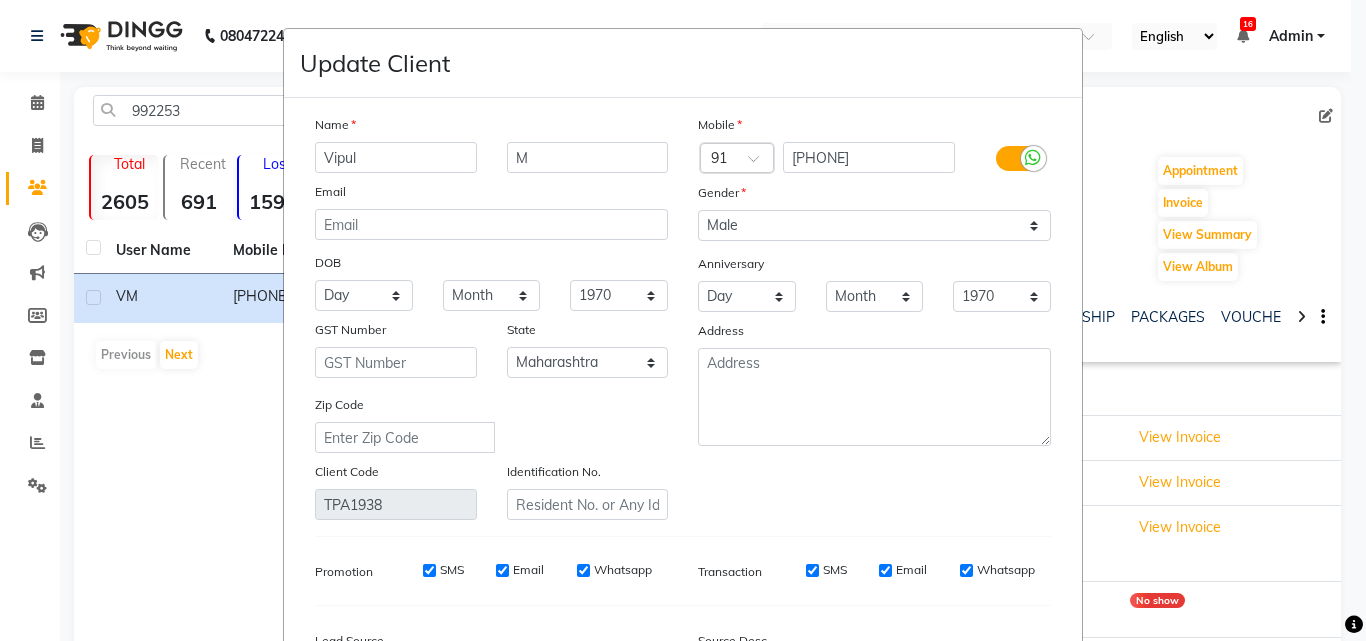 type on "Vipul" 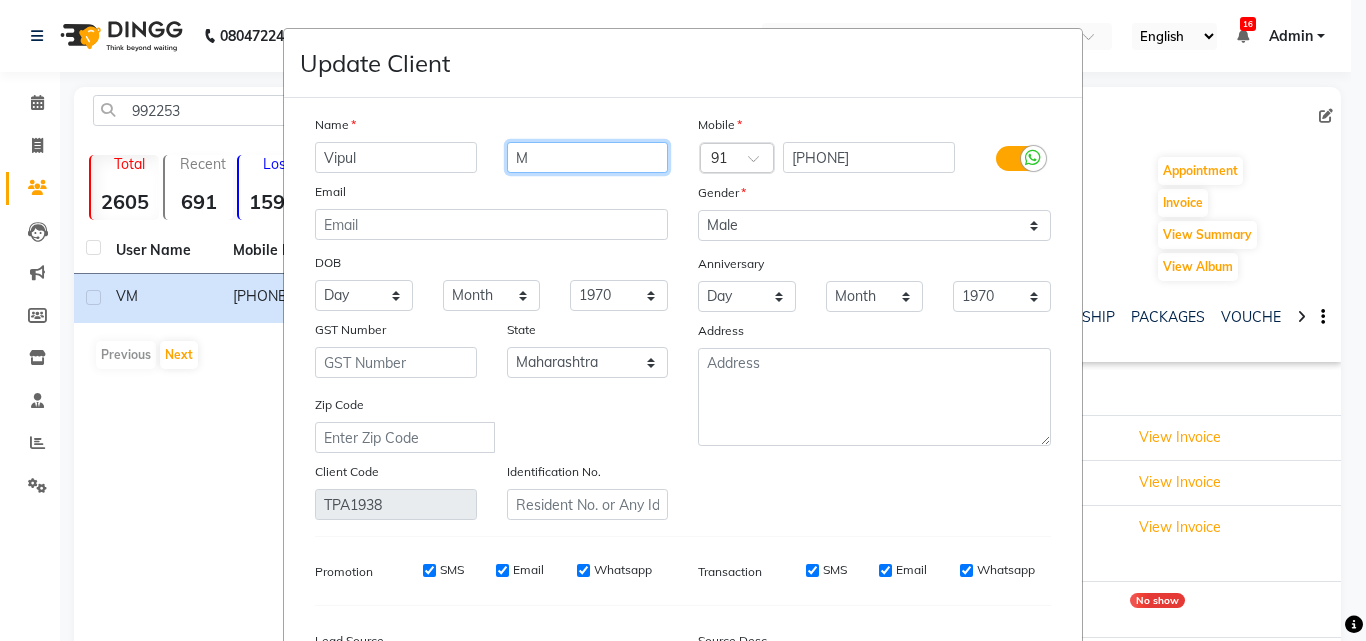 click on "M" at bounding box center [588, 157] 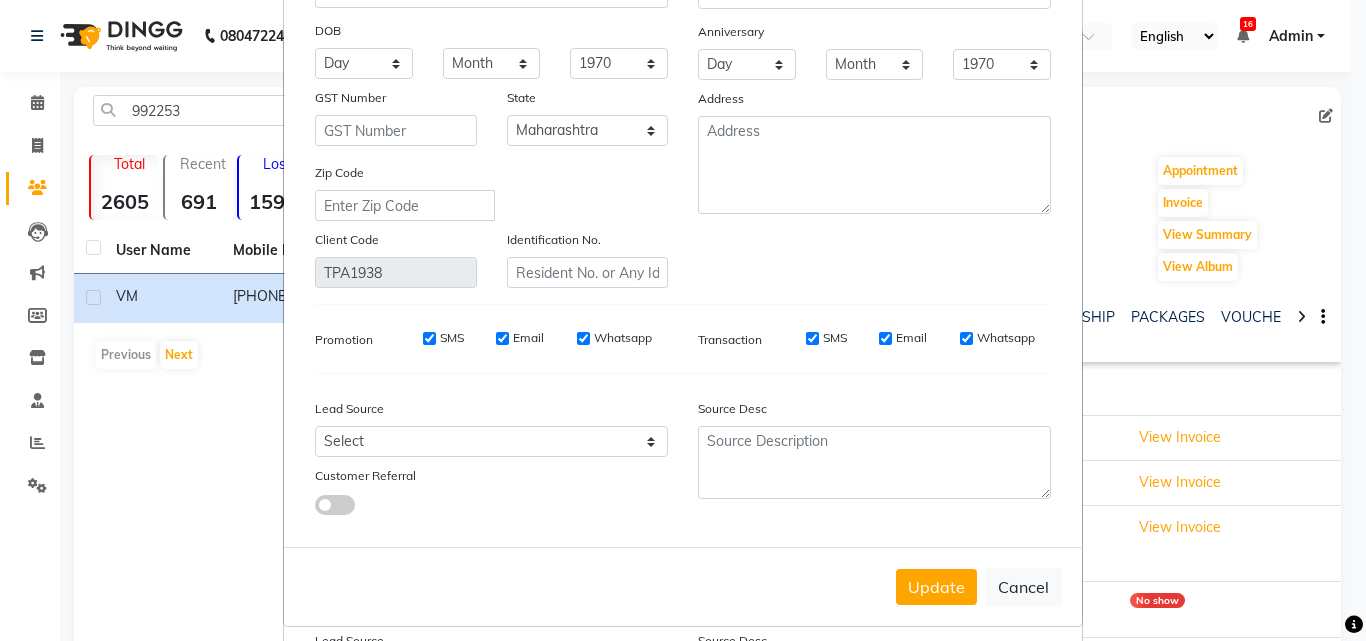 scroll, scrollTop: 246, scrollLeft: 0, axis: vertical 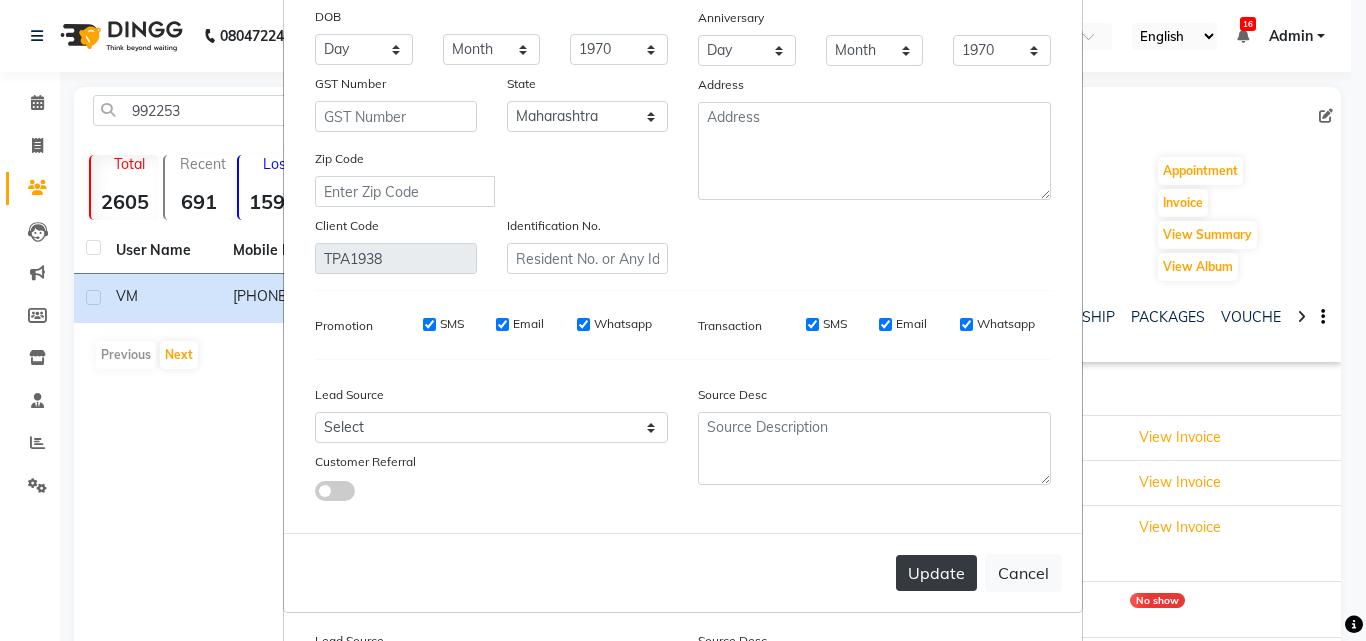 type on "Muley" 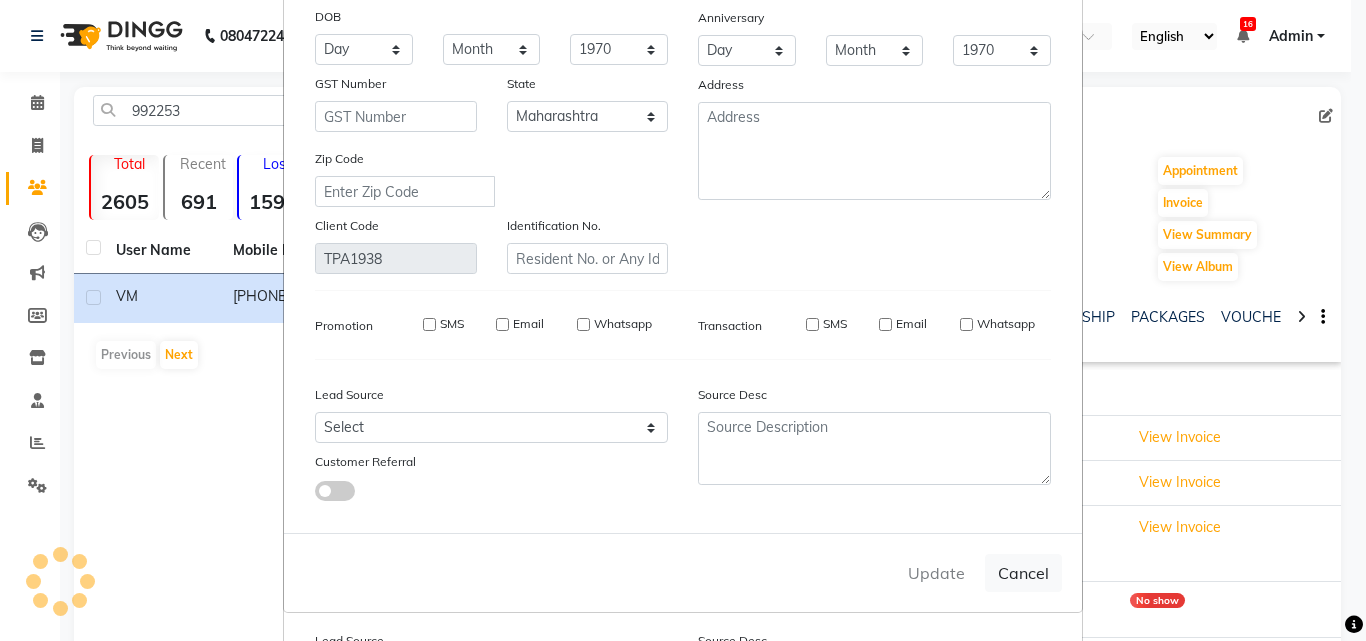 type 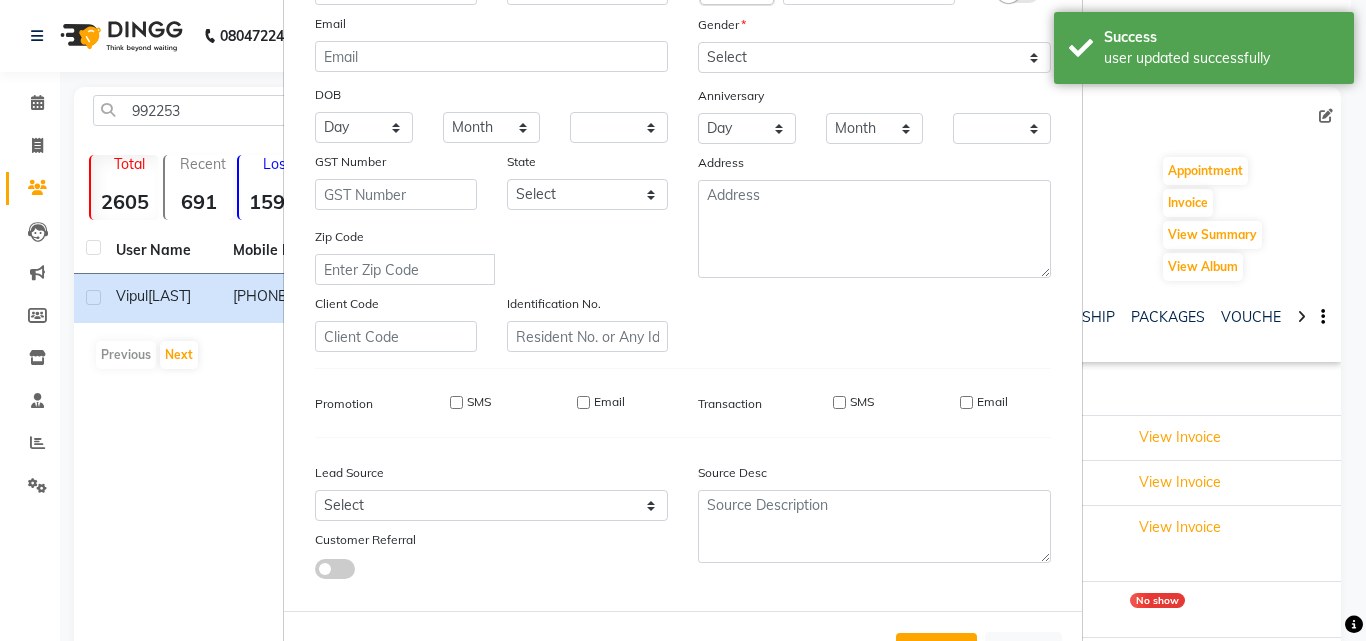 scroll, scrollTop: 224, scrollLeft: 0, axis: vertical 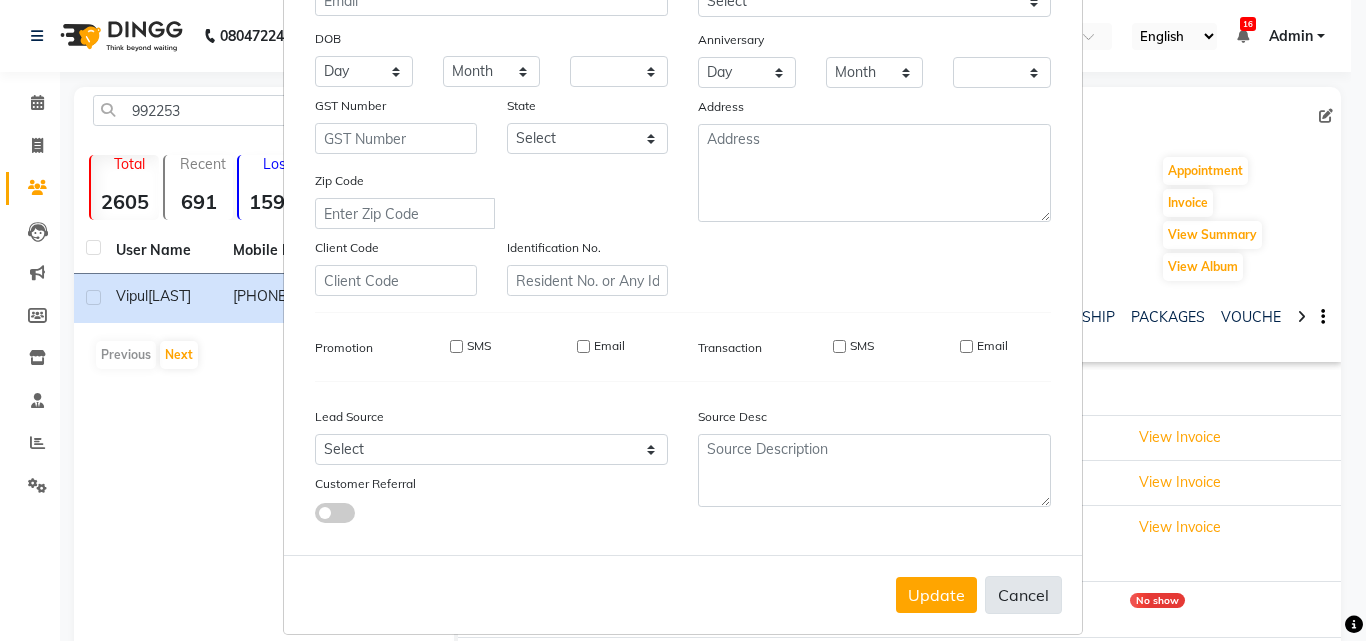 click on "Cancel" at bounding box center [1023, 595] 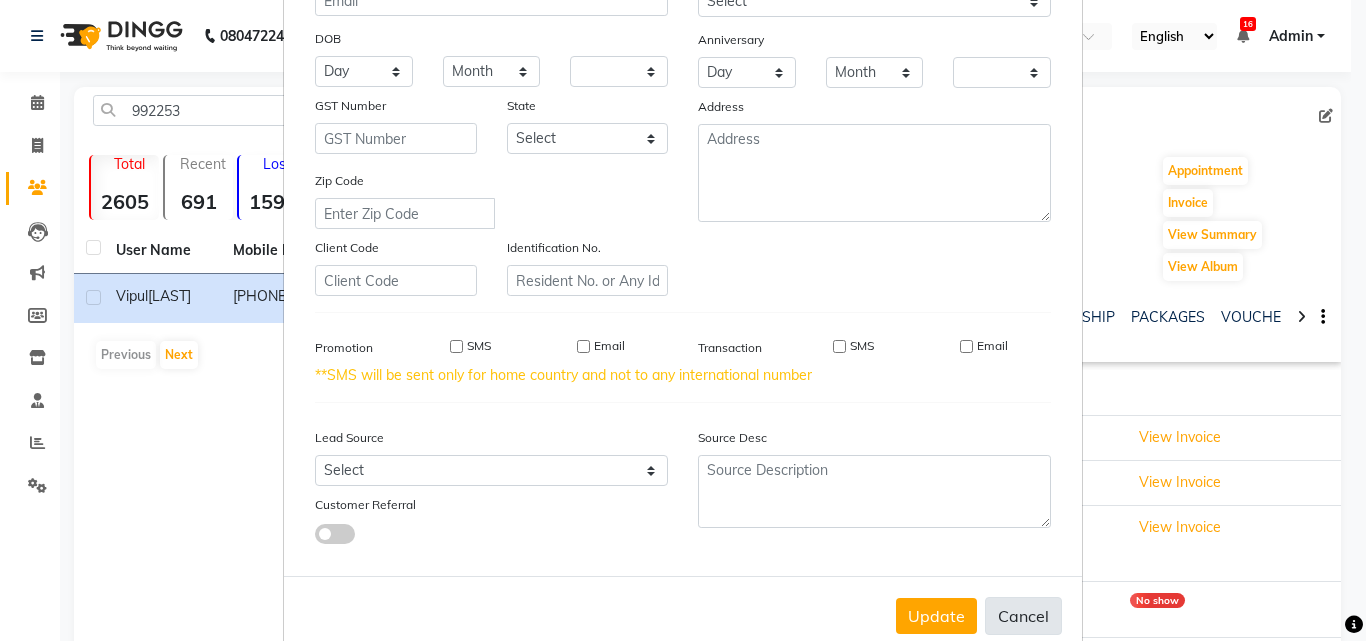 click on "Cancel" at bounding box center [1023, 616] 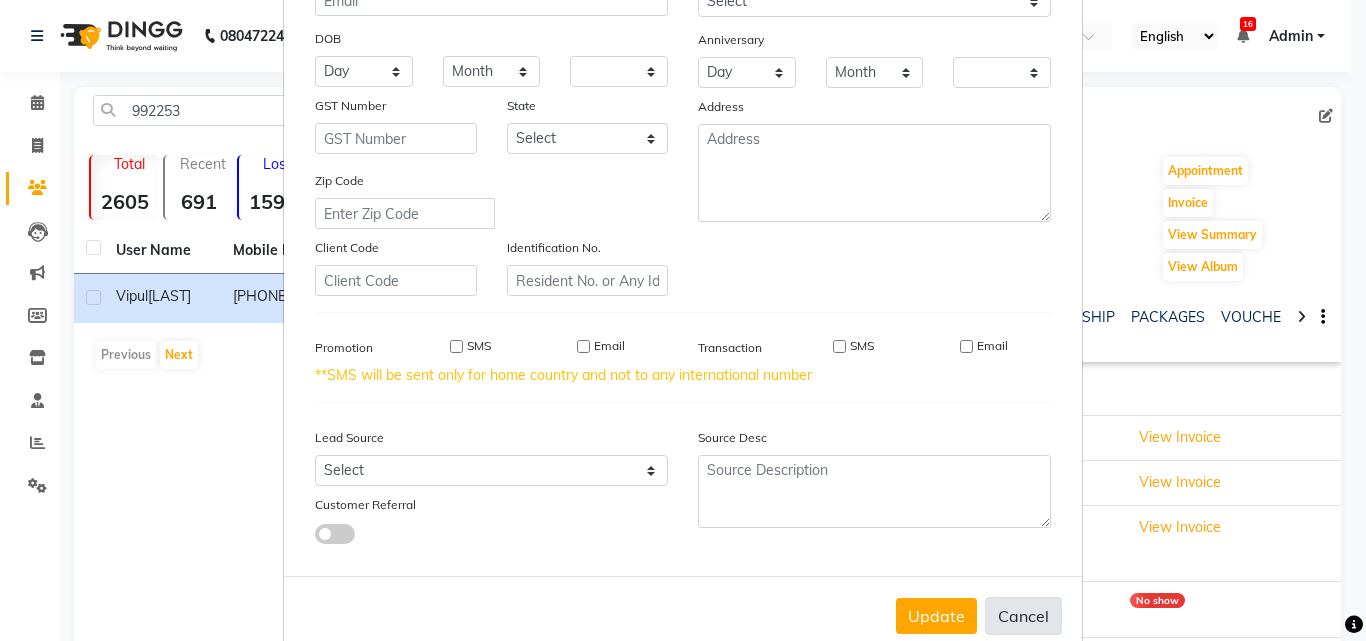 select 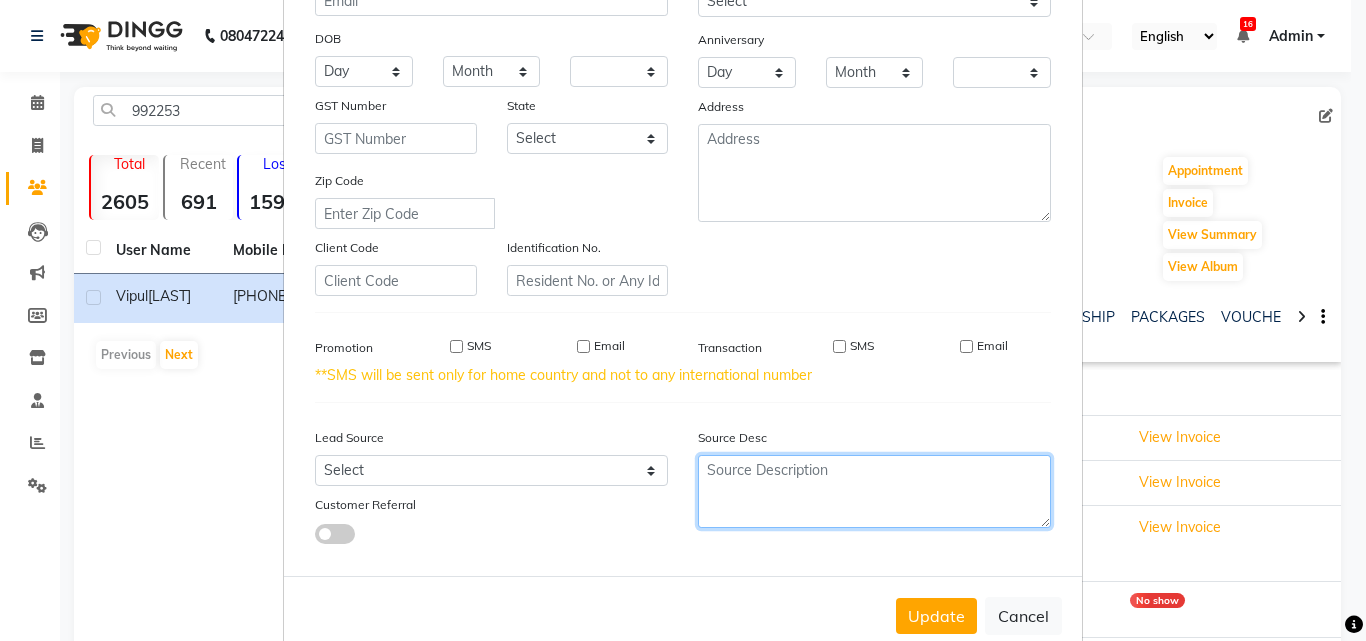 click at bounding box center [874, 491] 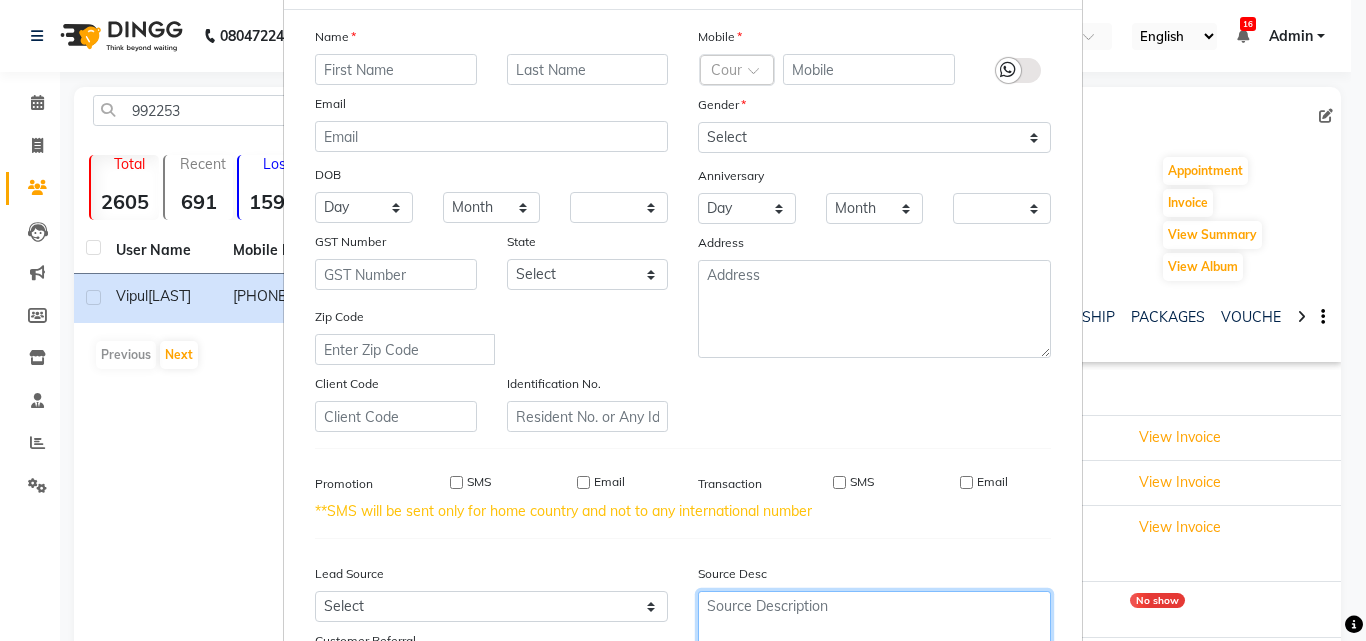 scroll, scrollTop: 0, scrollLeft: 0, axis: both 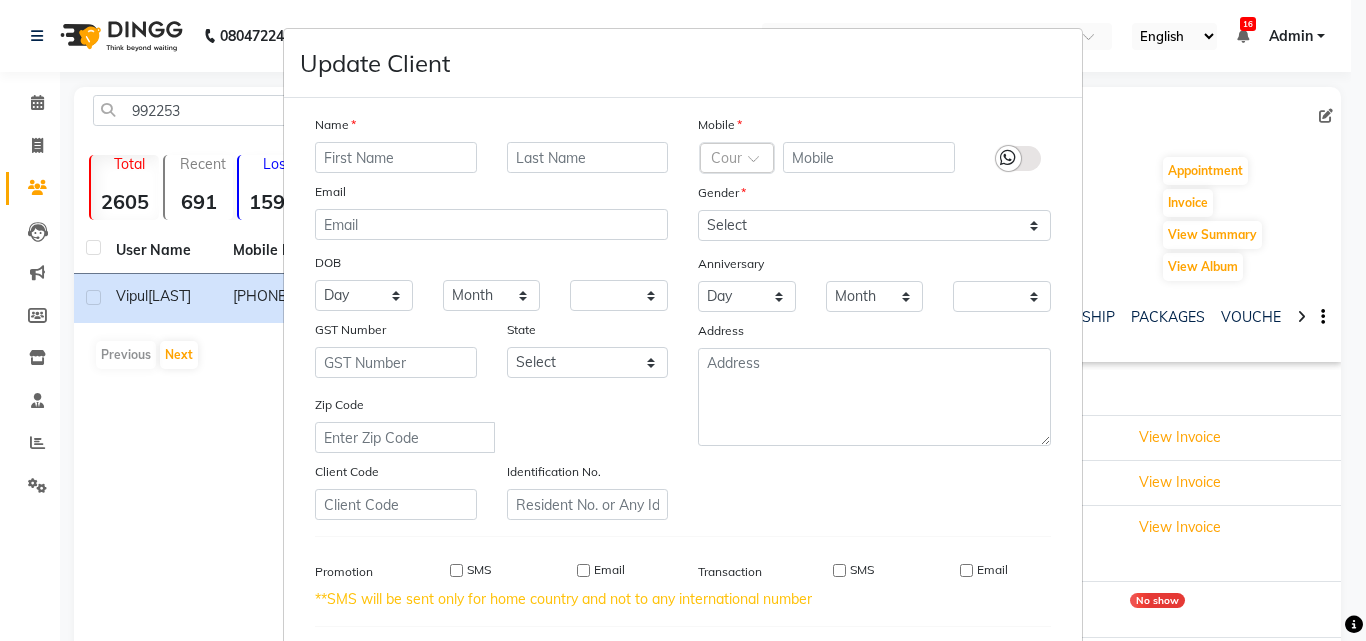 click on "Update Client Name Email DOB Day 01 02 03 04 05 06 07 08 09 10 11 12 13 14 15 16 17 18 19 20 21 22 23 24 25 26 27 28 29 30 31 Month January February March April May June July August September October November December 1940 1941 1942 1943 1944 1945 1946 1947 1948 1949 1950 1951 1952 1953 1954 1955 1956 1957 1958 1959 1960 1961 1962 1963 1964 1965 1966 1967 1968 1969 1970 1971 1972 1973 1974 1975 1976 1977 1978 1979 1980 1981 1982 1983 1984 1985 1986 1987 1988 1989 1990 1991 1992 1993 1994 1995 1996 1997 1998 1999 2000 2001 2002 2003 2004 2005 2006 2007 2008 2009 2010 2011 2012 2013 2014 2015 2016 2017 2018 2019 2020 2021 2022 2023 2024 GST Number State Select Andaman and Nicobar Islands Andhra Pradesh Arunachal Pradesh Assam Bihar Chandigarh Chhattisgarh Dadra and Nagar Haveli Daman and Diu Delhi Goa Gujarat Haryana Himachal Pradesh Jammu and Kashmir Jharkhand Karnataka Kerala Lakshadweep Madhya Pradesh Maharashtra Manipur Meghalaya Mizoram Nagaland Odisha Pondicherry Punjab Rajasthan Sikkim Tamil Nadu Tripura" at bounding box center (683, 320) 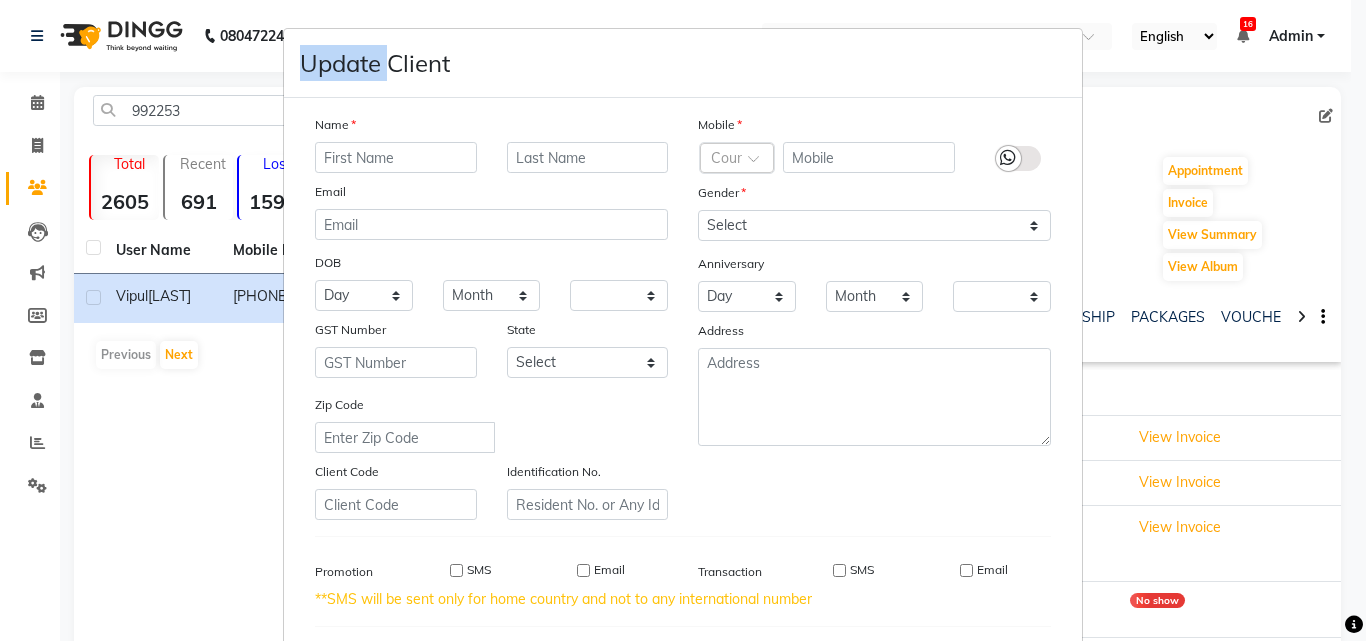 click on "Update Client Name Email DOB Day 01 02 03 04 05 06 07 08 09 10 11 12 13 14 15 16 17 18 19 20 21 22 23 24 25 26 27 28 29 30 31 Month January February March April May June July August September October November December 1940 1941 1942 1943 1944 1945 1946 1947 1948 1949 1950 1951 1952 1953 1954 1955 1956 1957 1958 1959 1960 1961 1962 1963 1964 1965 1966 1967 1968 1969 1970 1971 1972 1973 1974 1975 1976 1977 1978 1979 1980 1981 1982 1983 1984 1985 1986 1987 1988 1989 1990 1991 1992 1993 1994 1995 1996 1997 1998 1999 2000 2001 2002 2003 2004 2005 2006 2007 2008 2009 2010 2011 2012 2013 2014 2015 2016 2017 2018 2019 2020 2021 2022 2023 2024 GST Number State Select Andaman and Nicobar Islands Andhra Pradesh Arunachal Pradesh Assam Bihar Chandigarh Chhattisgarh Dadra and Nagar Haveli Daman and Diu Delhi Goa Gujarat Haryana Himachal Pradesh Jammu and Kashmir Jharkhand Karnataka Kerala Lakshadweep Madhya Pradesh Maharashtra Manipur Meghalaya Mizoram Nagaland Odisha Pondicherry Punjab Rajasthan Sikkim Tamil Nadu Tripura" at bounding box center (683, 320) 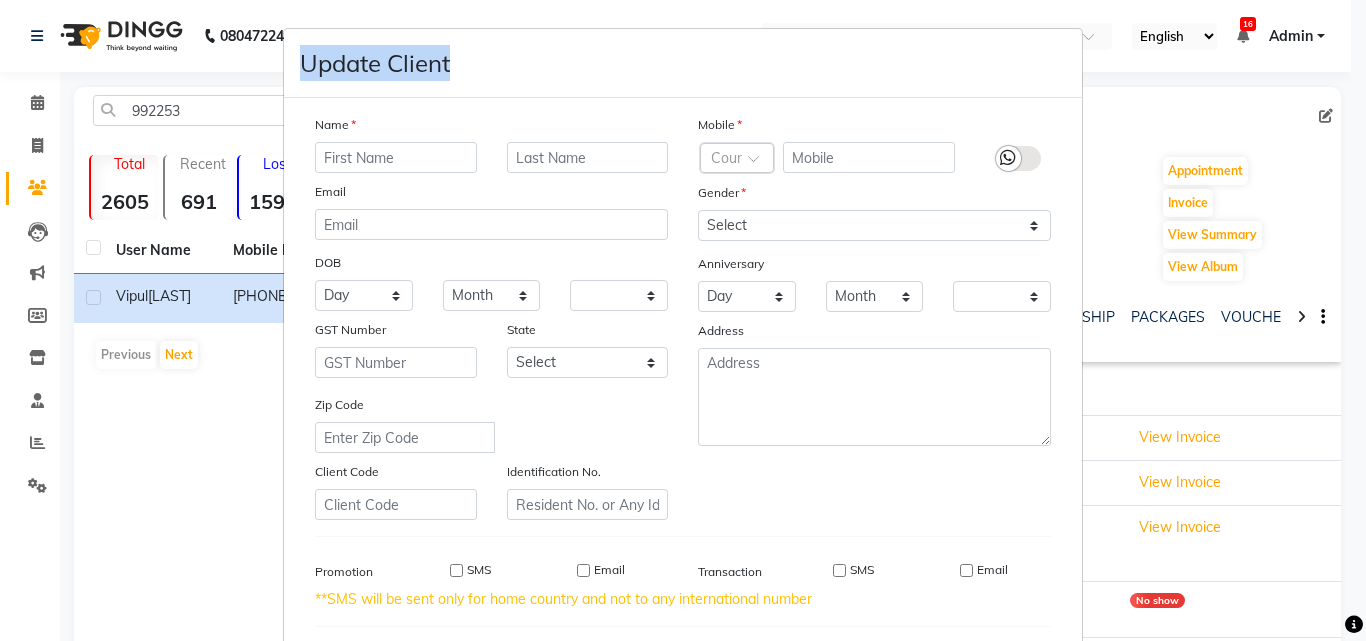 click on "Update Client Name Email DOB Day 01 02 03 04 05 06 07 08 09 10 11 12 13 14 15 16 17 18 19 20 21 22 23 24 25 26 27 28 29 30 31 Month January February March April May June July August September October November December 1940 1941 1942 1943 1944 1945 1946 1947 1948 1949 1950 1951 1952 1953 1954 1955 1956 1957 1958 1959 1960 1961 1962 1963 1964 1965 1966 1967 1968 1969 1970 1971 1972 1973 1974 1975 1976 1977 1978 1979 1980 1981 1982 1983 1984 1985 1986 1987 1988 1989 1990 1991 1992 1993 1994 1995 1996 1997 1998 1999 2000 2001 2002 2003 2004 2005 2006 2007 2008 2009 2010 2011 2012 2013 2014 2015 2016 2017 2018 2019 2020 2021 2022 2023 2024 GST Number State Select Andaman and Nicobar Islands Andhra Pradesh Arunachal Pradesh Assam Bihar Chandigarh Chhattisgarh Dadra and Nagar Haveli Daman and Diu Delhi Goa Gujarat Haryana Himachal Pradesh Jammu and Kashmir Jharkhand Karnataka Kerala Lakshadweep Madhya Pradesh Maharashtra Manipur Meghalaya Mizoram Nagaland Odisha Pondicherry Punjab Rajasthan Sikkim Tamil Nadu Tripura" at bounding box center [683, 320] 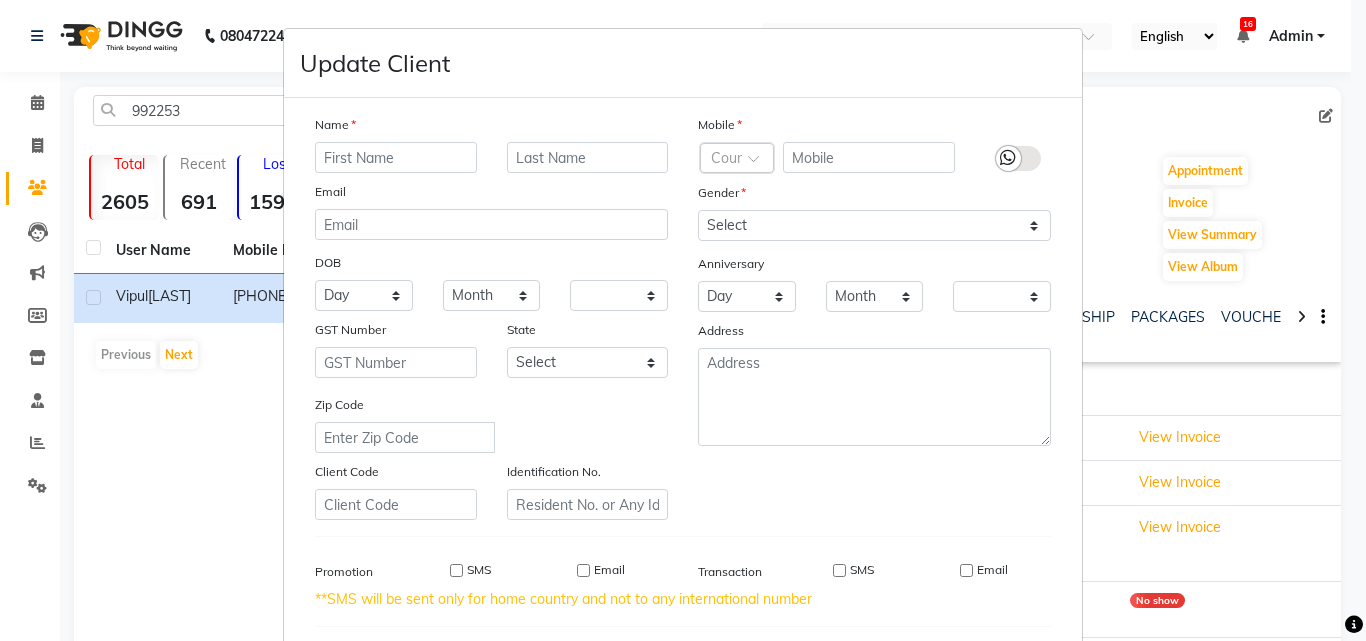 click on "Update Client Name Email DOB Day 01 02 03 04 05 06 07 08 09 10 11 12 13 14 15 16 17 18 19 20 21 22 23 24 25 26 27 28 29 30 31 Month January February March April May June July August September October November December 1940 1941 1942 1943 1944 1945 1946 1947 1948 1949 1950 1951 1952 1953 1954 1955 1956 1957 1958 1959 1960 1961 1962 1963 1964 1965 1966 1967 1968 1969 1970 1971 1972 1973 1974 1975 1976 1977 1978 1979 1980 1981 1982 1983 1984 1985 1986 1987 1988 1989 1990 1991 1992 1993 1994 1995 1996 1997 1998 1999 2000 2001 2002 2003 2004 2005 2006 2007 2008 2009 2010 2011 2012 2013 2014 2015 2016 2017 2018 2019 2020 2021 2022 2023 2024 GST Number State Select Andaman and Nicobar Islands Andhra Pradesh Arunachal Pradesh Assam Bihar Chandigarh Chhattisgarh Dadra and Nagar Haveli Daman and Diu Delhi Goa Gujarat Haryana Himachal Pradesh Jammu and Kashmir Jharkhand Karnataka Kerala Lakshadweep Madhya Pradesh Maharashtra Manipur Meghalaya Mizoram Nagaland Odisha Pondicherry Punjab Rajasthan Sikkim Tamil Nadu Tripura" at bounding box center [683, 320] 